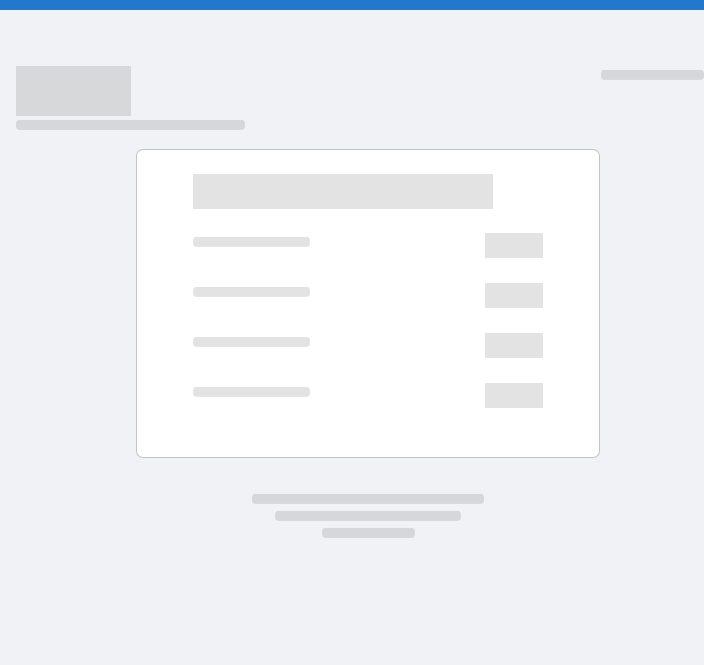 scroll, scrollTop: 0, scrollLeft: 0, axis: both 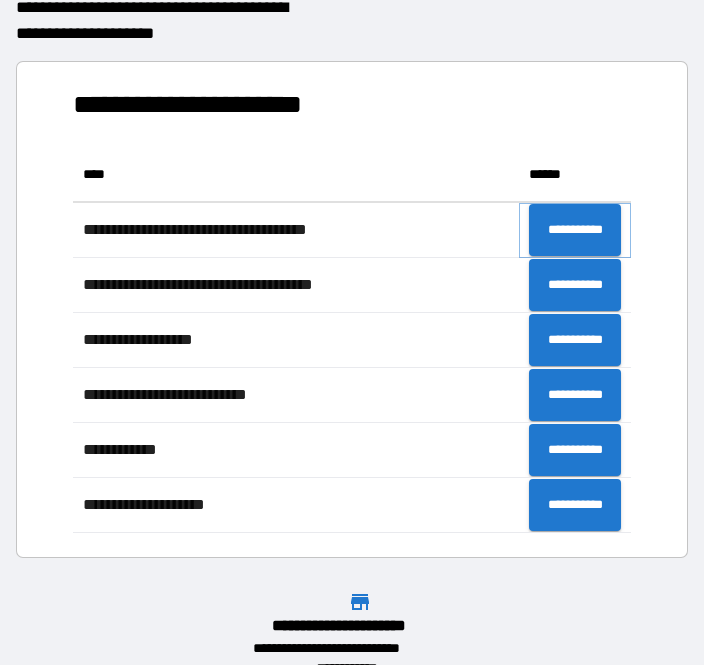 click on "**********" at bounding box center [575, 230] 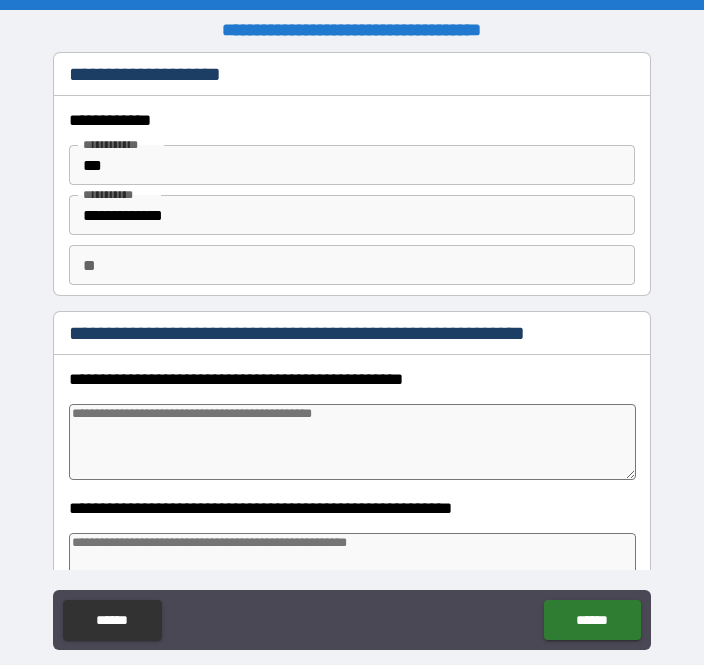 type on "*" 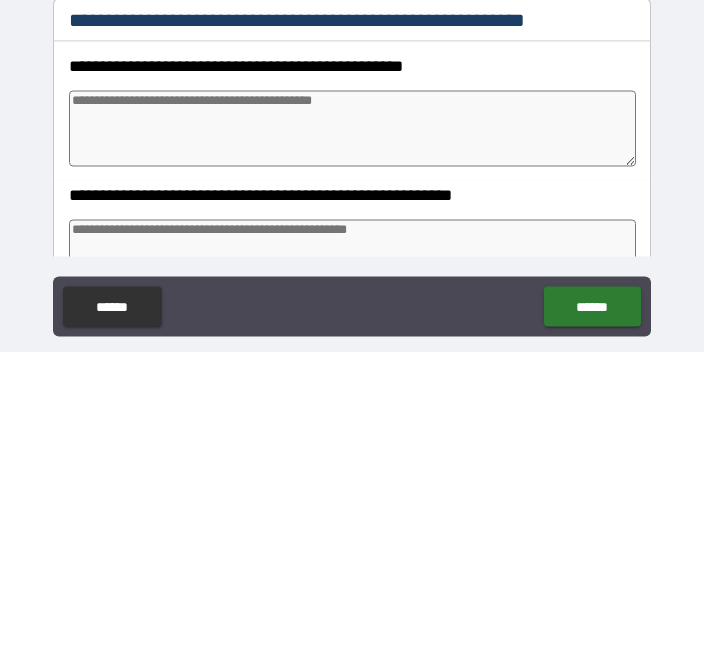 type on "*" 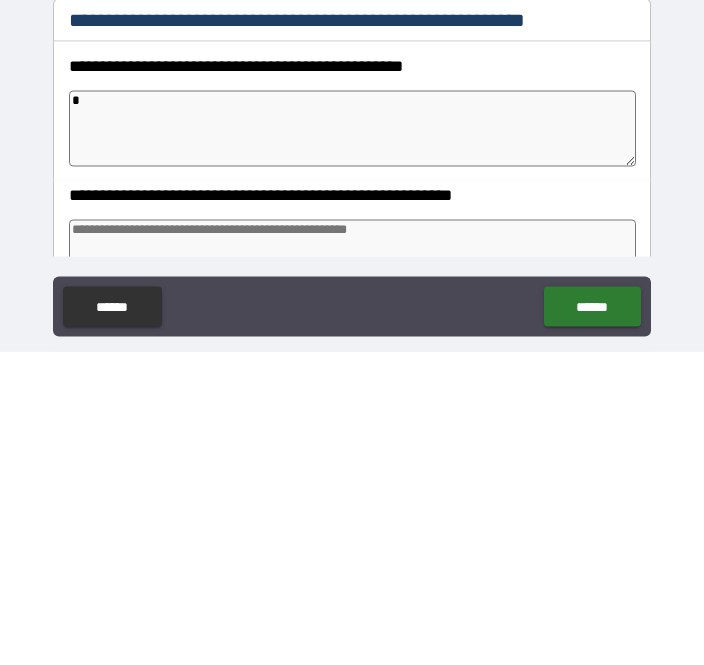 type on "*" 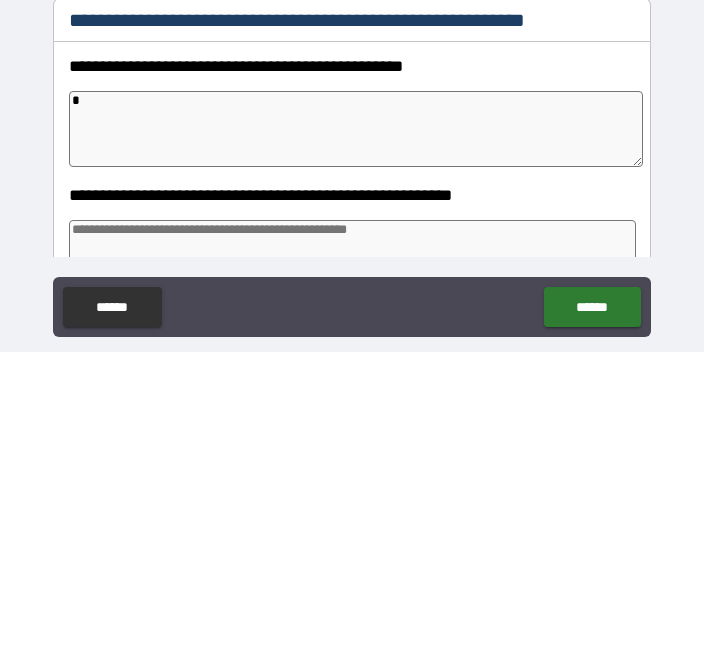 type on "*" 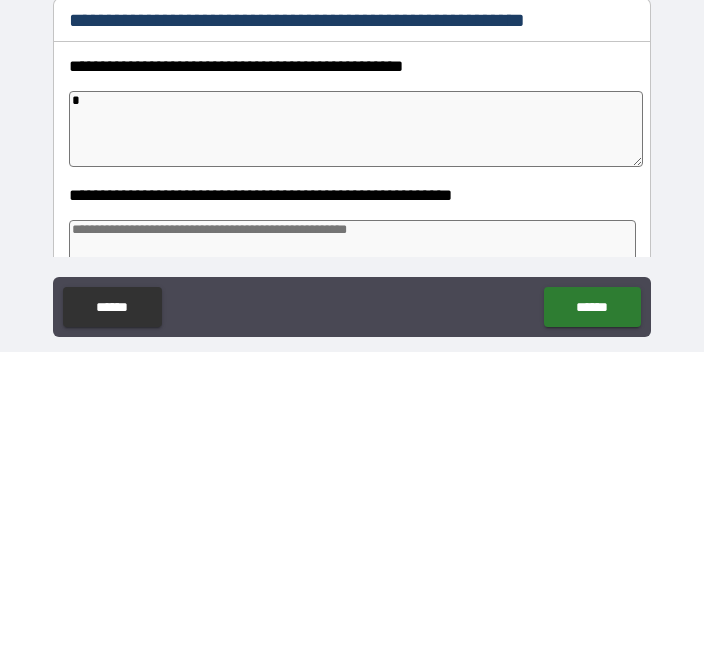 type on "*" 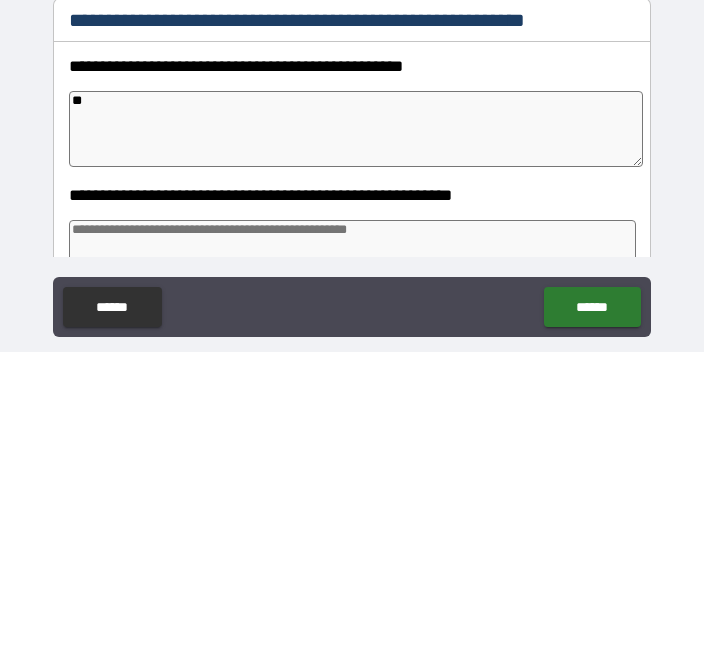 type on "*" 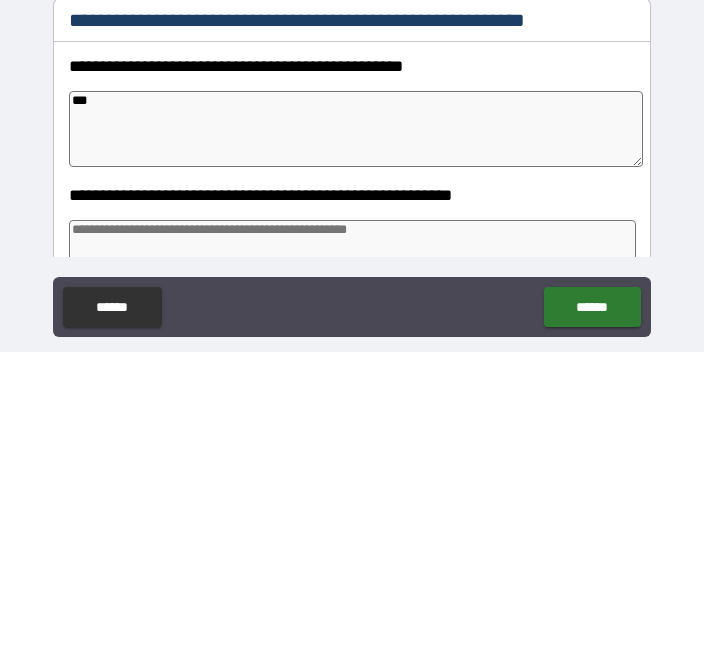 type on "*" 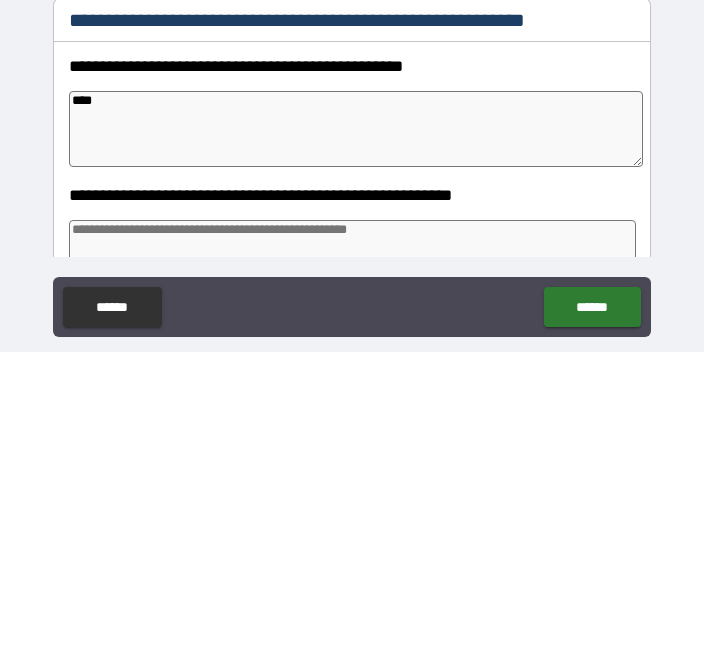 type on "*" 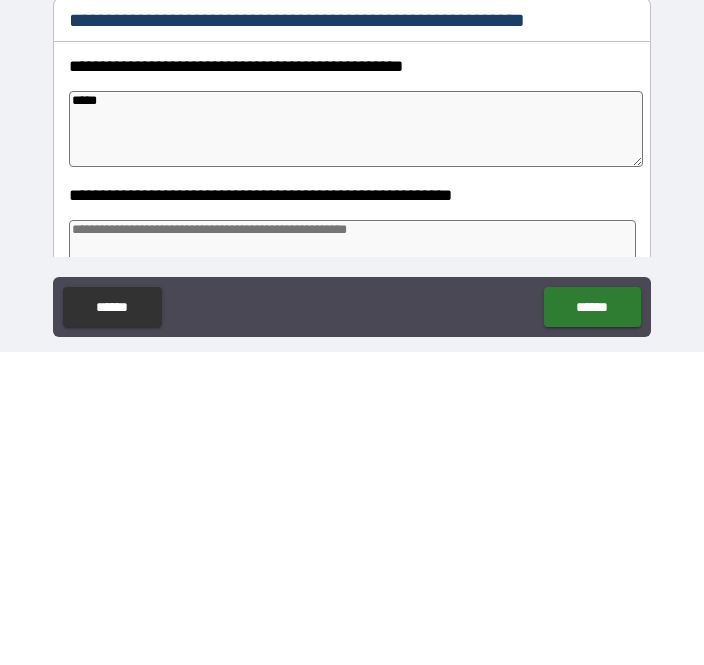 type on "*" 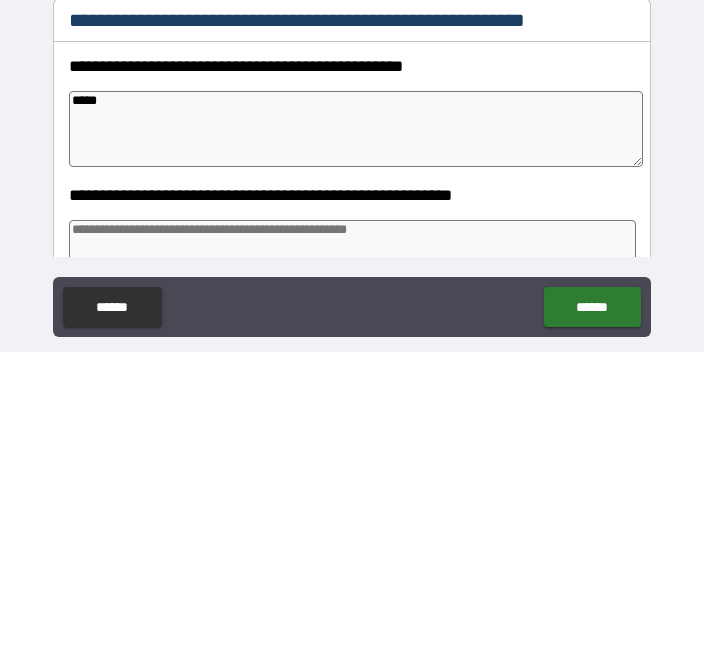 type on "******" 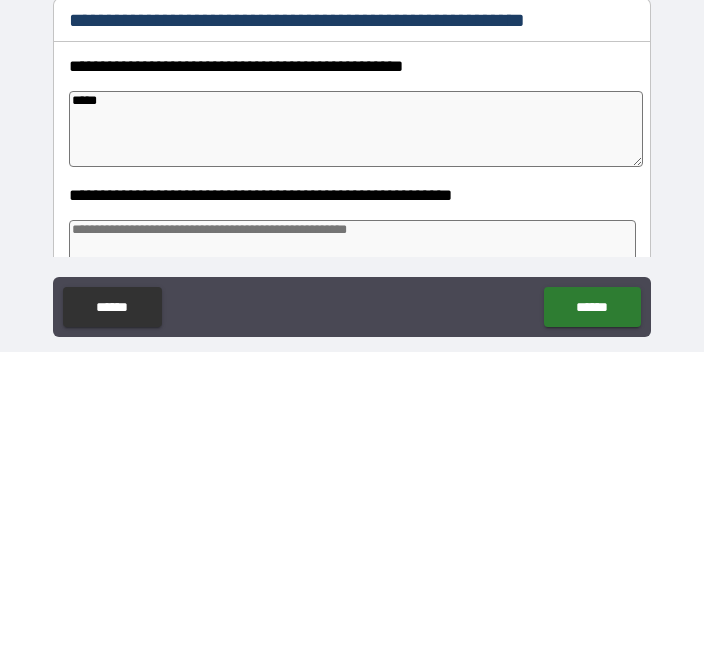 type on "*" 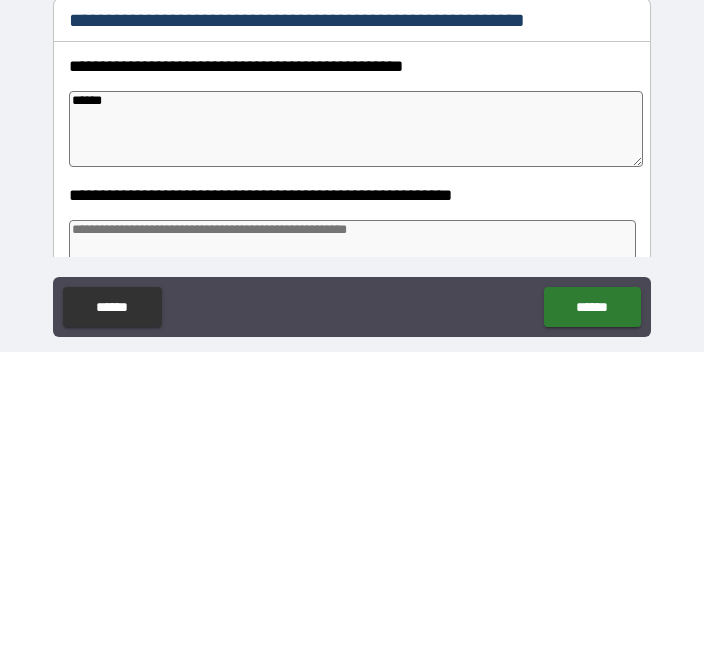 type on "******" 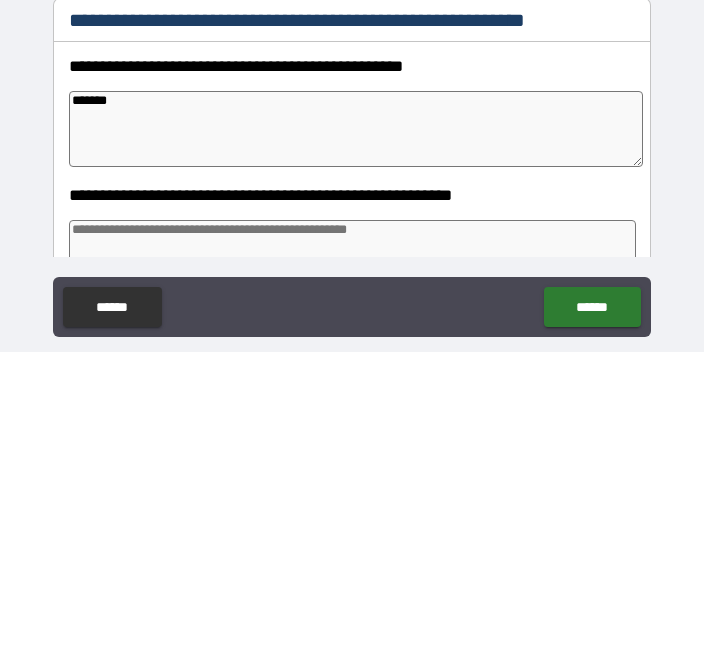type on "*" 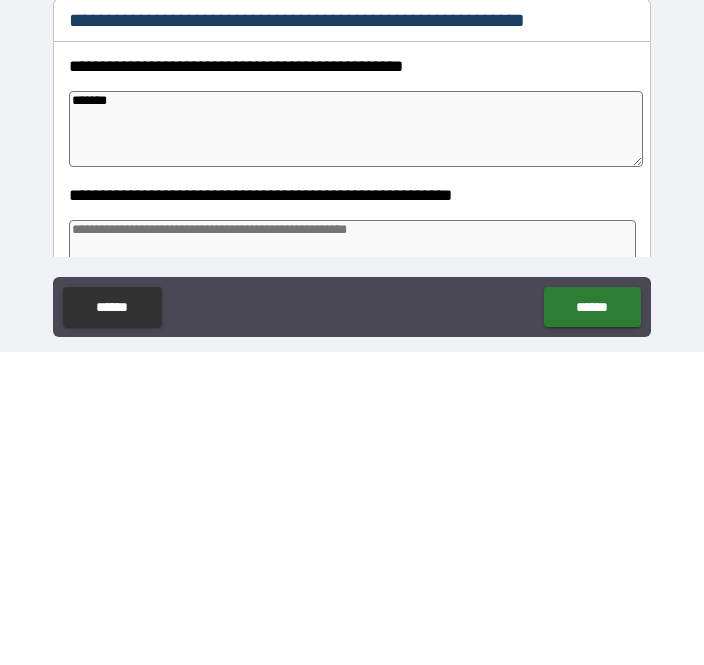 type on "******" 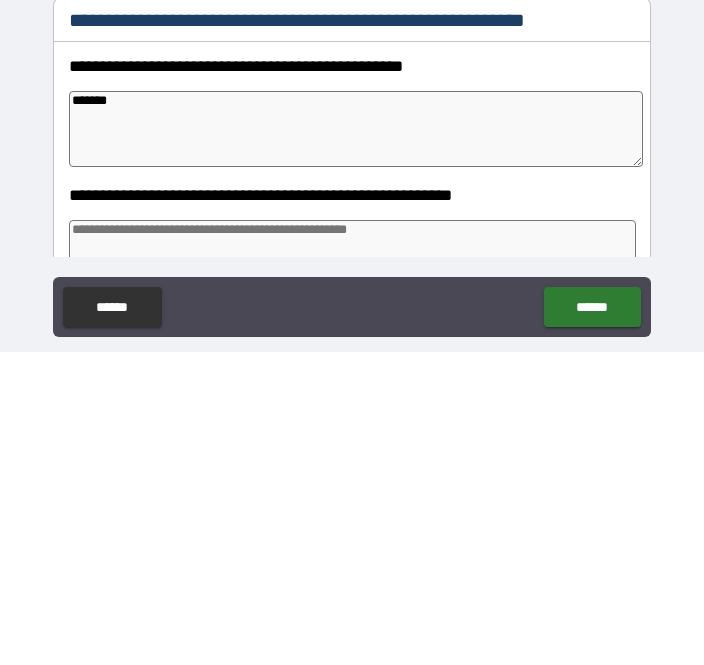type on "*" 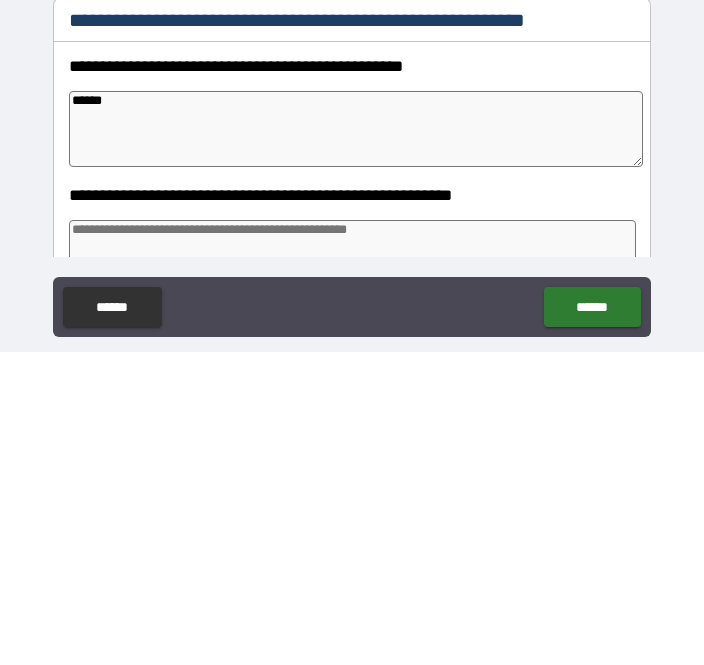 type on "*****" 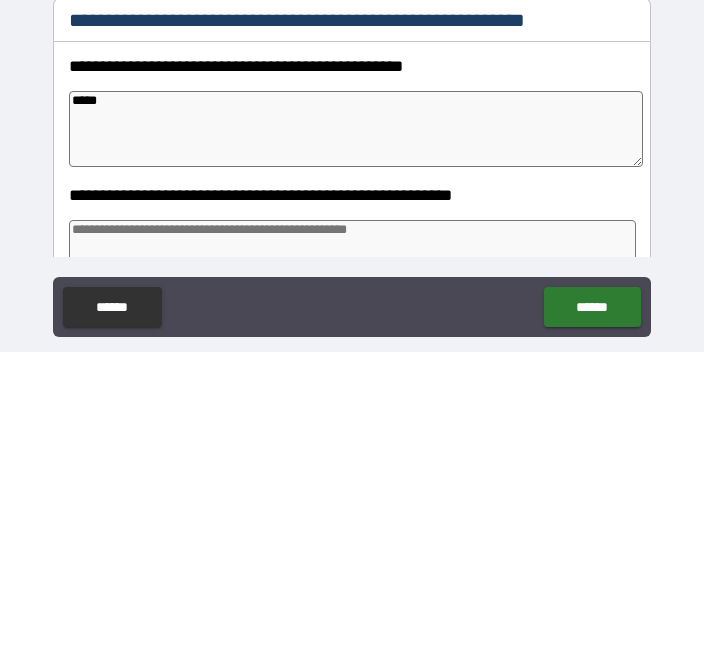 type on "*" 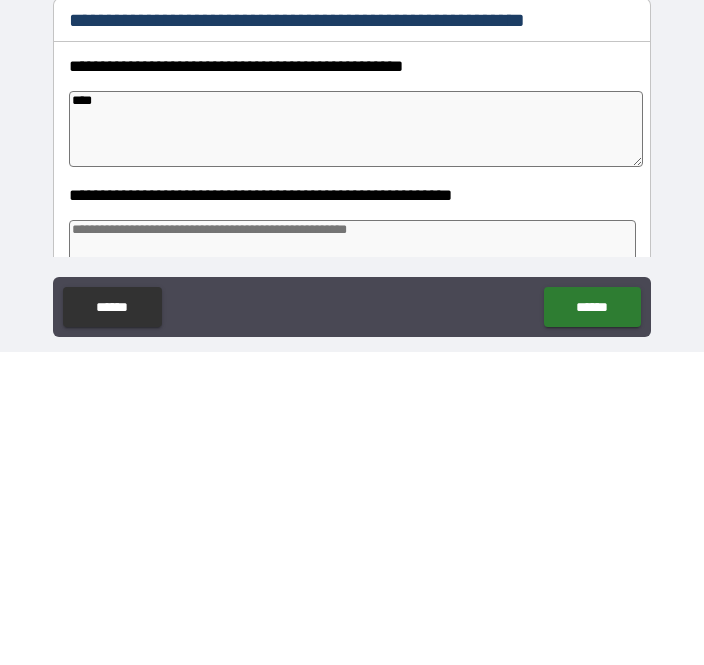 type on "*" 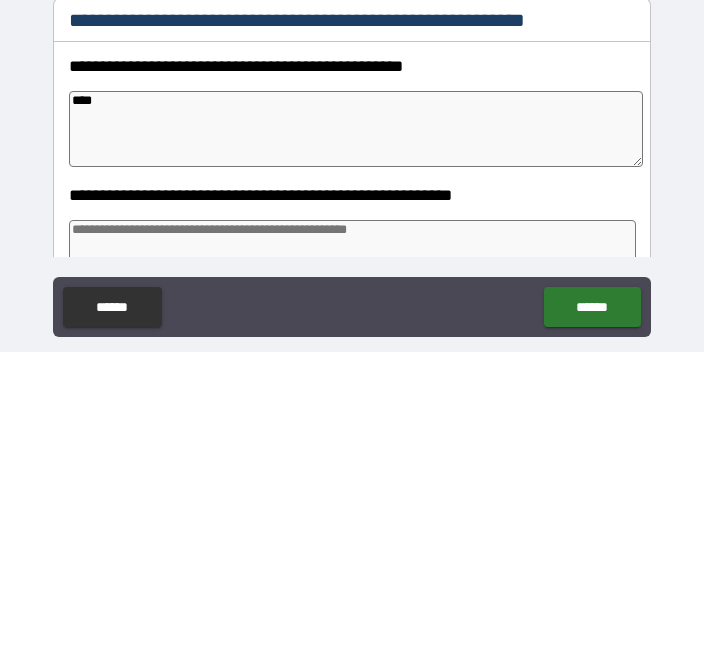 type on "*****" 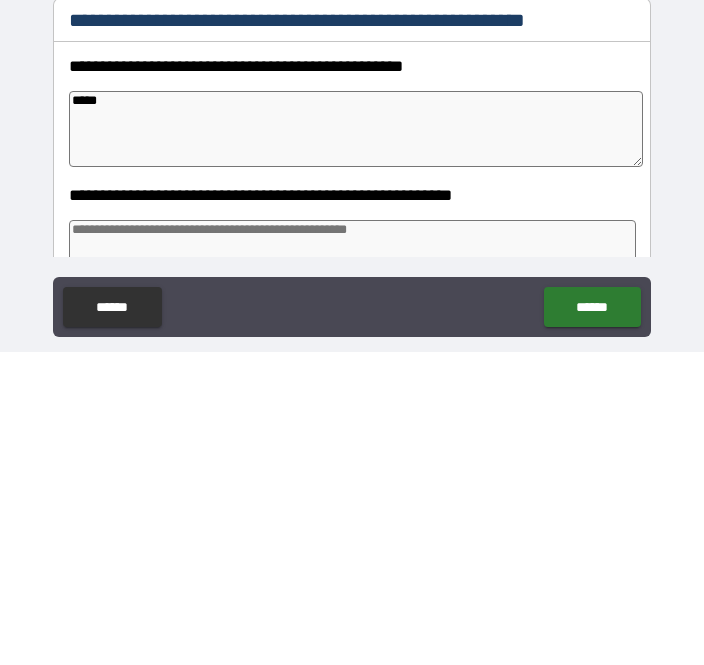 type on "*" 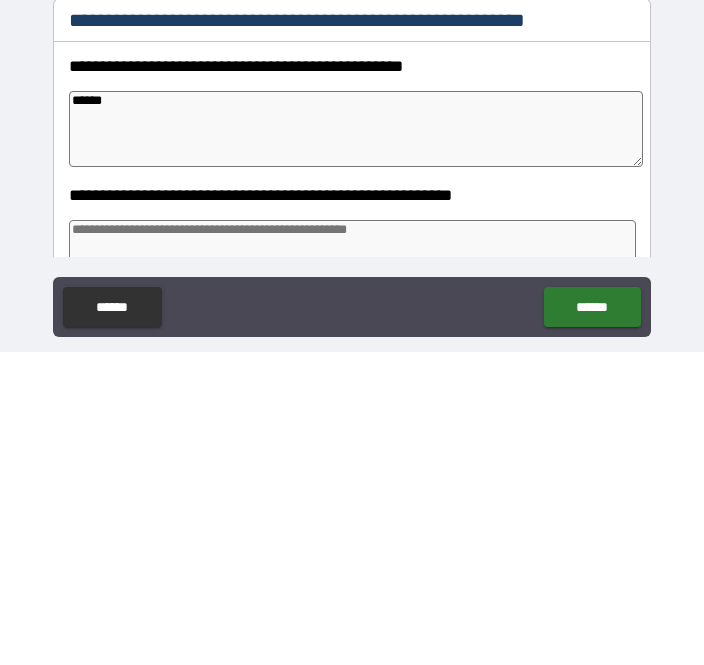 type on "*" 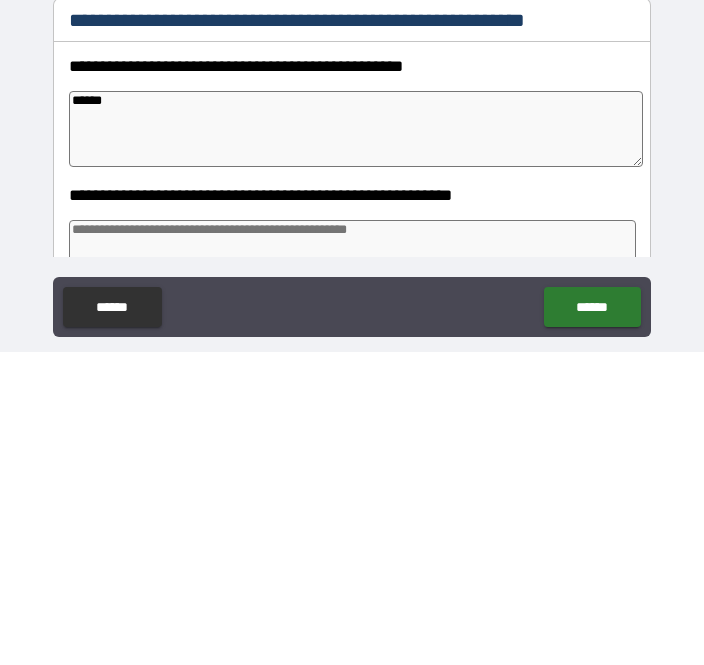 type on "*******" 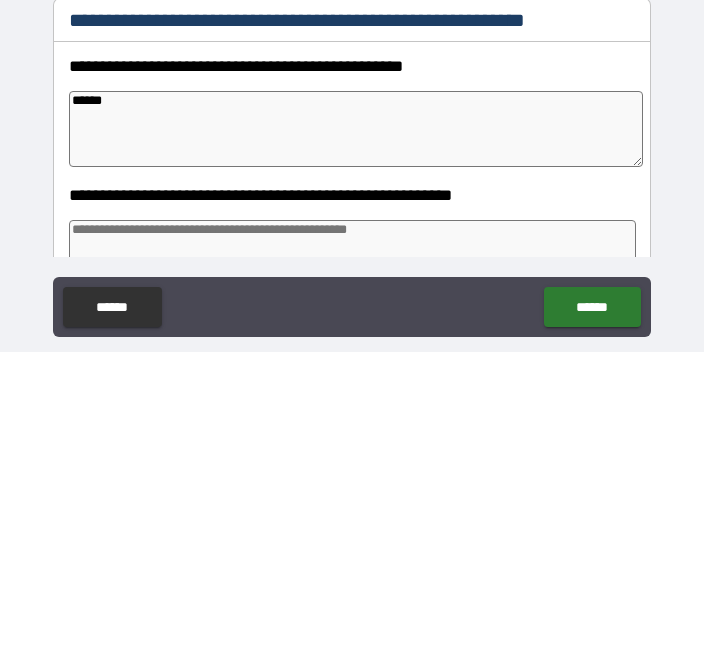 type on "*" 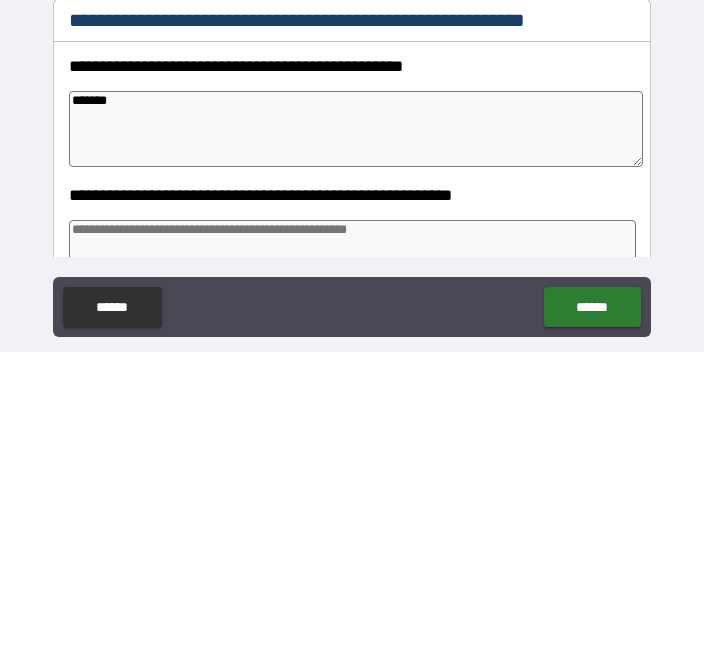 type on "*" 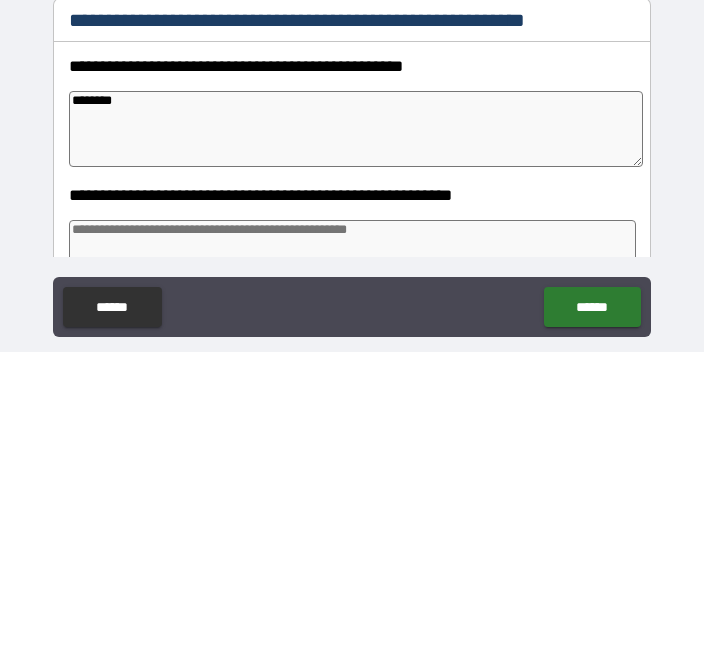 type on "*" 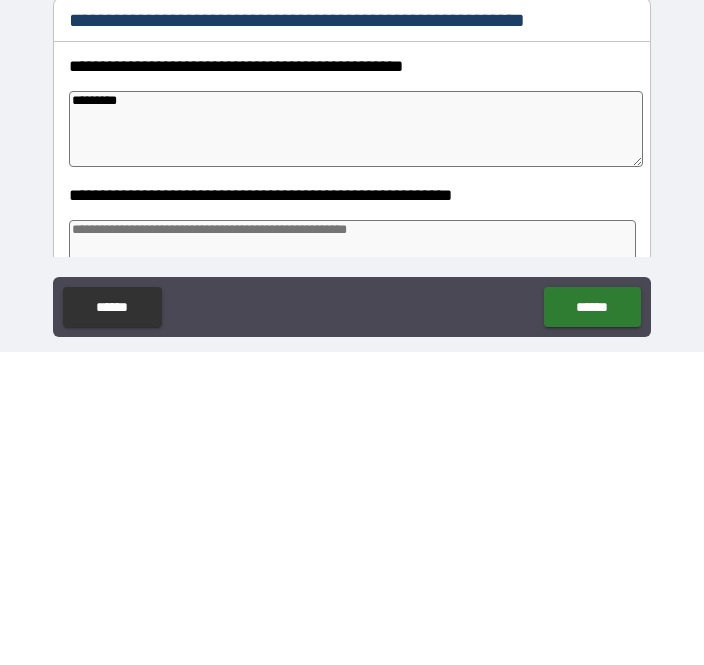 type on "**********" 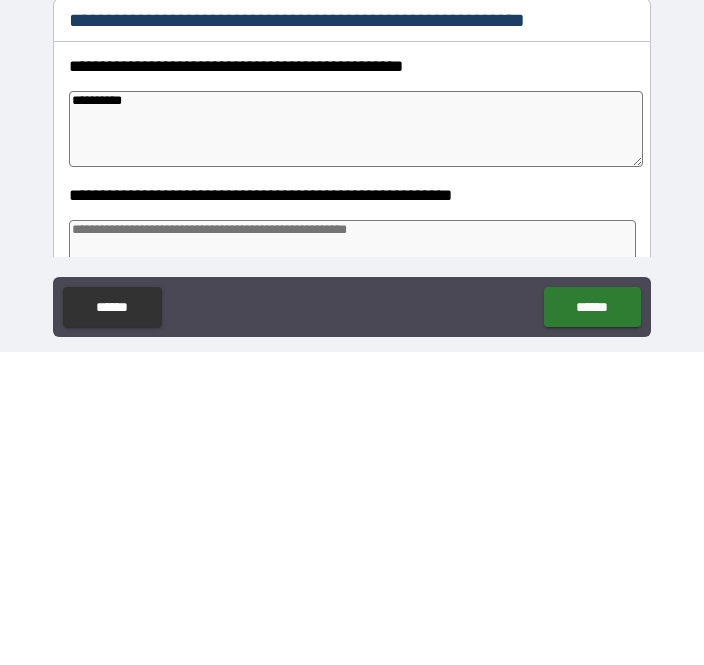 type on "*" 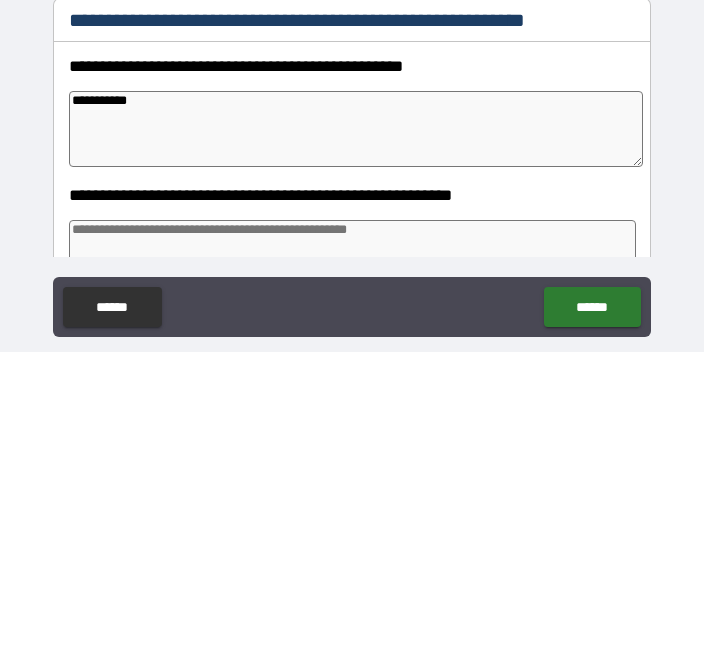 type on "*" 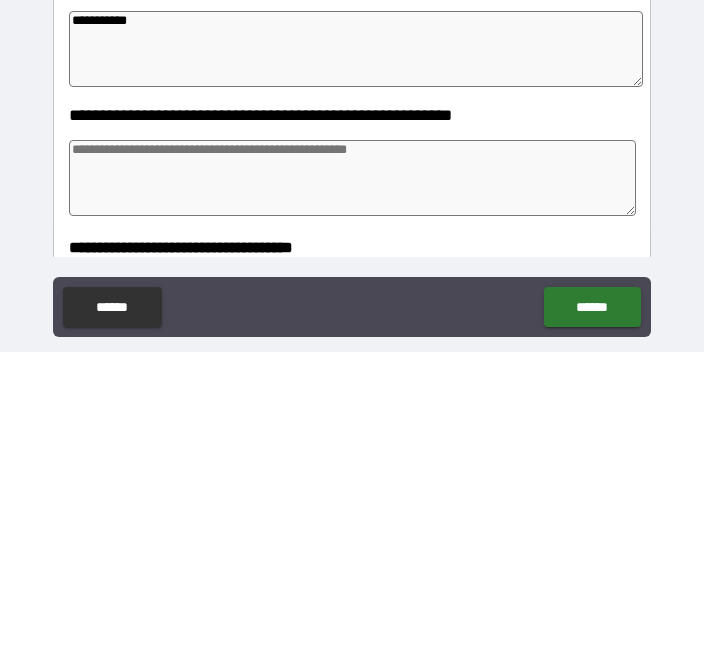 scroll, scrollTop: 79, scrollLeft: 0, axis: vertical 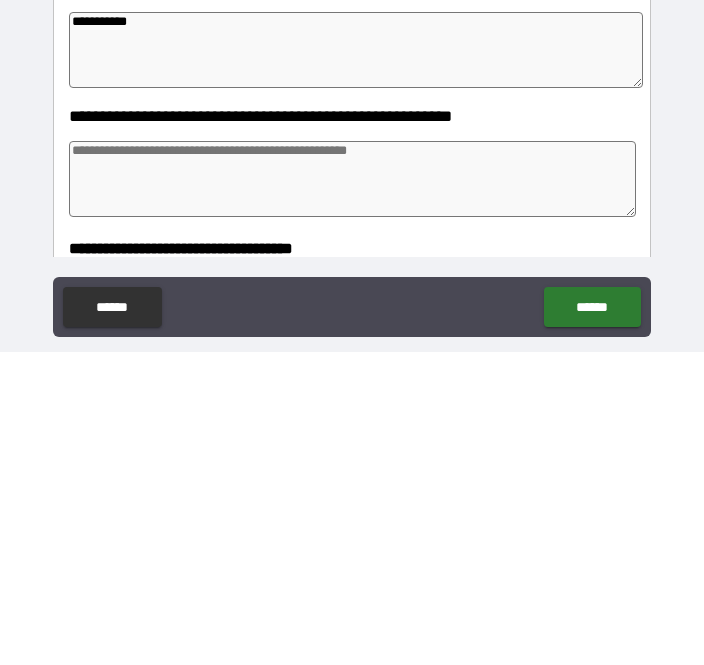type on "**********" 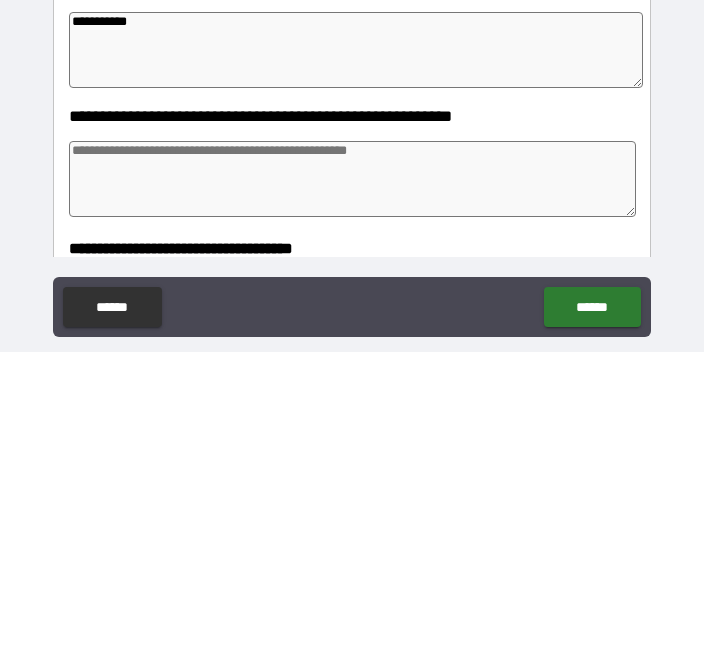 type on "*" 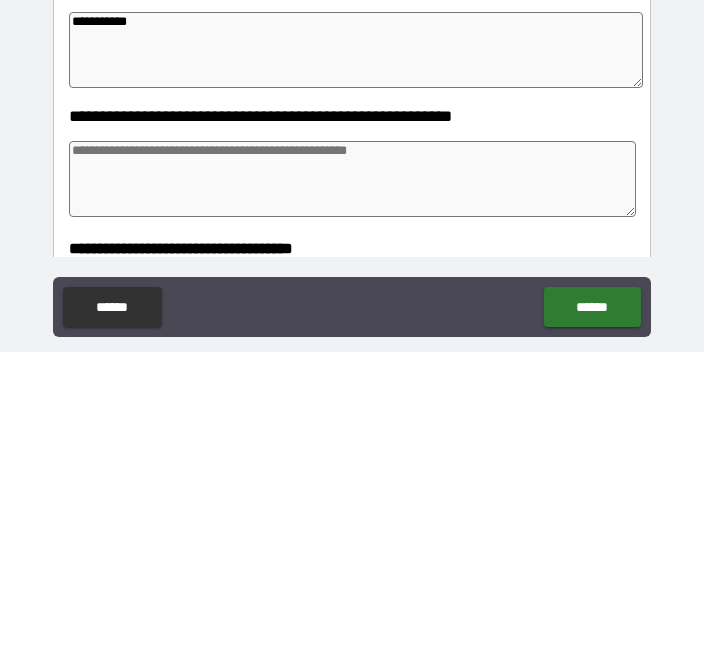 type on "*" 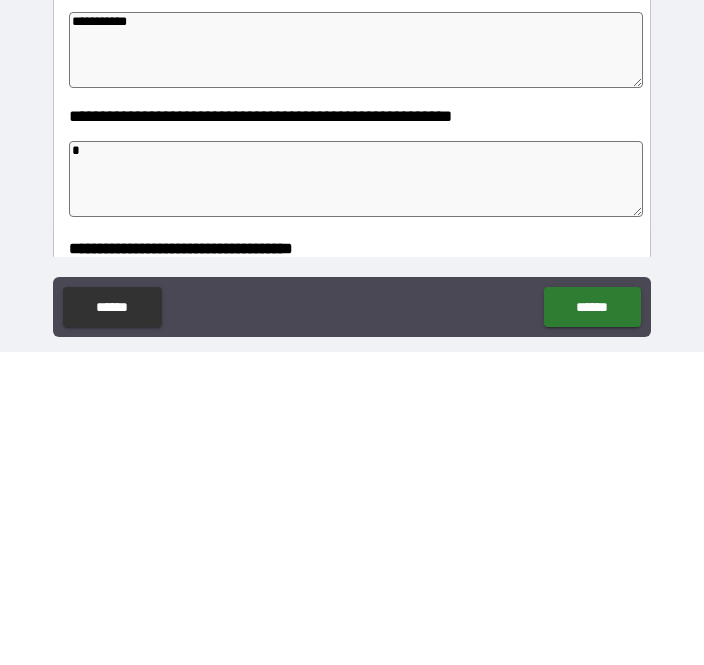 type on "*" 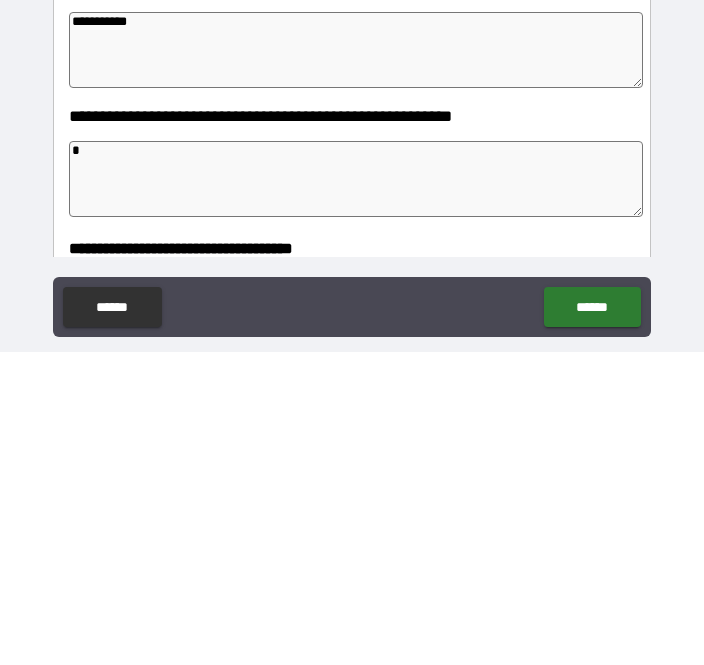 type on "*" 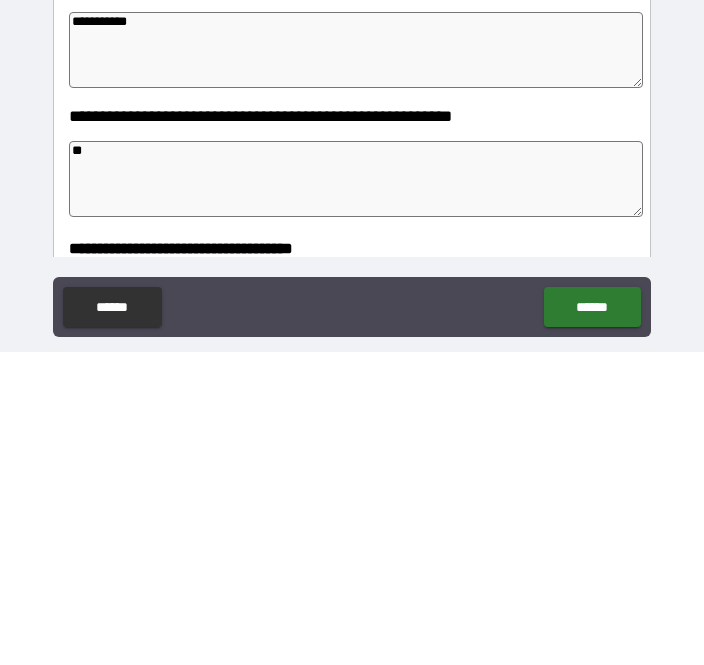 type on "*" 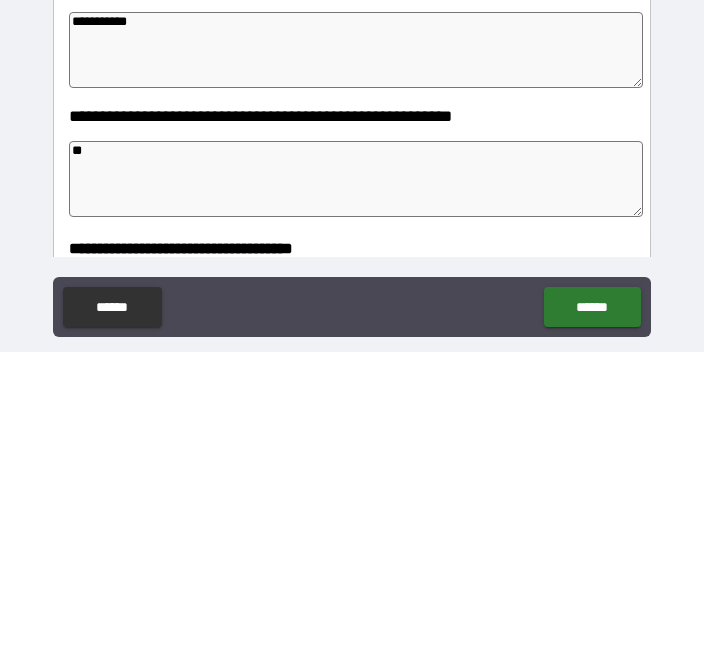 type on "*" 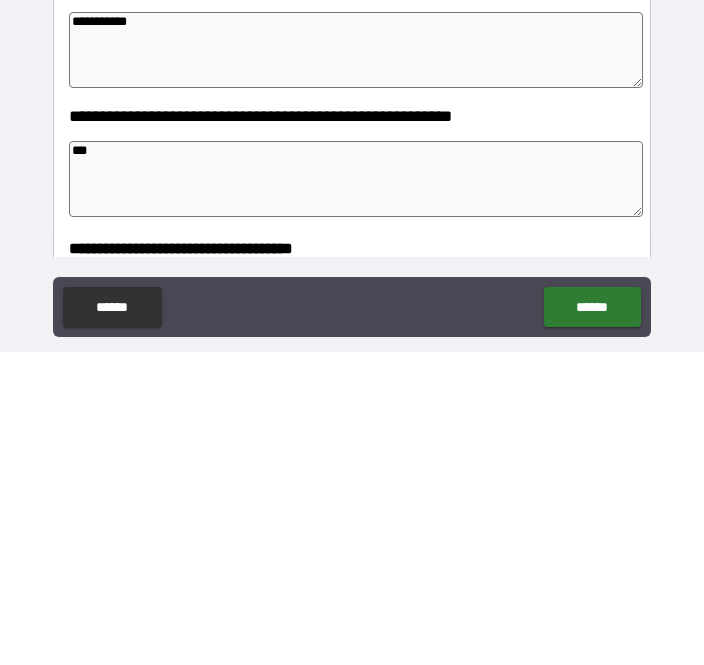 type on "*" 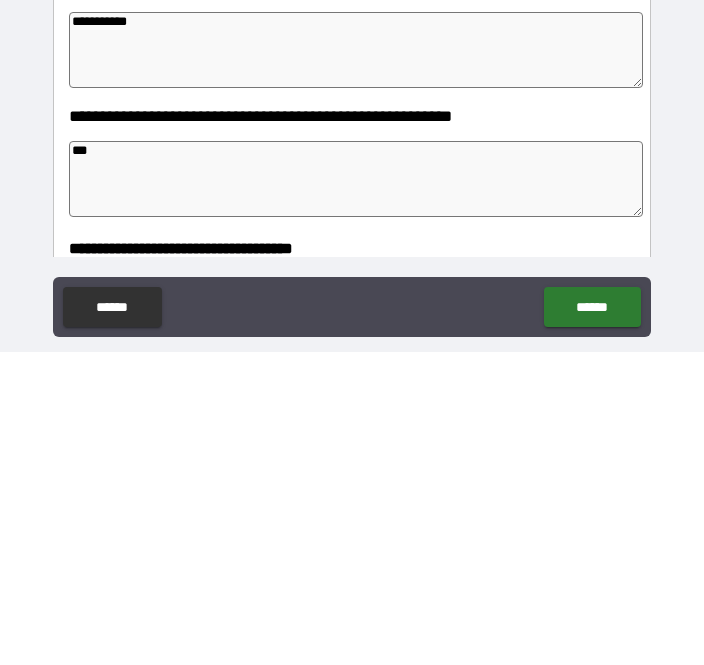 type on "*" 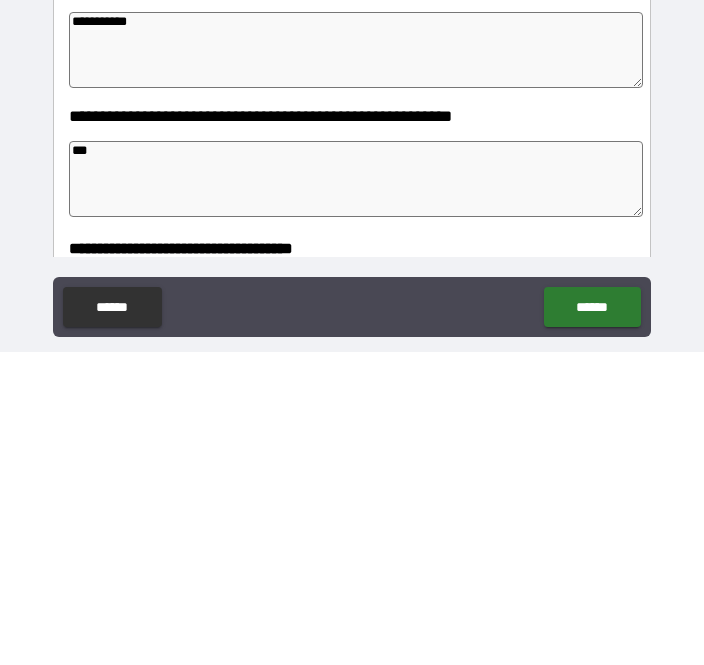 type on "*" 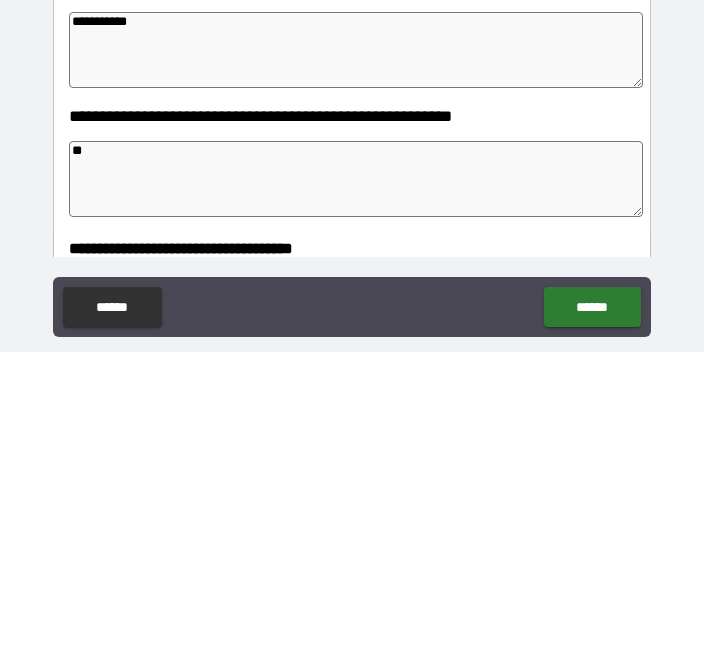 type on "*" 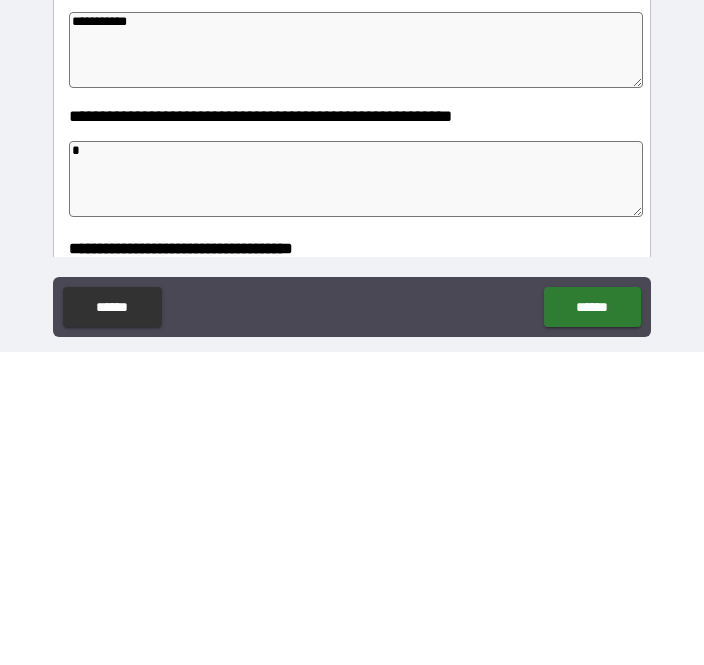 type on "*" 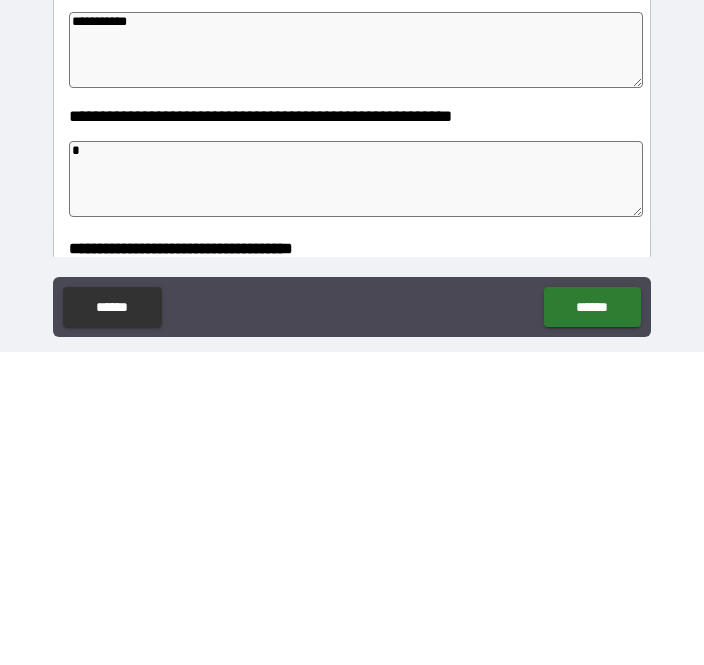 type on "*" 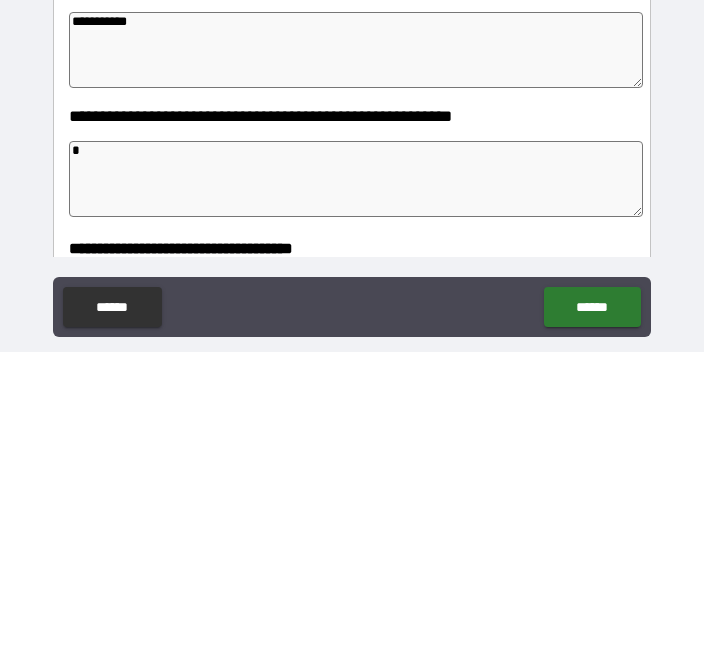 type on "*" 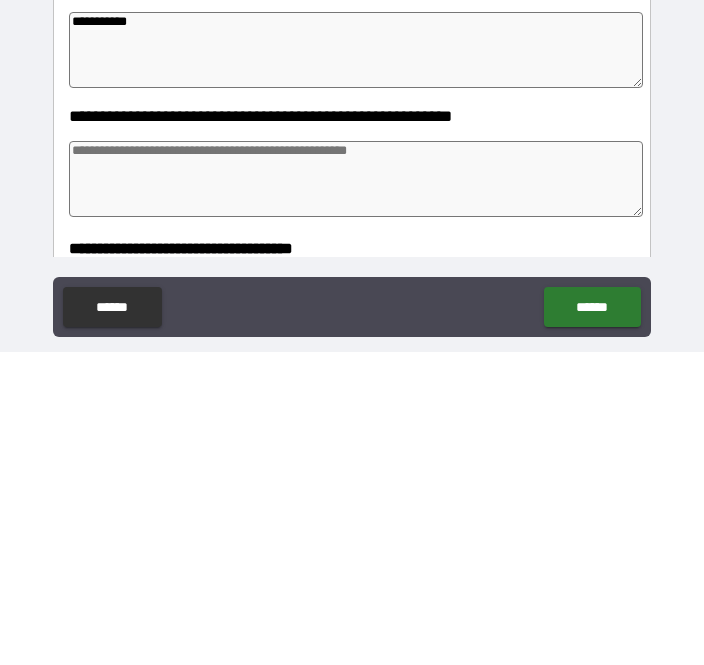 type on "*" 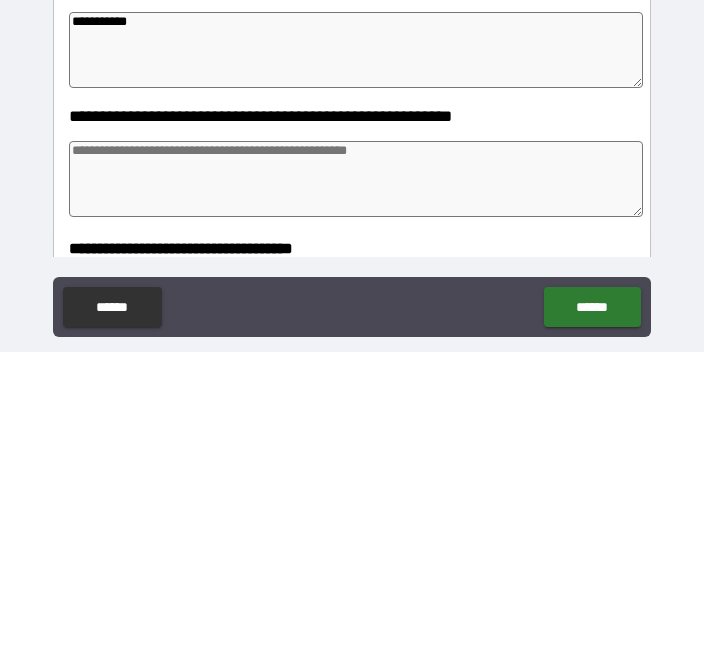 type on "*" 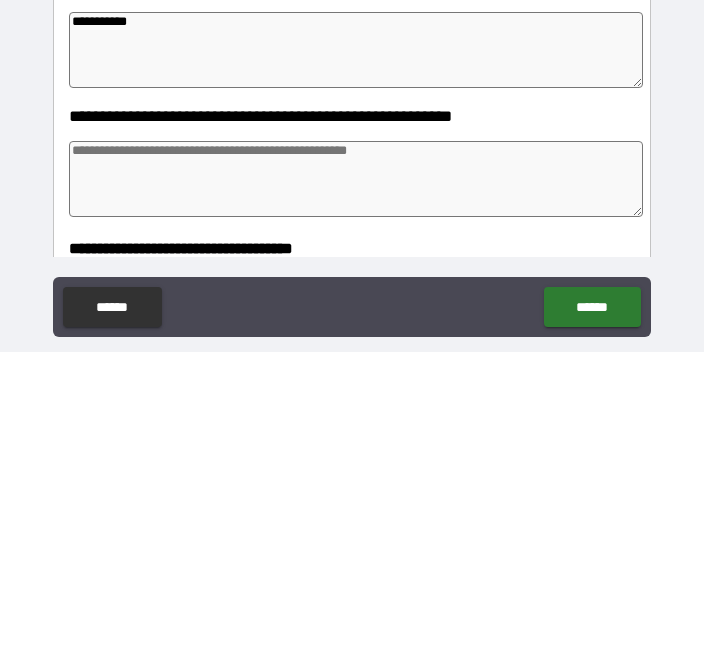 type on "*" 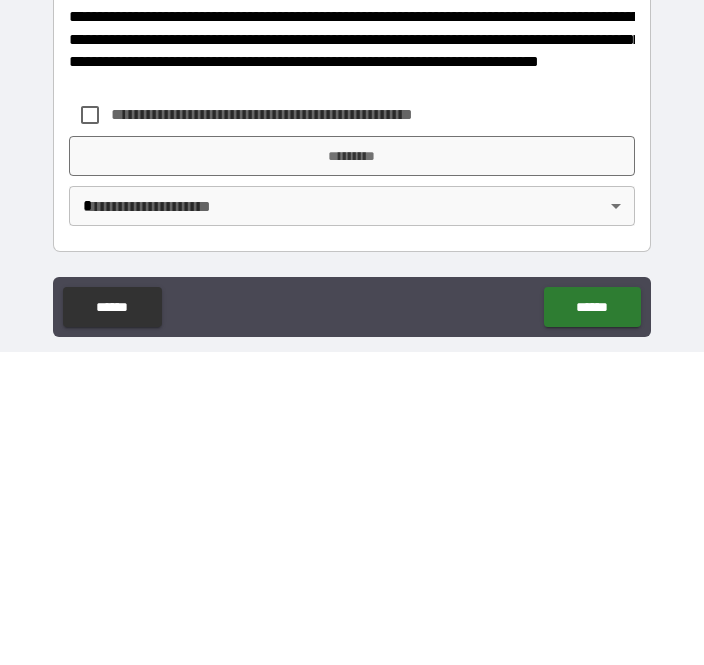 scroll, scrollTop: 660, scrollLeft: 0, axis: vertical 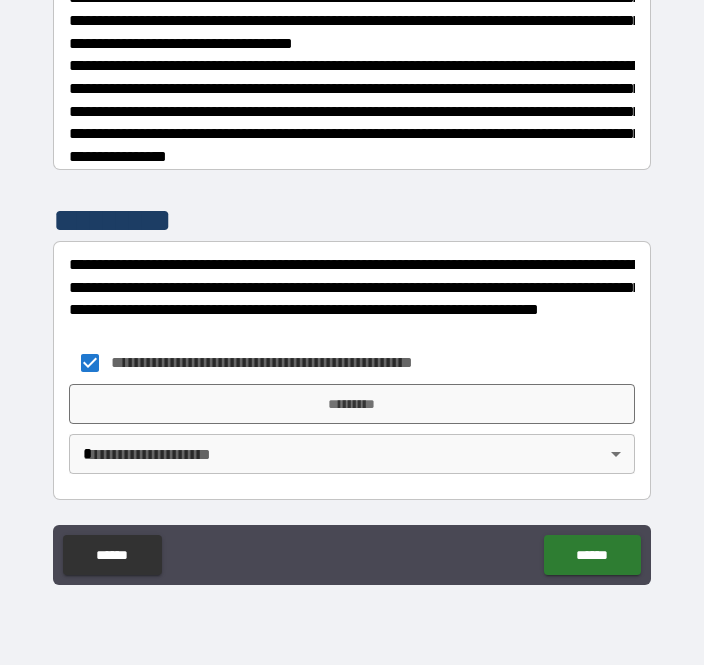 type on "*" 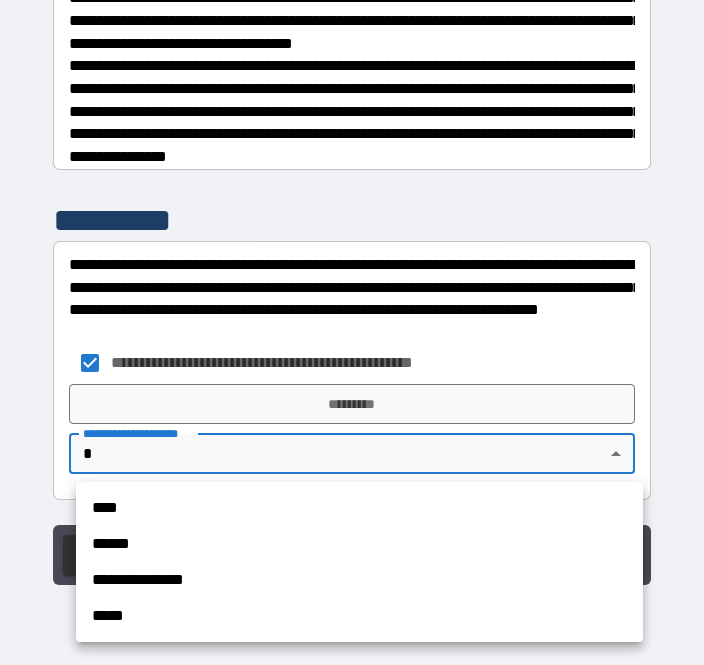 click on "**********" at bounding box center [359, 580] 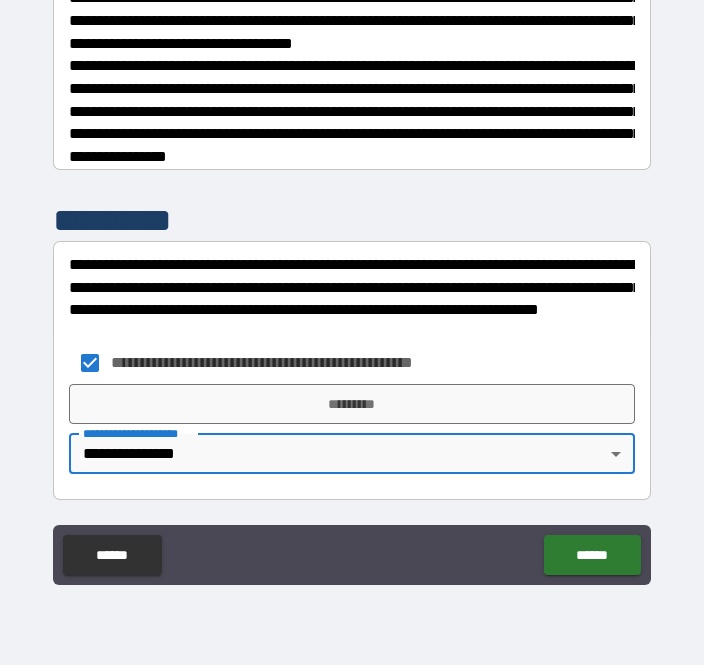 type on "*" 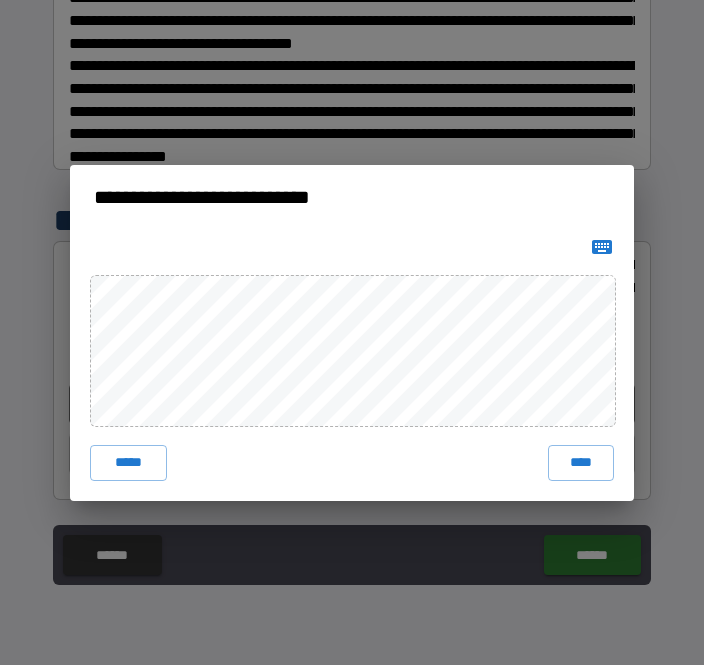 click on "****" at bounding box center [581, 463] 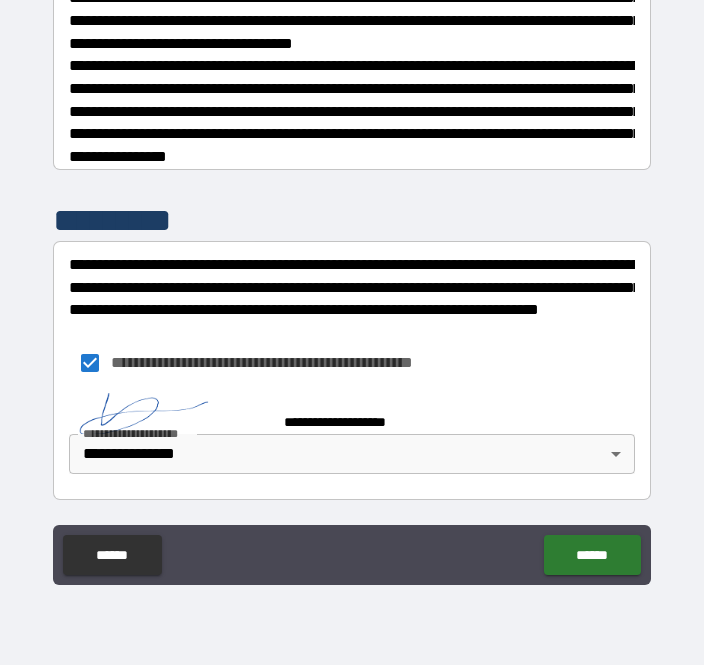 type on "*" 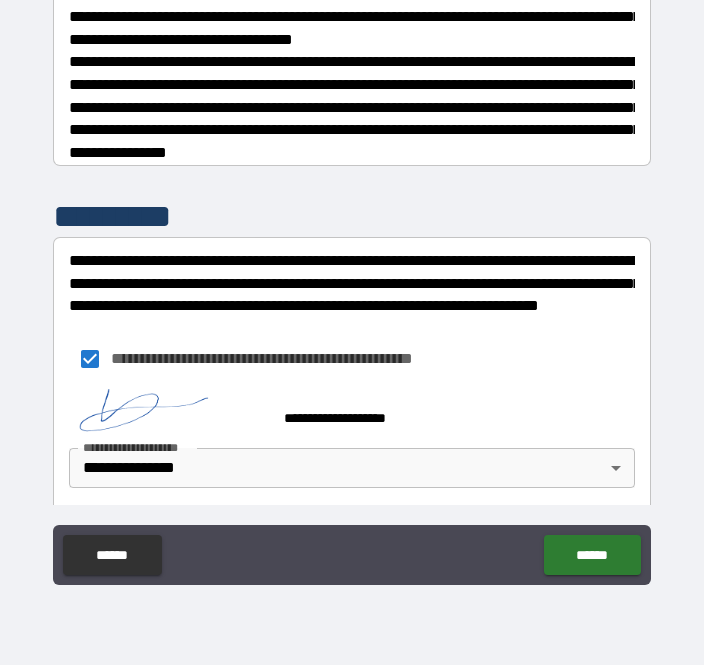 click on "******" at bounding box center [592, 555] 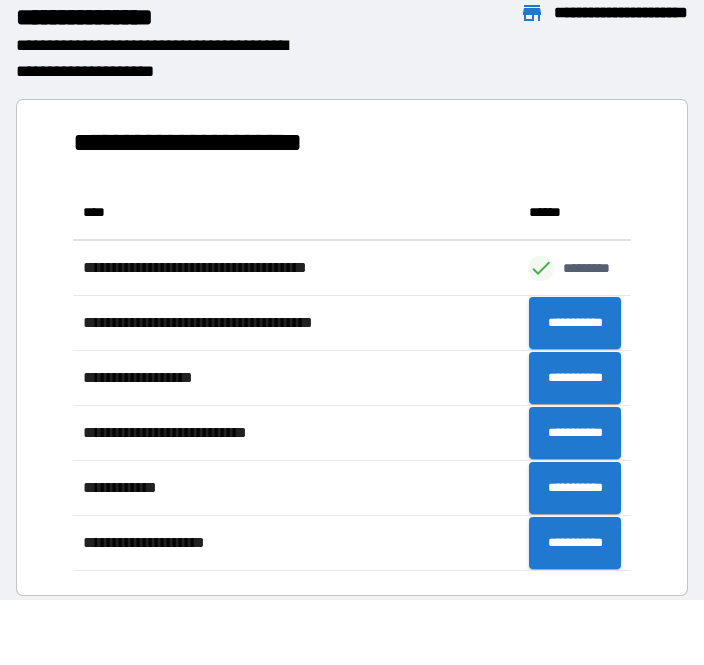 scroll, scrollTop: 1, scrollLeft: 1, axis: both 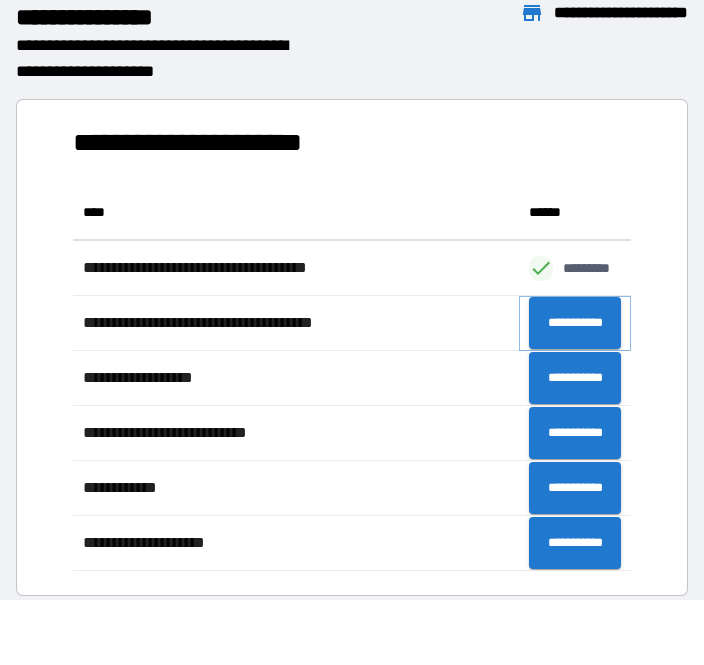 click on "**********" at bounding box center (575, 323) 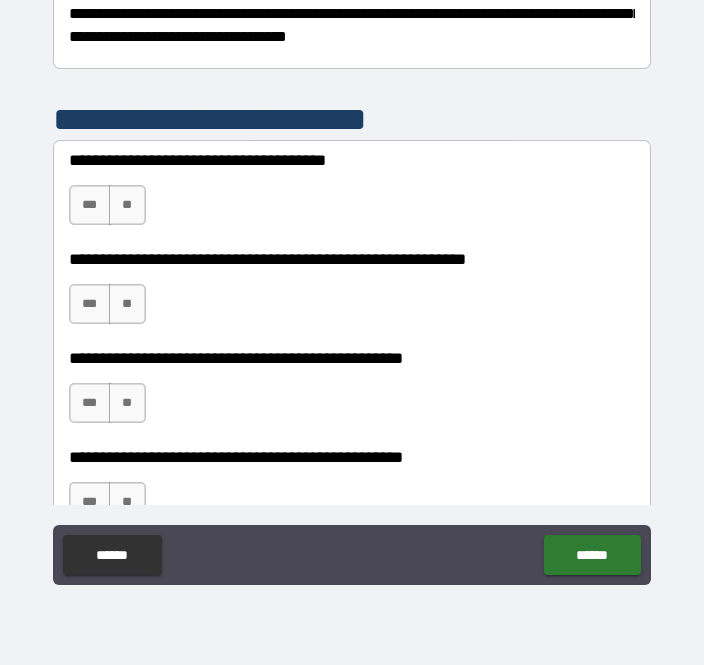 scroll, scrollTop: 356, scrollLeft: 0, axis: vertical 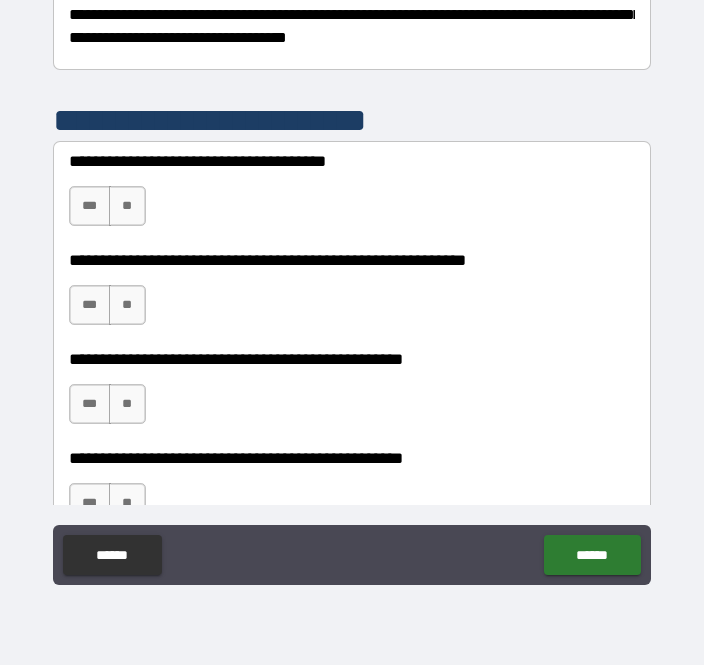 click on "***" at bounding box center [90, 206] 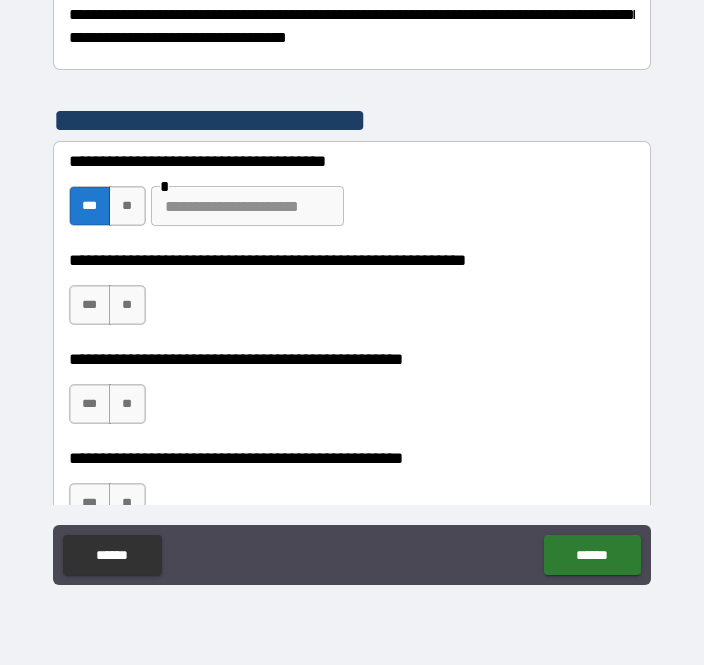 click at bounding box center (247, 206) 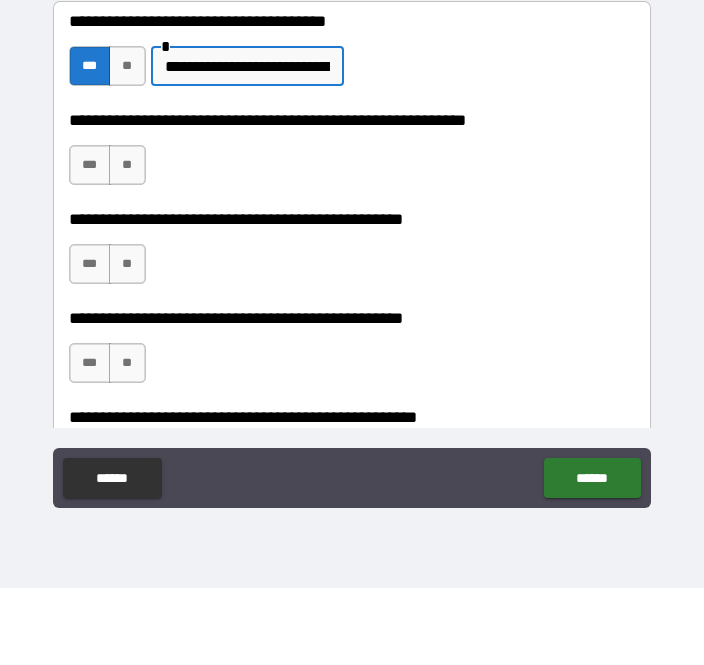 scroll, scrollTop: 424, scrollLeft: 0, axis: vertical 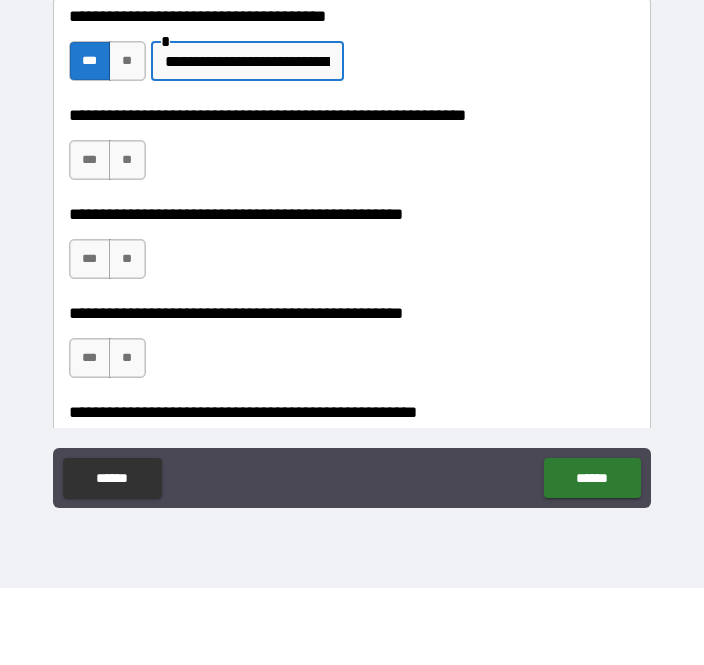 type on "**********" 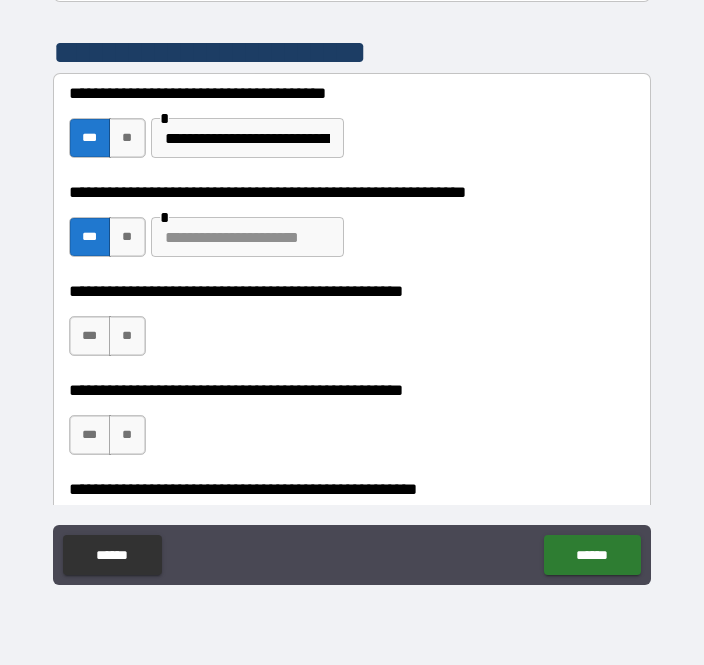 click at bounding box center (247, 237) 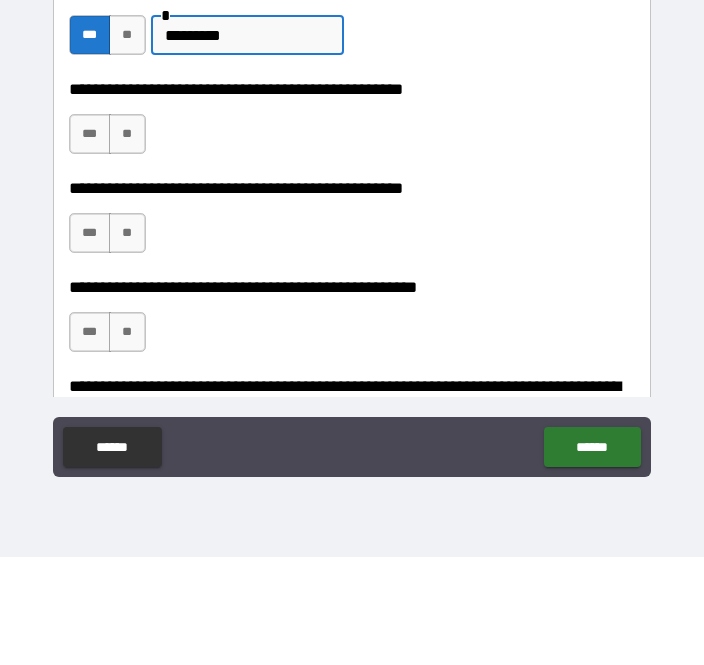 scroll, scrollTop: 521, scrollLeft: 0, axis: vertical 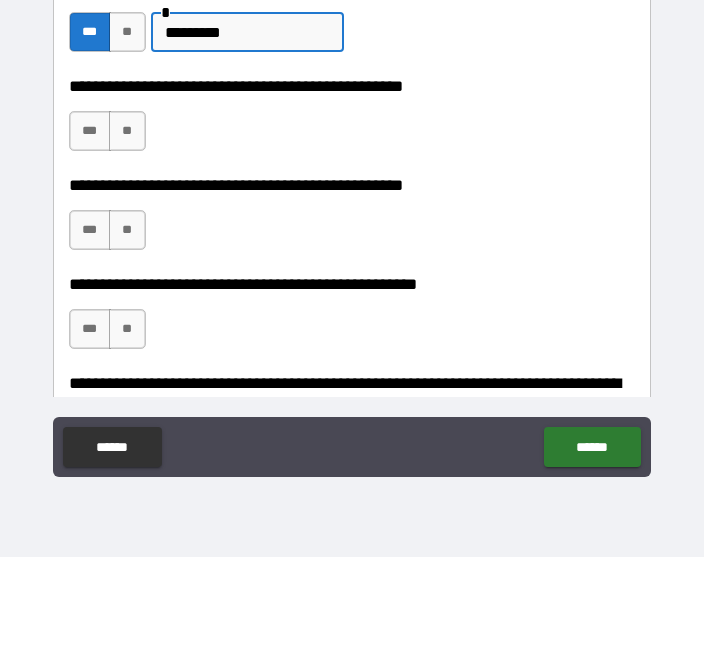 type on "*********" 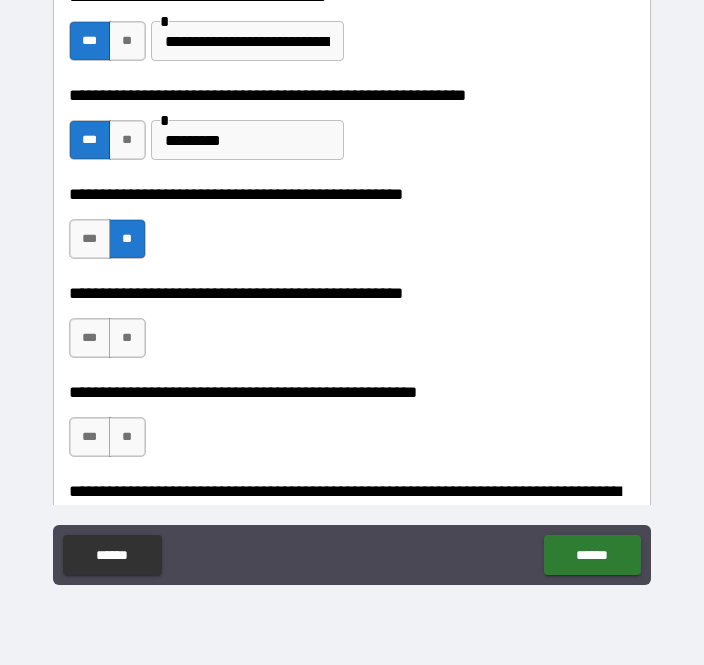 click on "***" at bounding box center [90, 338] 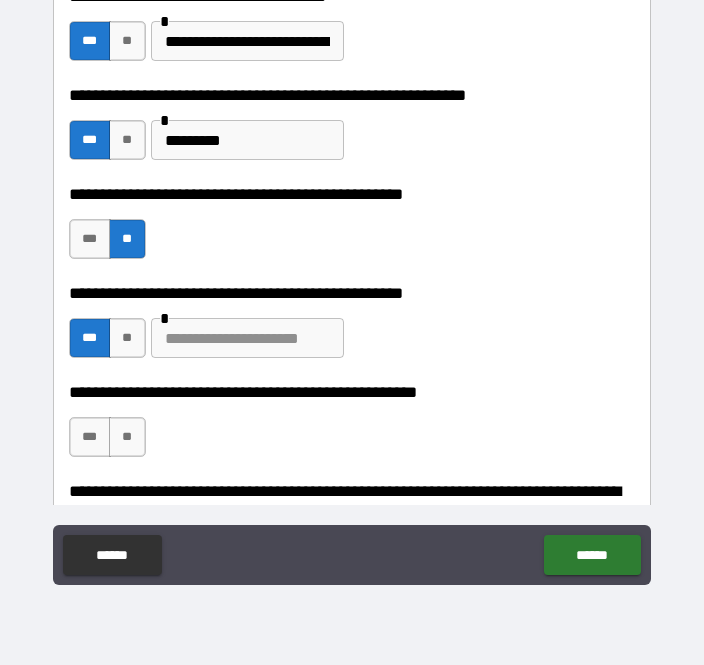 click at bounding box center [247, 338] 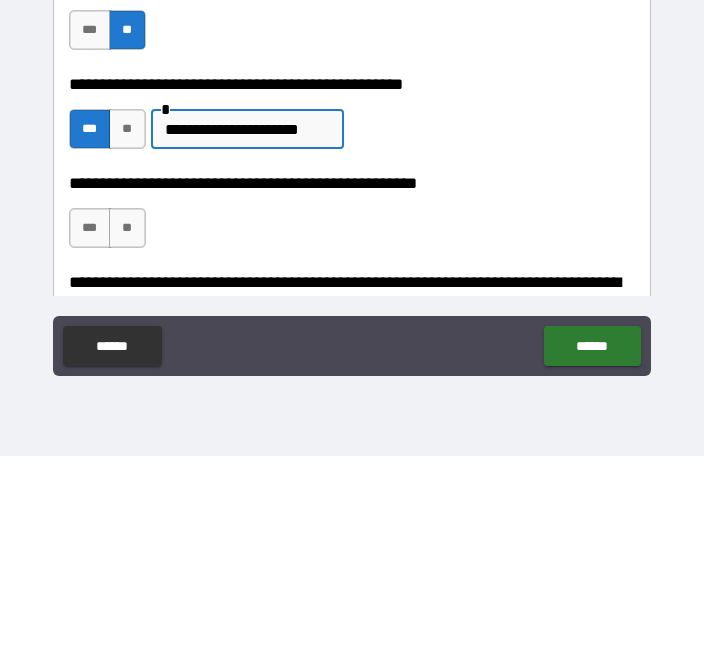 type on "**********" 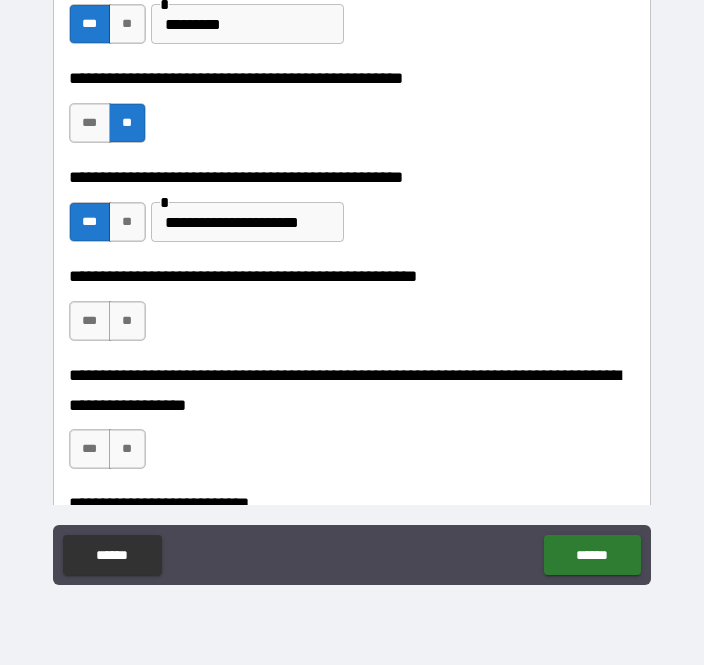 scroll, scrollTop: 653, scrollLeft: 0, axis: vertical 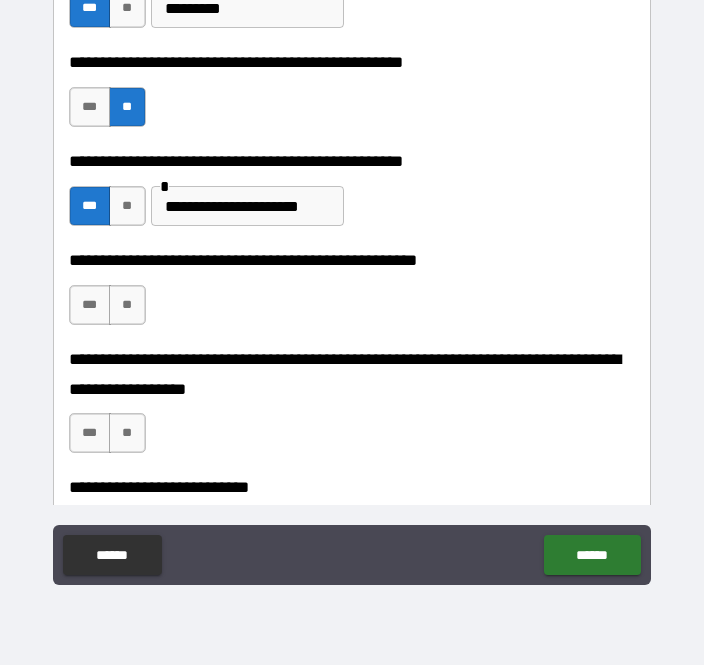 click on "**" at bounding box center [127, 305] 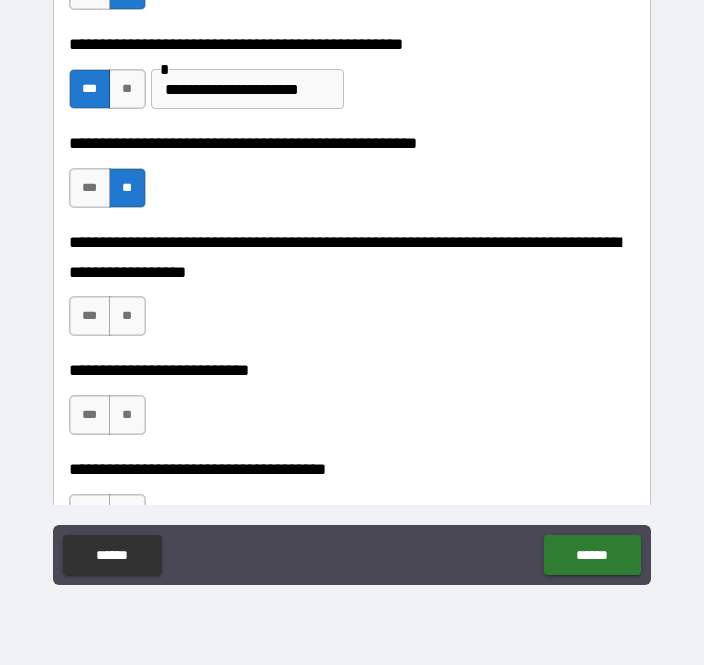 scroll, scrollTop: 771, scrollLeft: 0, axis: vertical 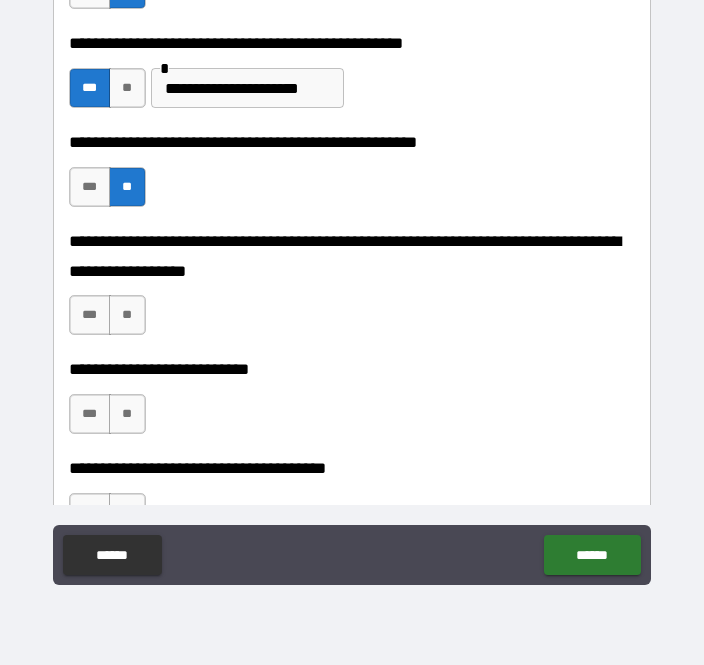 click on "**" at bounding box center [127, 315] 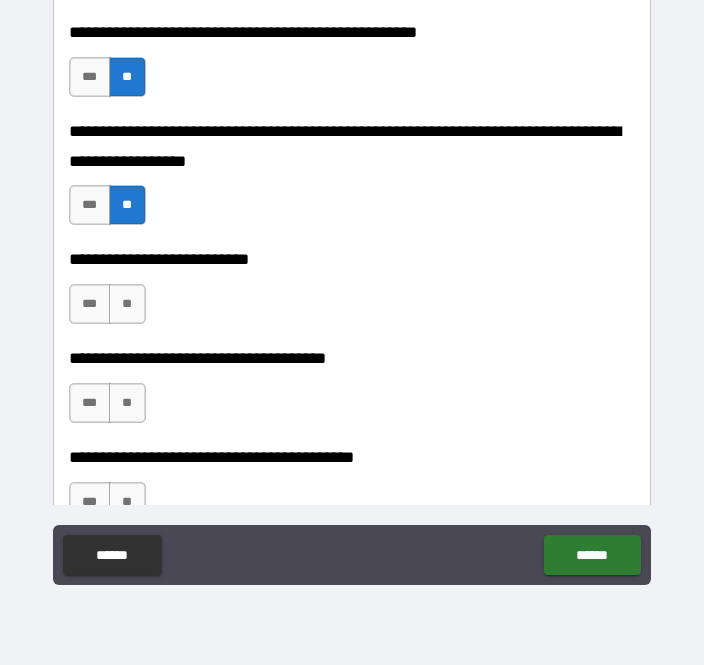 scroll, scrollTop: 888, scrollLeft: 0, axis: vertical 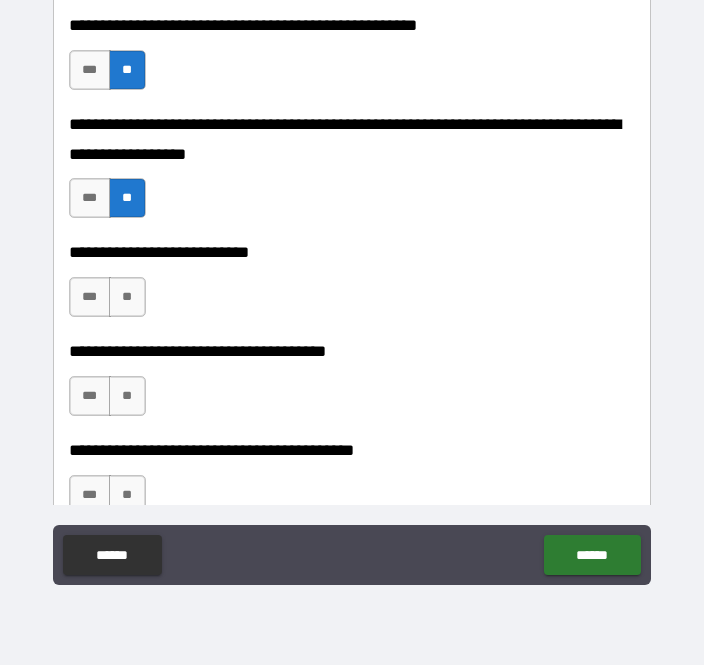 click on "**" at bounding box center (127, 297) 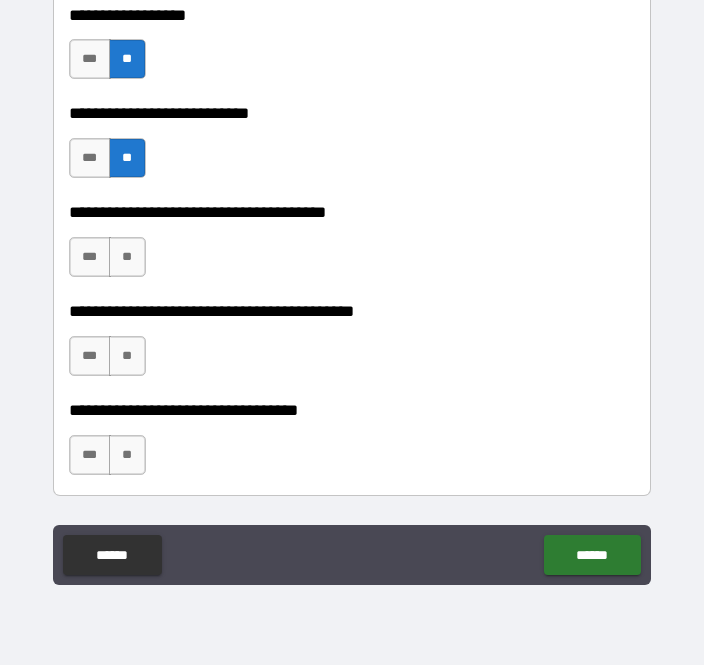 scroll, scrollTop: 1027, scrollLeft: 0, axis: vertical 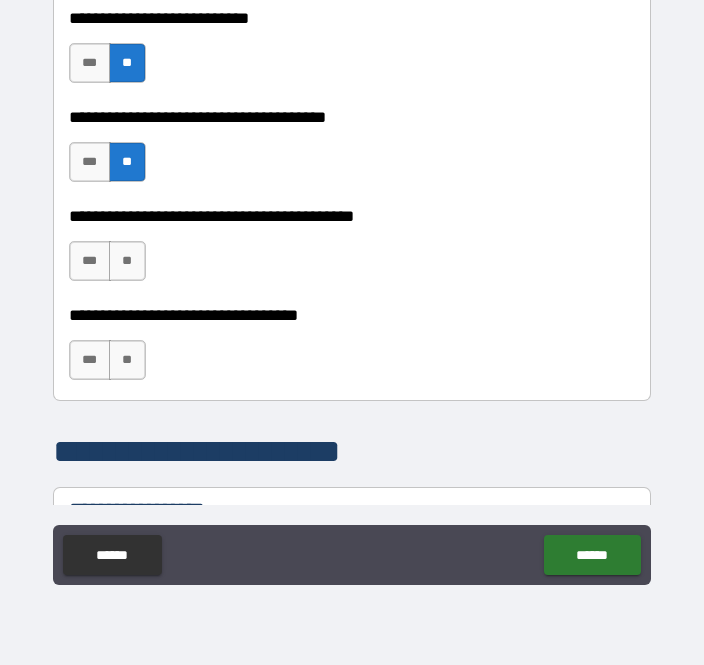 click on "**" at bounding box center [127, 261] 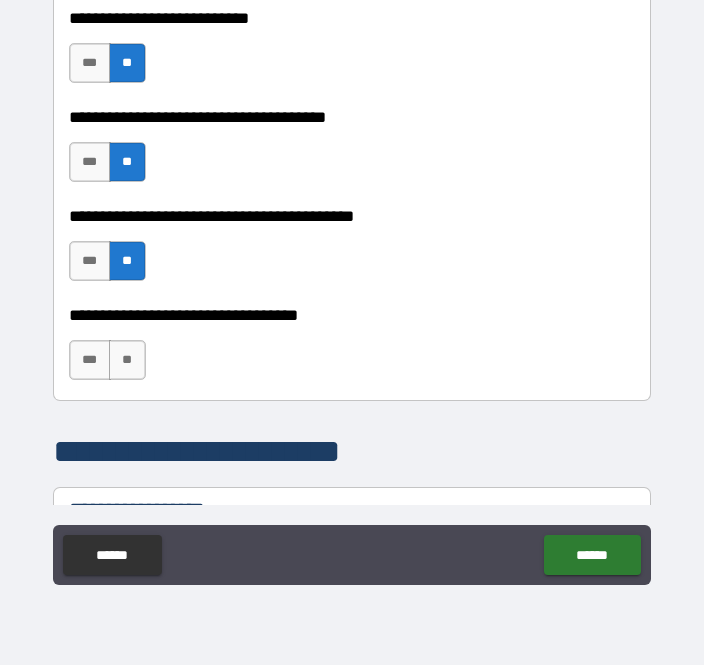 click on "**" at bounding box center [127, 360] 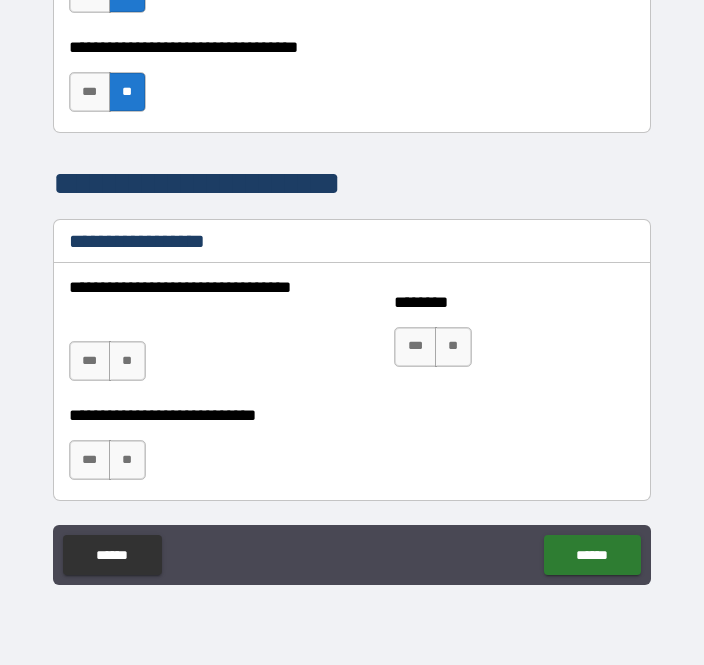 scroll, scrollTop: 1392, scrollLeft: 0, axis: vertical 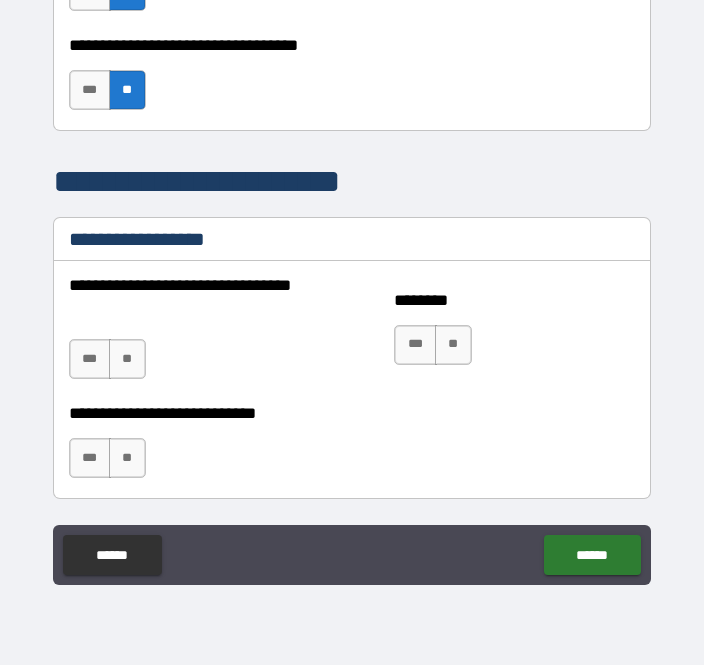 click on "**" at bounding box center [127, 359] 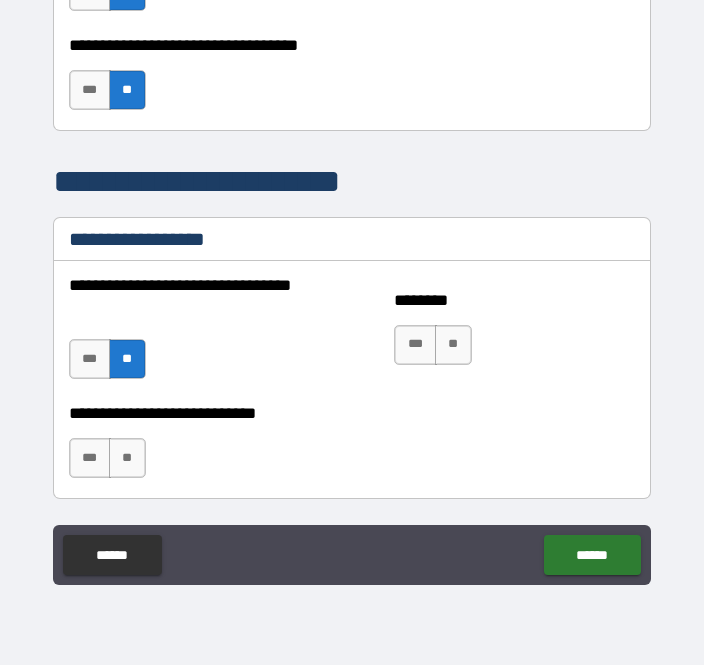 click on "**" at bounding box center (453, 345) 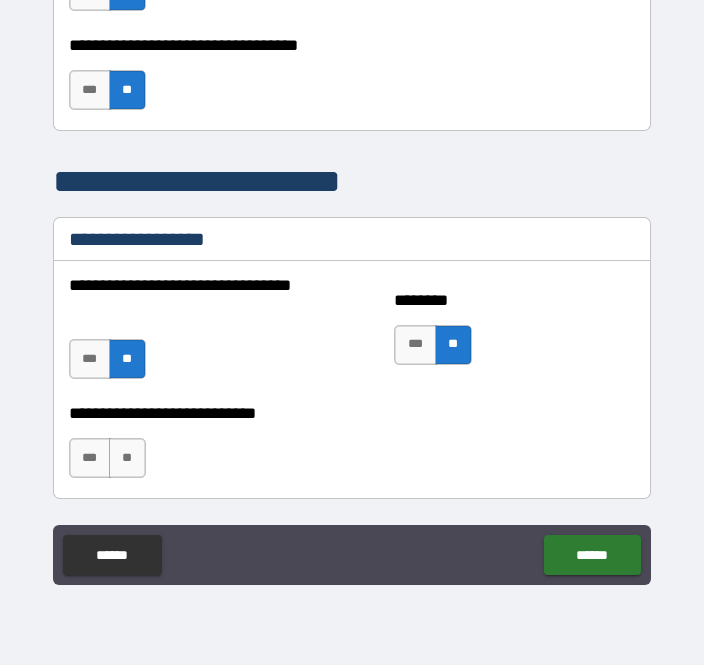 click on "**" at bounding box center (127, 458) 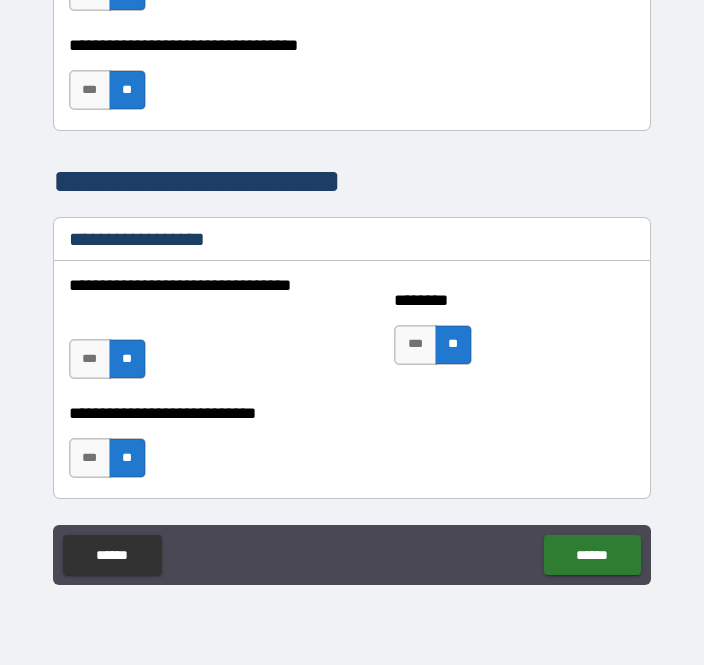 click on "******" at bounding box center (592, 555) 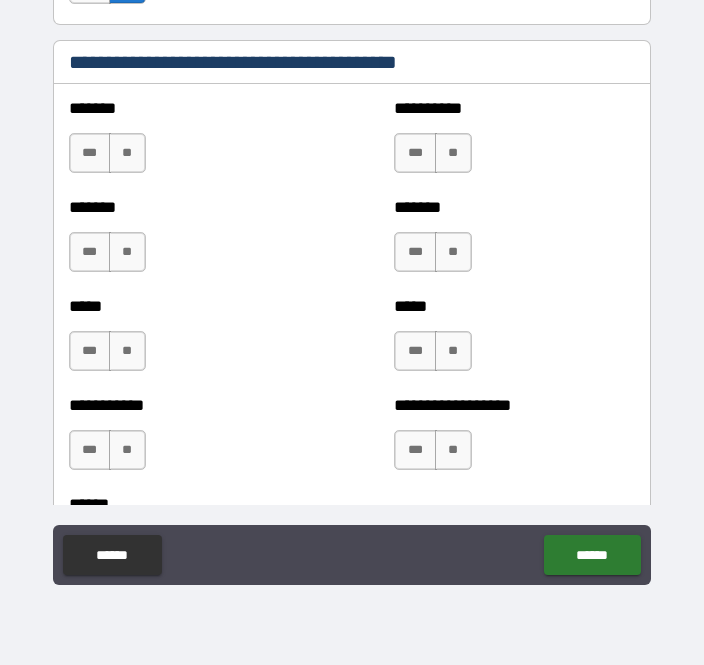 scroll, scrollTop: 1867, scrollLeft: 0, axis: vertical 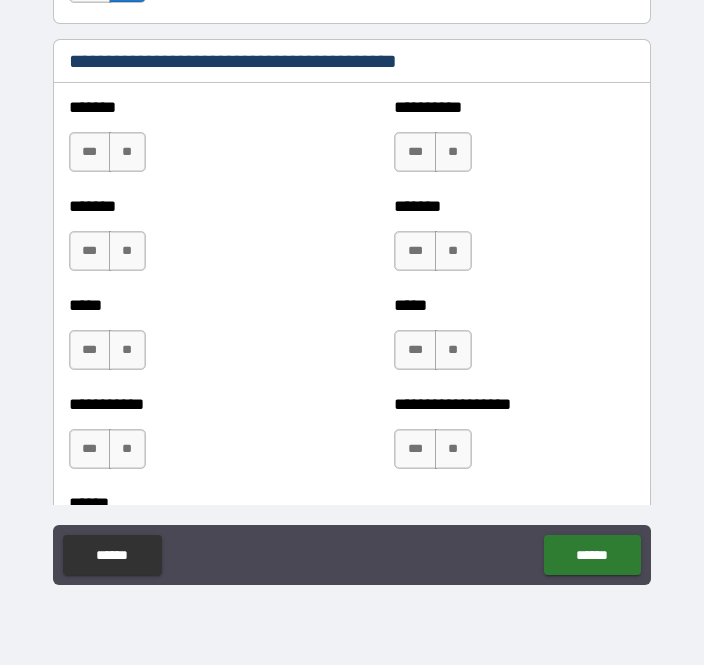 click on "**" at bounding box center (127, 152) 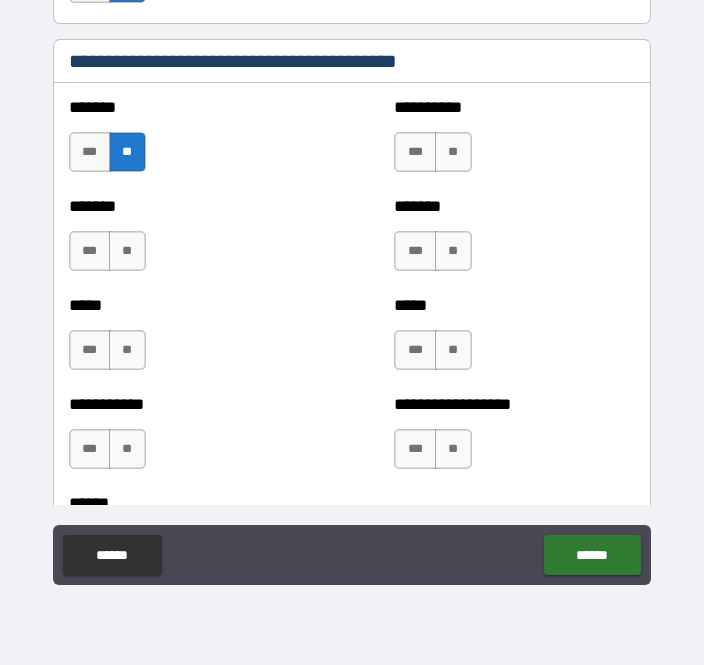click on "**" at bounding box center (453, 152) 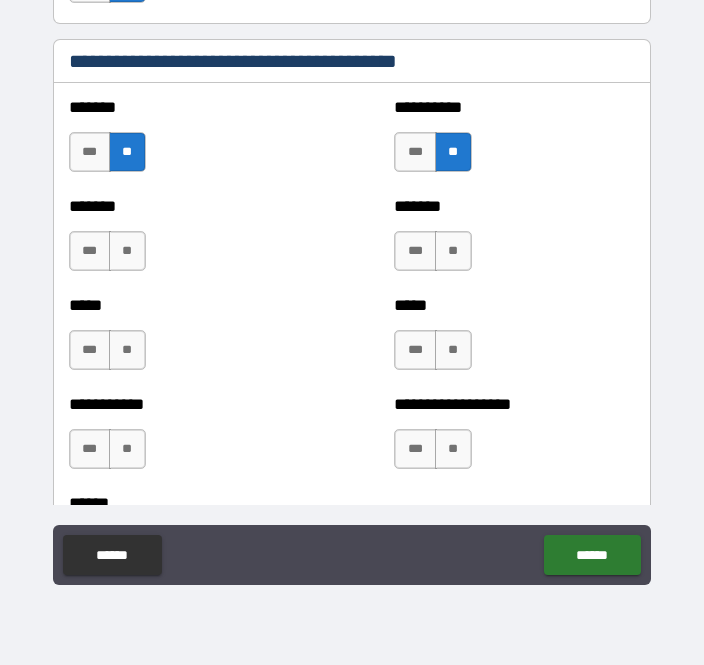 click on "**" at bounding box center (127, 251) 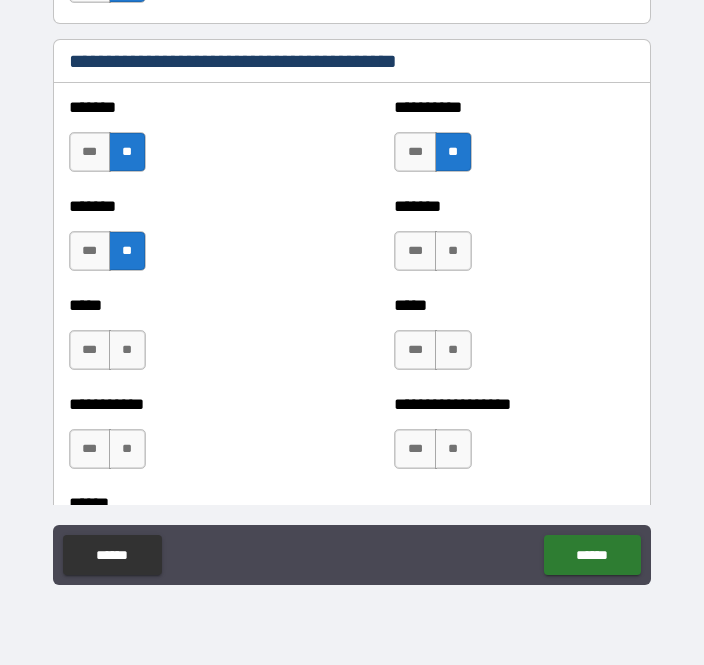 click on "**" at bounding box center (453, 251) 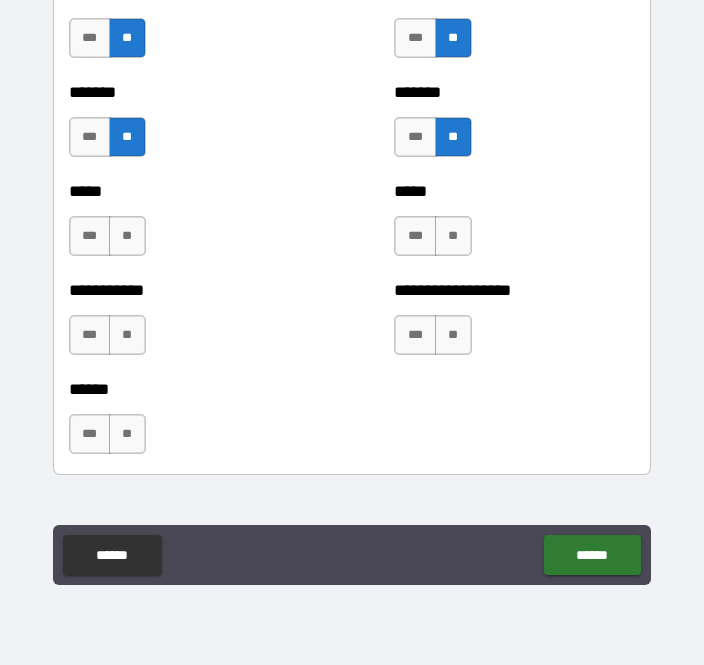 scroll, scrollTop: 1982, scrollLeft: 0, axis: vertical 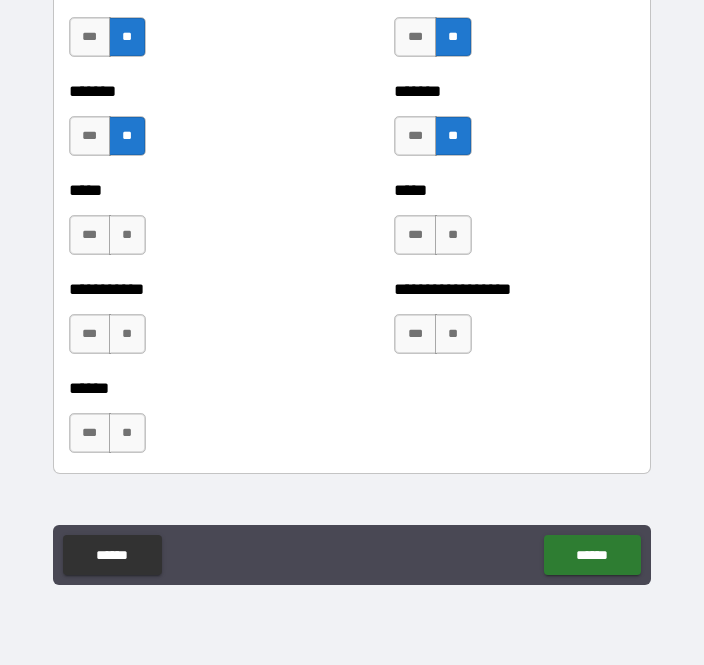 click on "**" at bounding box center [127, 235] 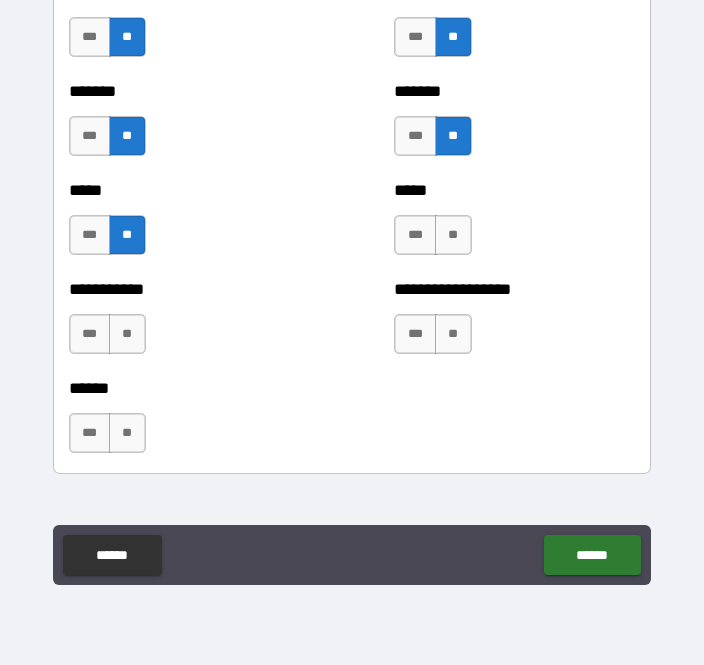click on "**" at bounding box center [453, 235] 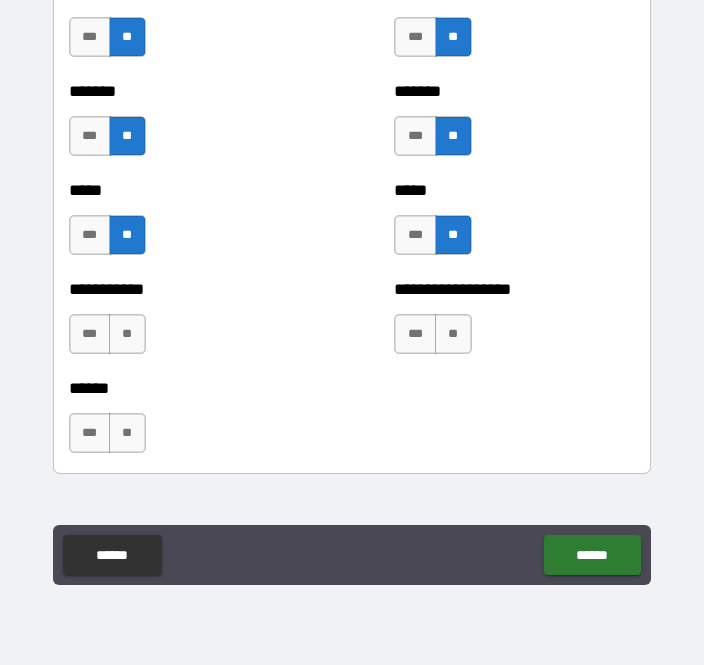 click on "**" at bounding box center [127, 334] 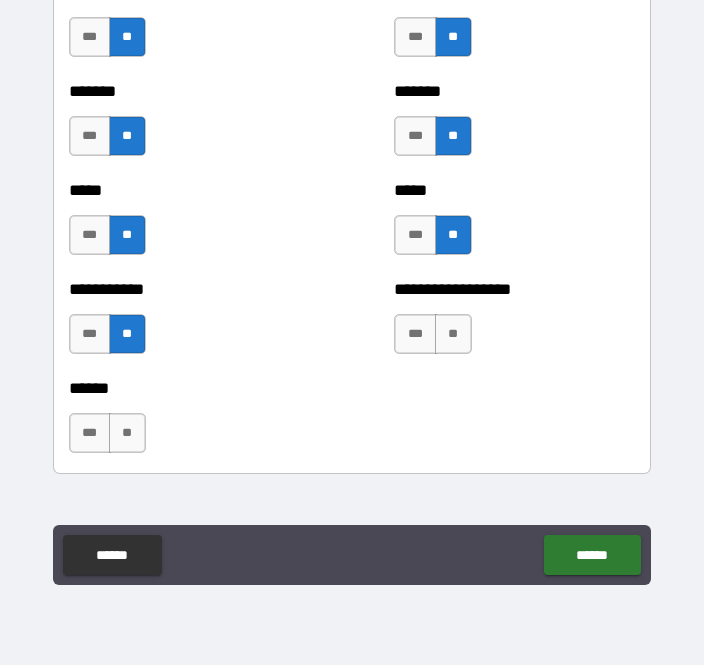 click on "**" at bounding box center [453, 334] 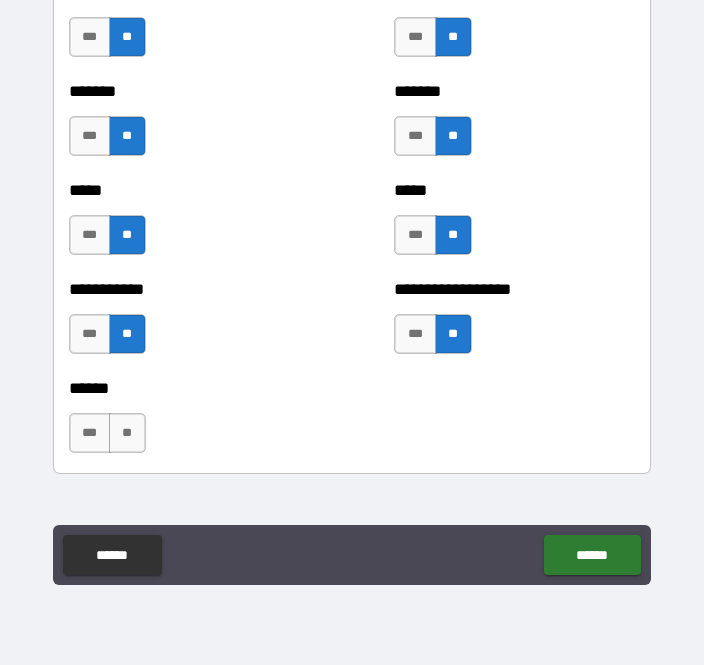 click on "**" at bounding box center [127, 433] 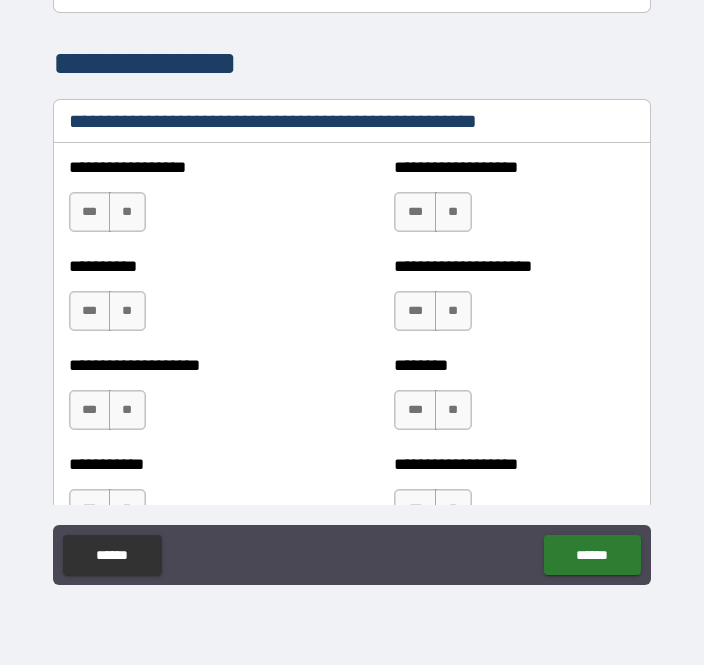 scroll, scrollTop: 2444, scrollLeft: 0, axis: vertical 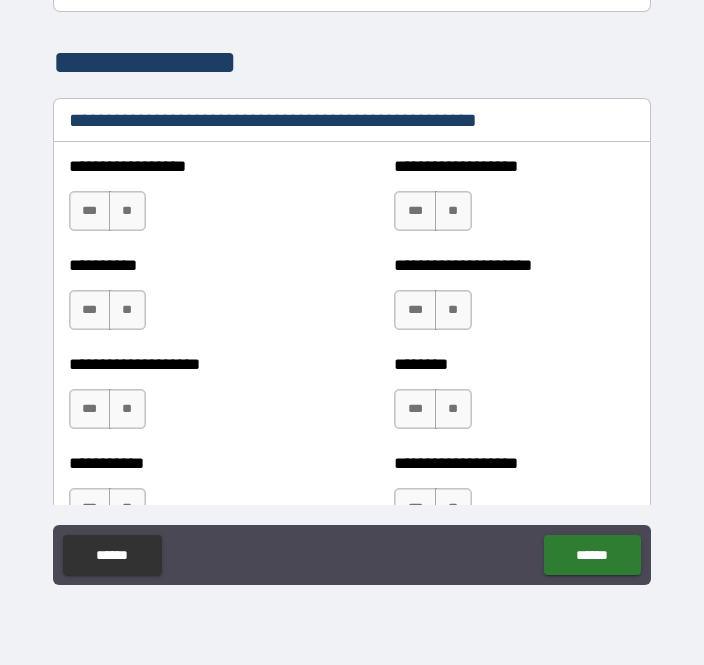 click on "**" at bounding box center [127, 211] 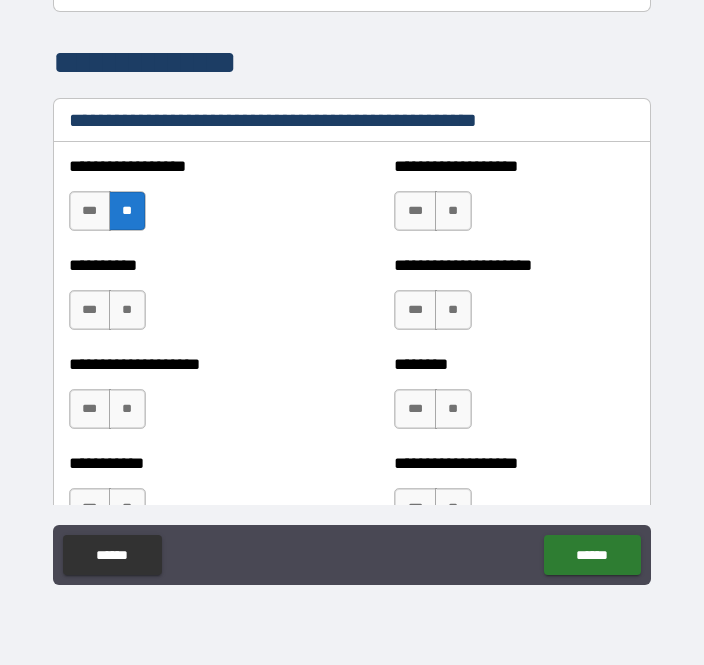 click on "**" at bounding box center [453, 211] 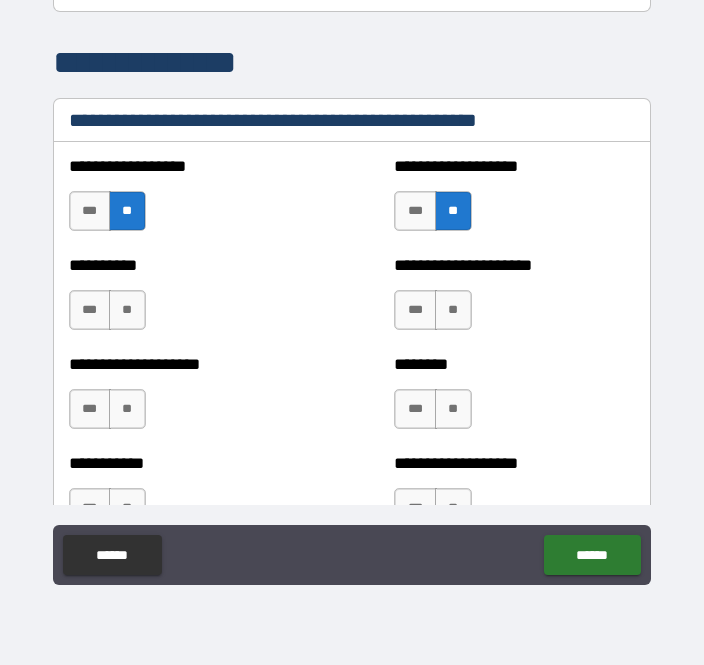 click on "***" at bounding box center [415, 211] 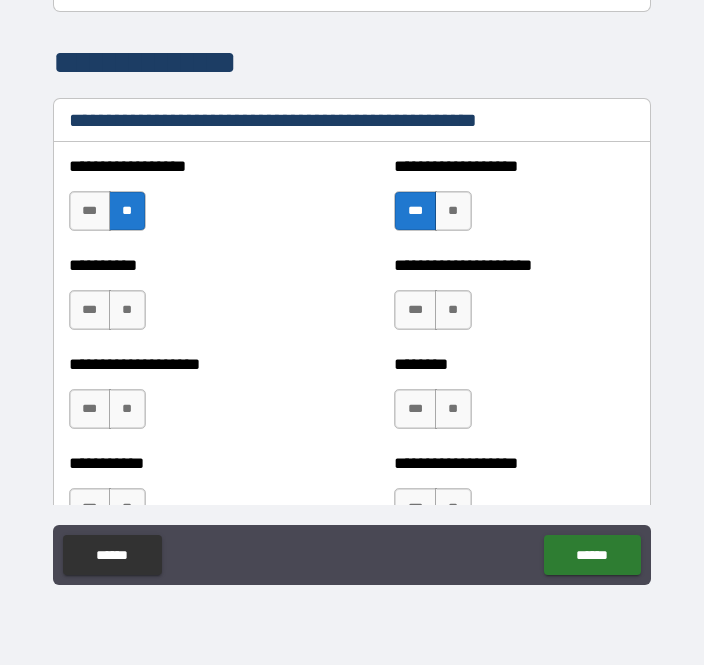 click on "**" at bounding box center [127, 310] 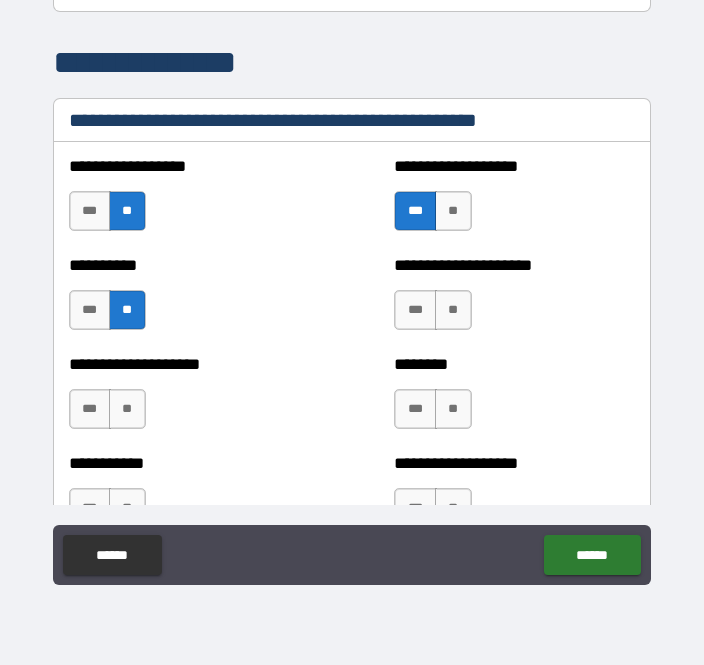 click on "**" at bounding box center [453, 310] 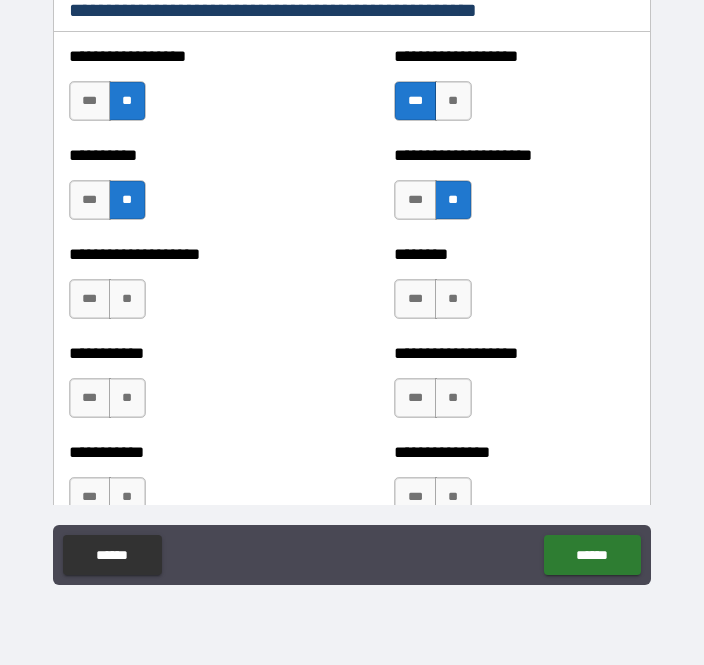scroll, scrollTop: 2555, scrollLeft: 0, axis: vertical 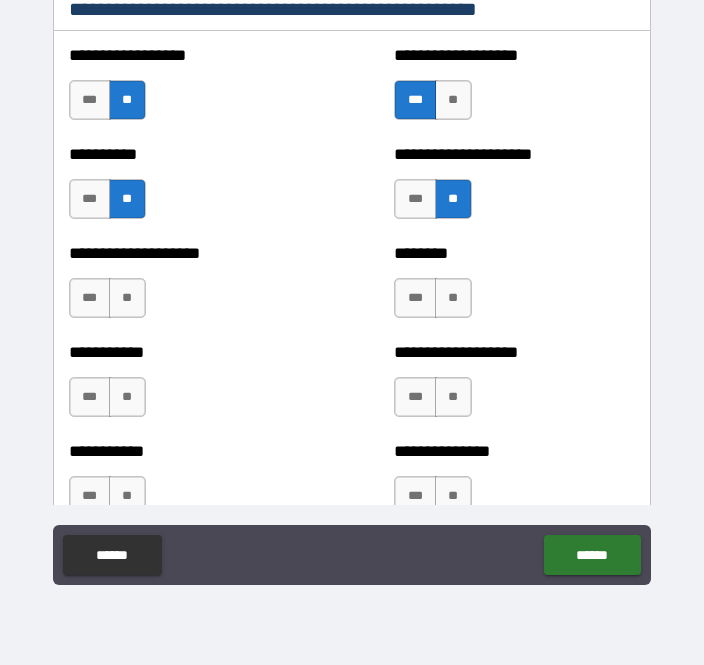 click on "**" at bounding box center [453, 100] 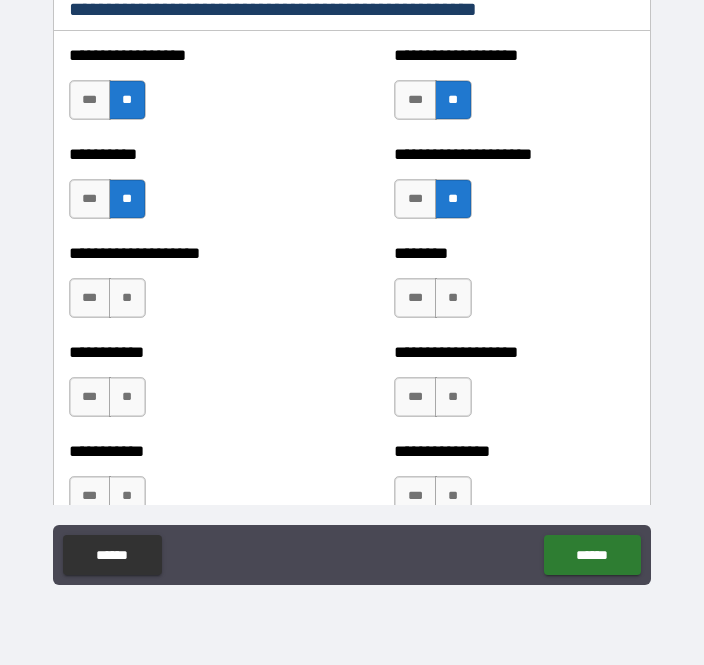 click on "***" at bounding box center [415, 100] 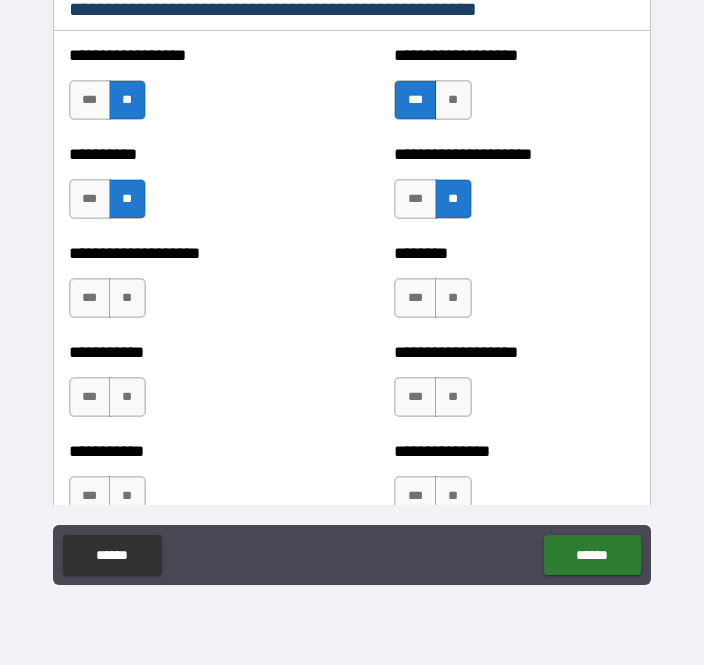 click on "**" at bounding box center (127, 298) 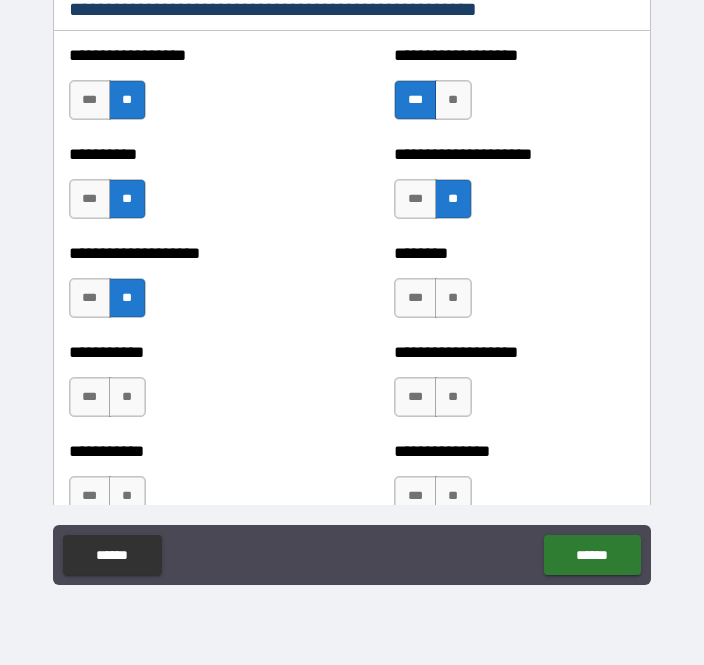 click on "**" at bounding box center [453, 298] 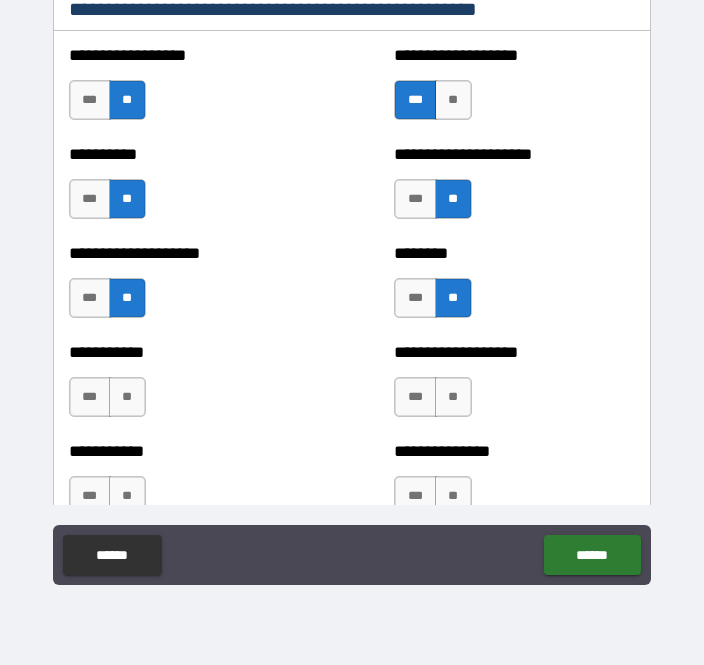 click on "**" at bounding box center (127, 397) 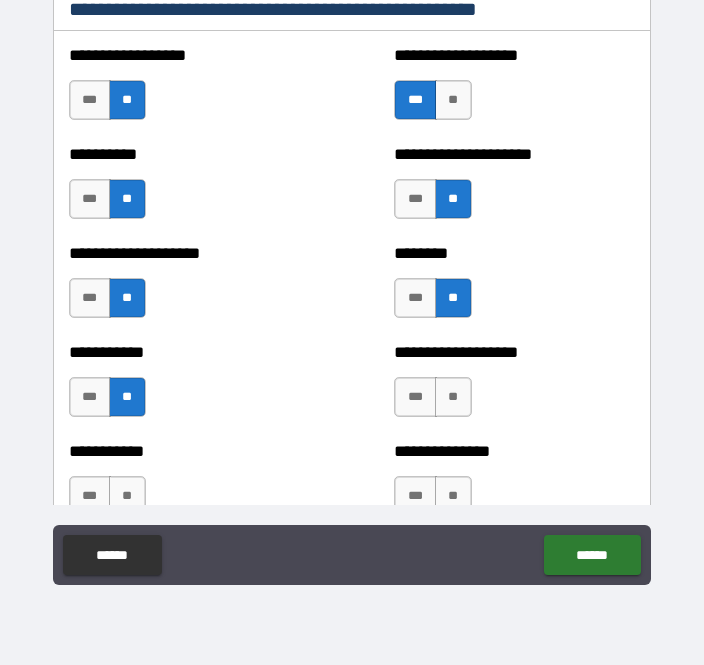 click on "**" at bounding box center [453, 397] 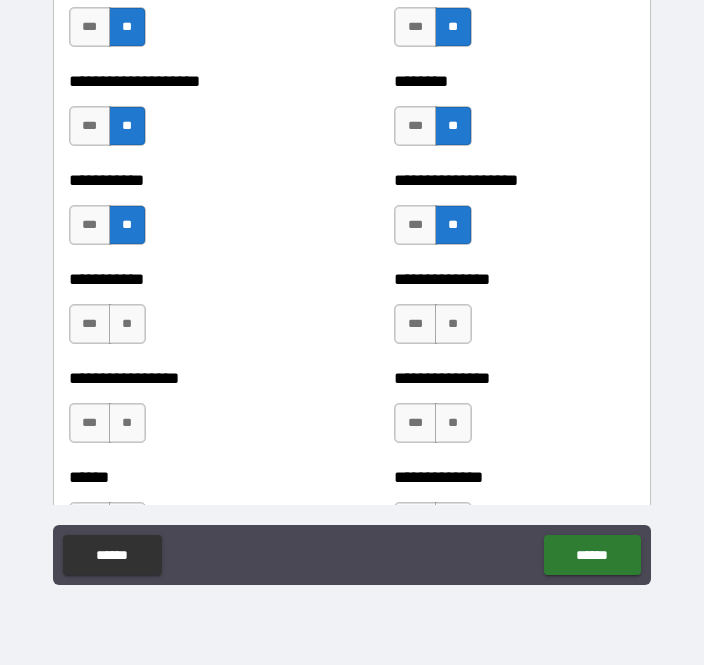 scroll, scrollTop: 2731, scrollLeft: 0, axis: vertical 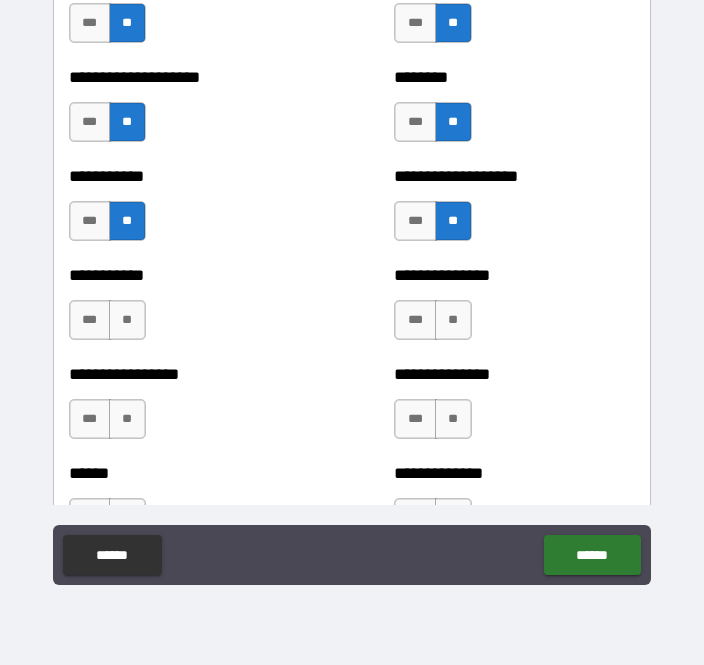 click on "**" at bounding box center (127, 320) 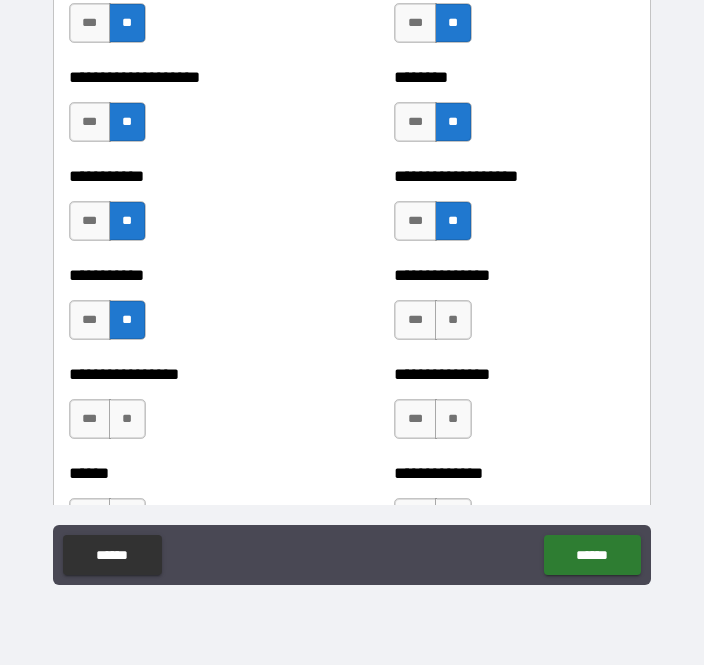 click on "**" at bounding box center (453, 320) 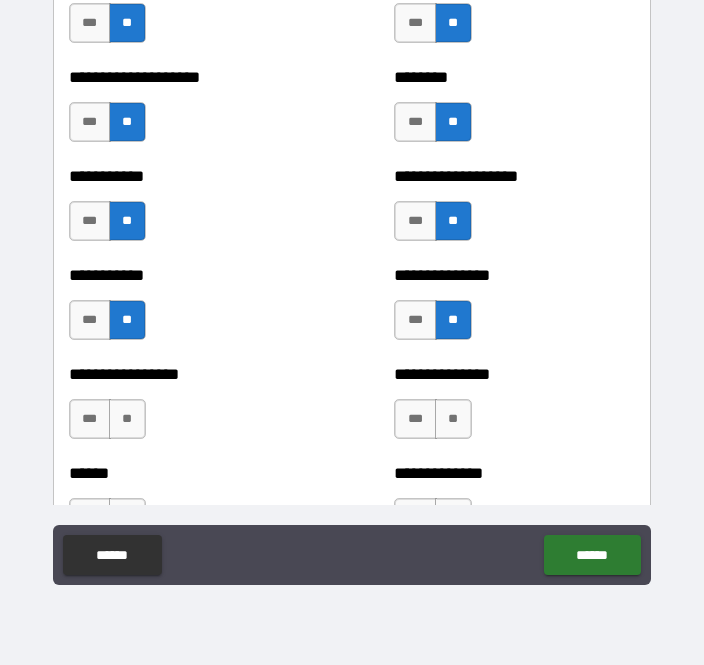 scroll, scrollTop: 2847, scrollLeft: 0, axis: vertical 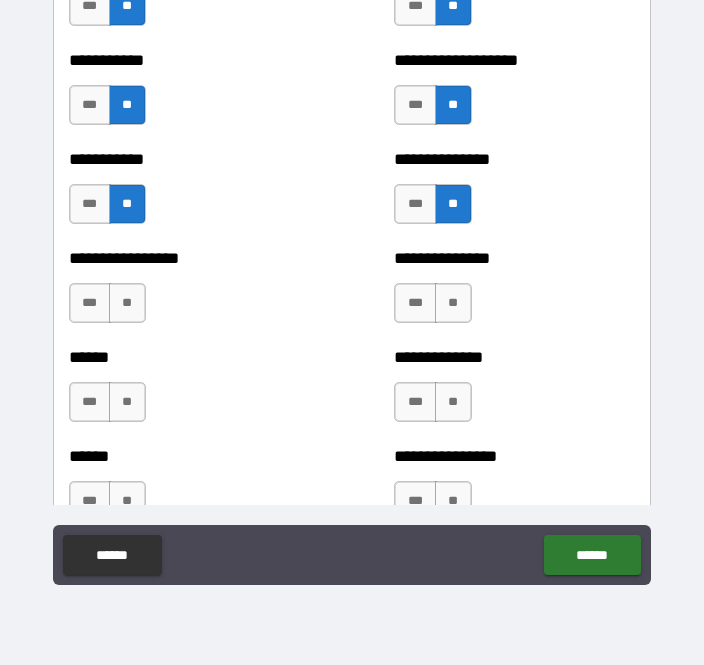 click on "**" at bounding box center [127, 303] 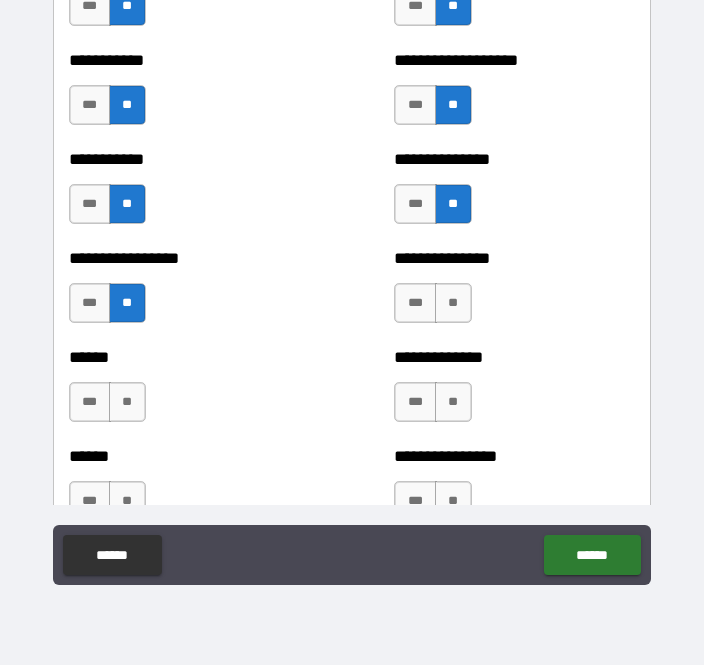 click on "**" at bounding box center (453, 303) 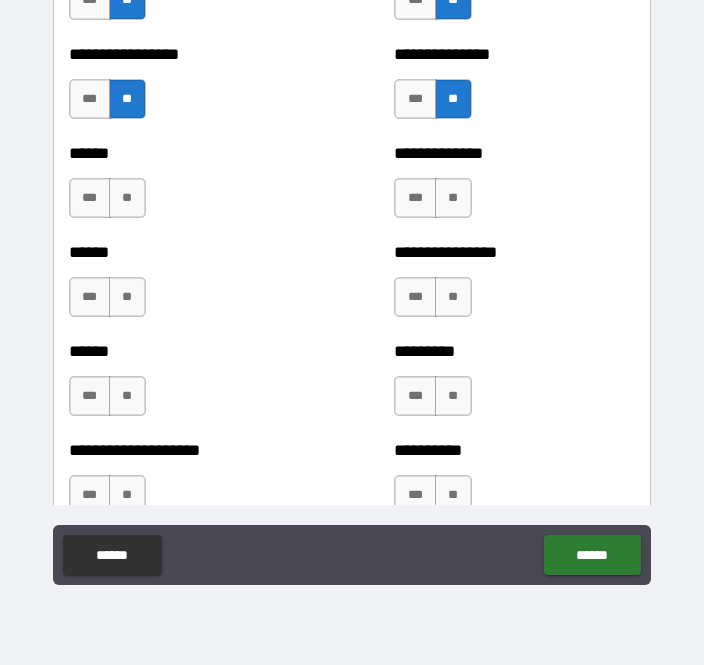 scroll, scrollTop: 3048, scrollLeft: 0, axis: vertical 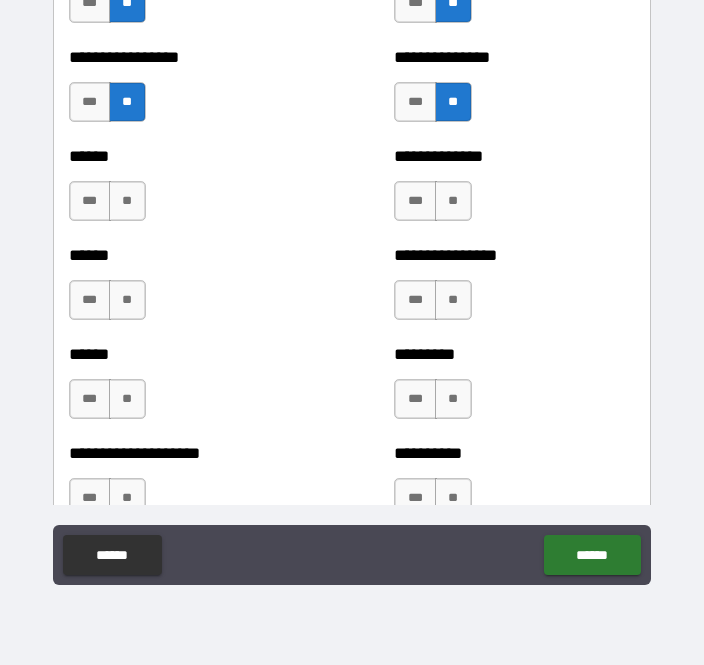 click on "**" at bounding box center (127, 201) 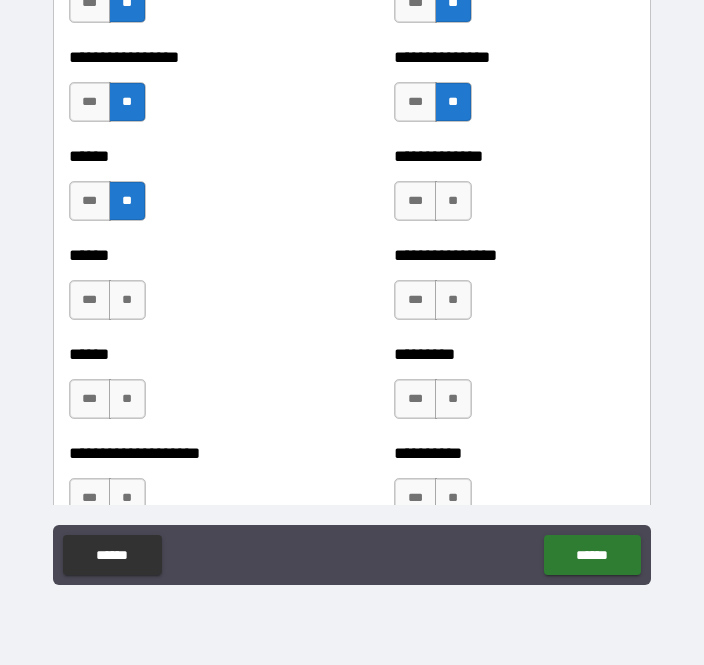 click on "**" at bounding box center [453, 201] 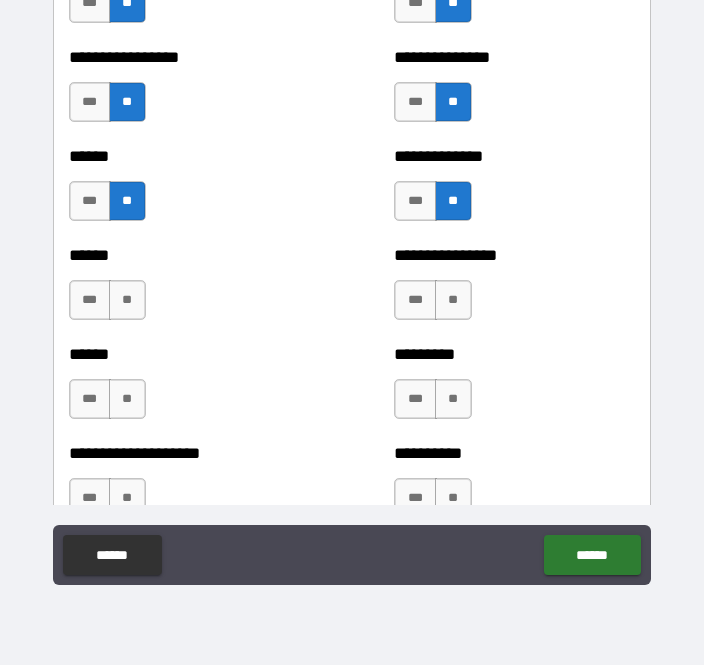 click on "**" at bounding box center (127, 300) 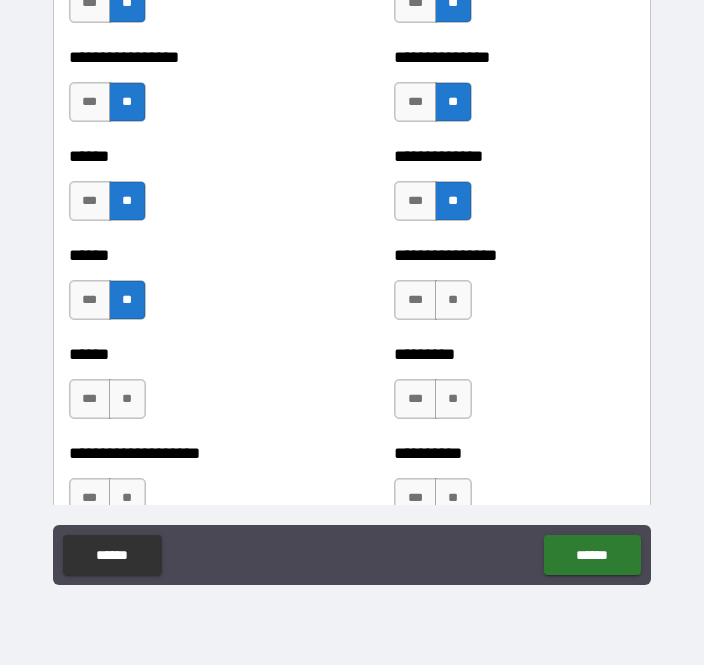 click on "***" at bounding box center [415, 201] 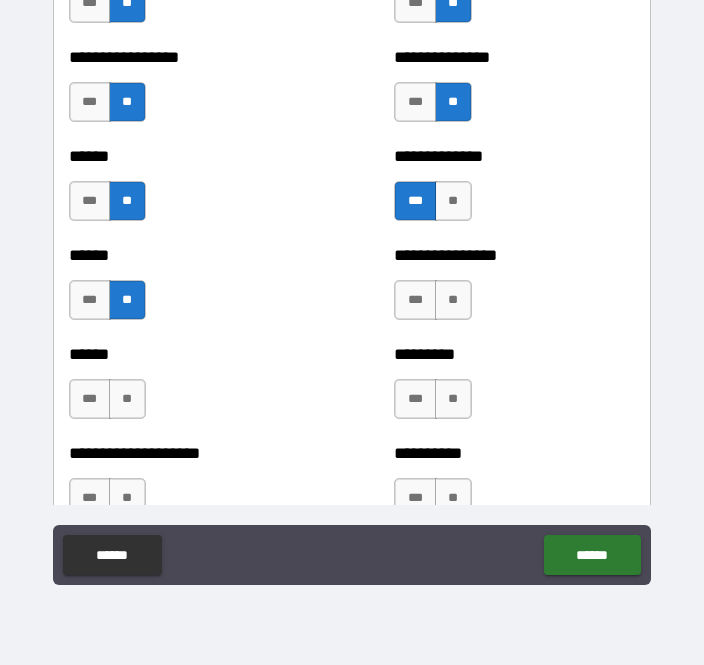 click on "*** **" at bounding box center [435, 206] 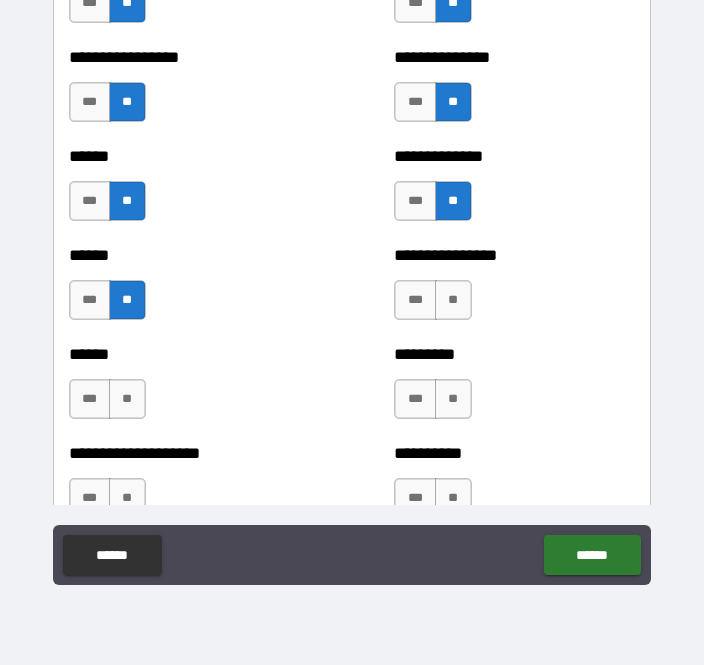 click on "**" at bounding box center [453, 300] 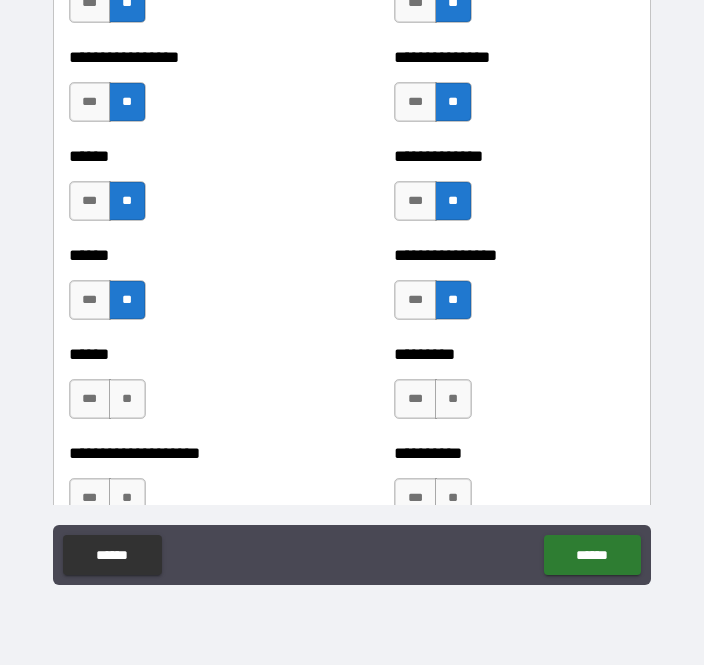click on "**" at bounding box center [127, 399] 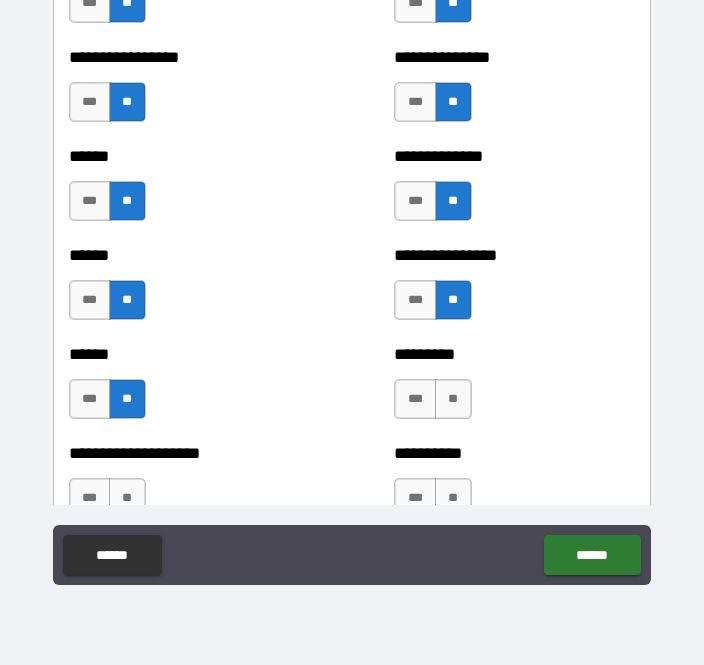 click on "**" at bounding box center (453, 399) 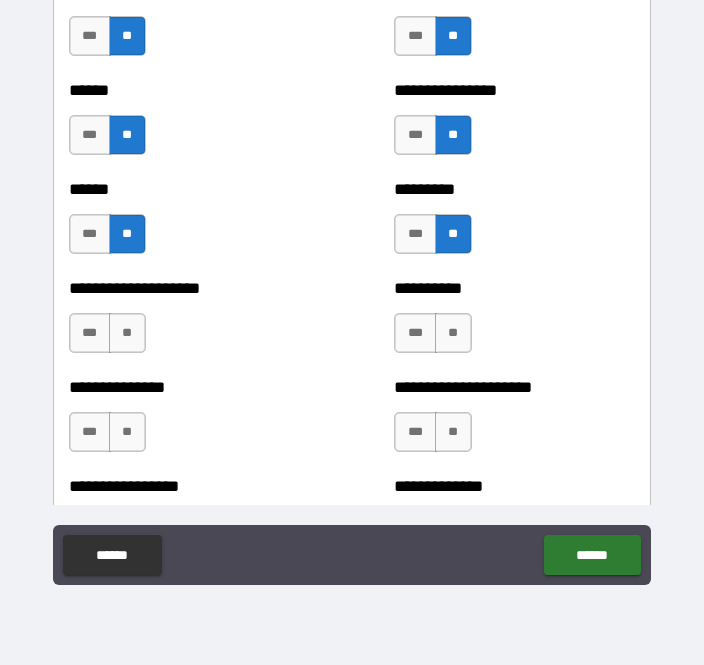 scroll, scrollTop: 3220, scrollLeft: 0, axis: vertical 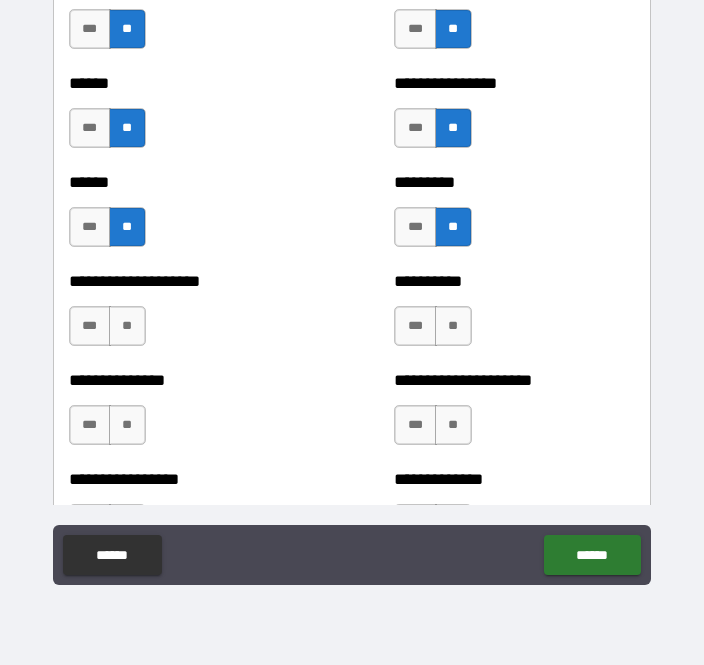 click on "**" at bounding box center [127, 326] 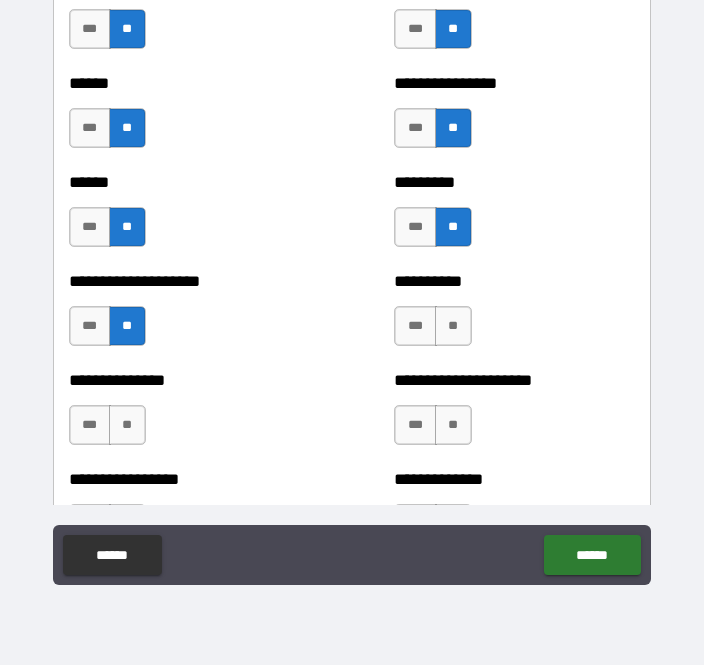 click on "**" at bounding box center [127, 425] 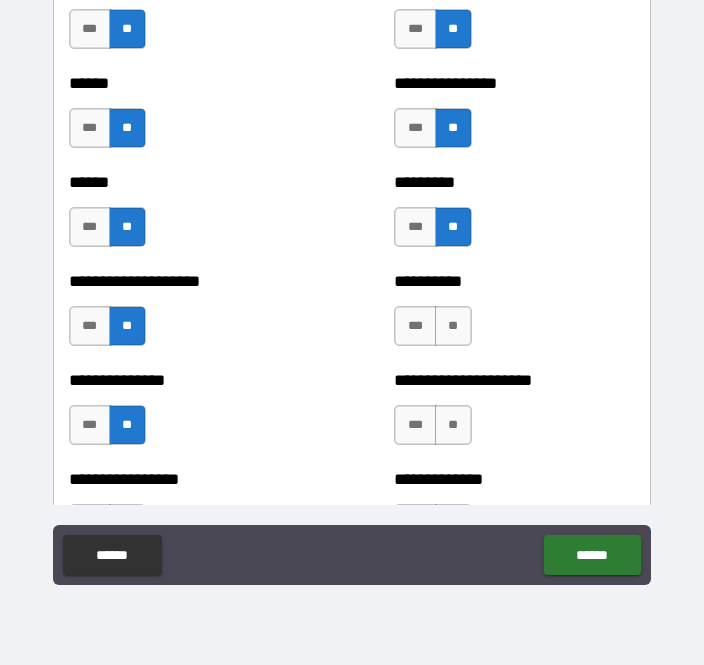 click on "**" at bounding box center [453, 326] 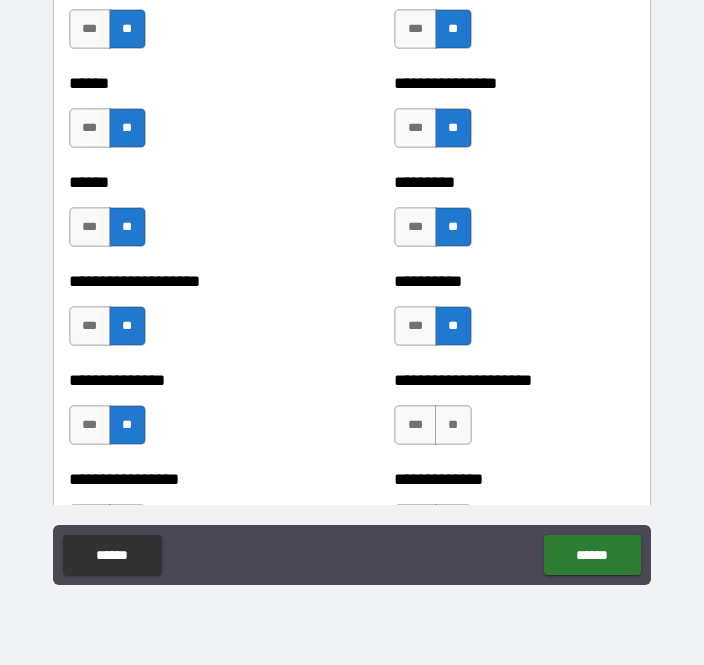 click on "**" at bounding box center (453, 425) 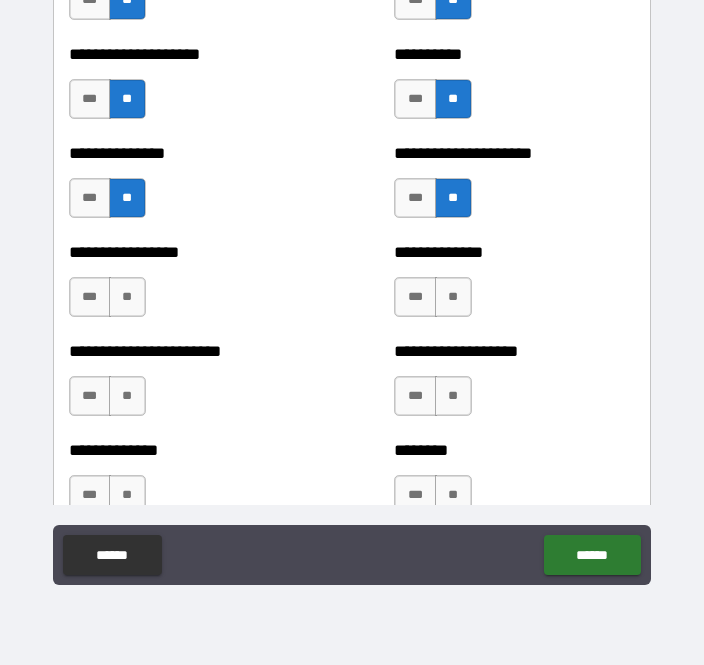 scroll, scrollTop: 3456, scrollLeft: 0, axis: vertical 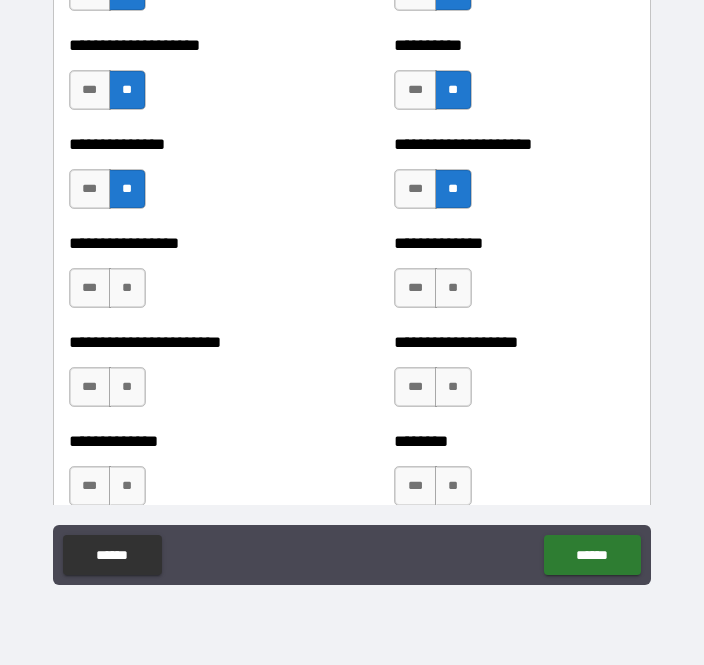 click on "**" at bounding box center [127, 288] 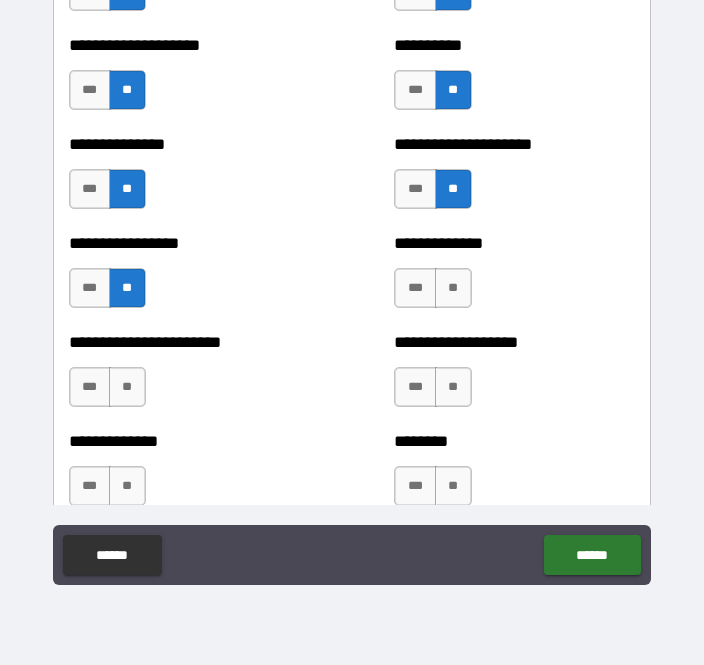 click on "**" at bounding box center (127, 387) 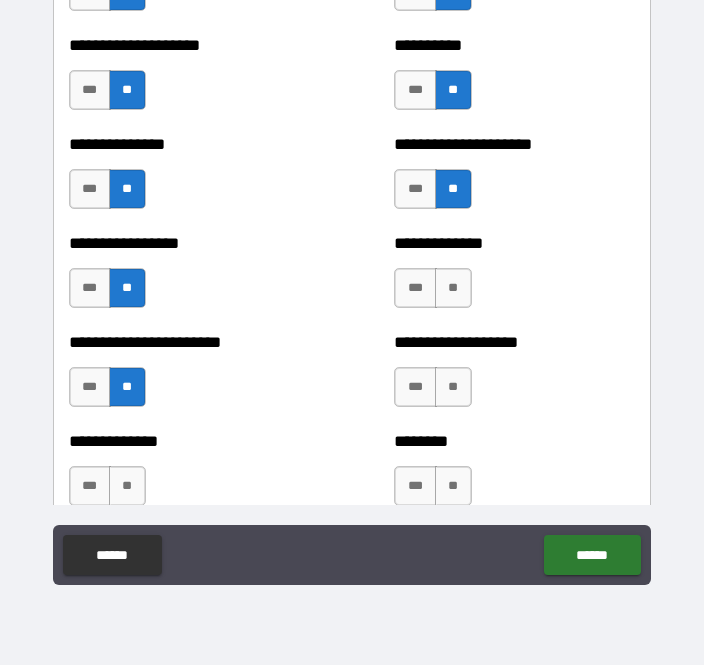 click on "**" at bounding box center (453, 288) 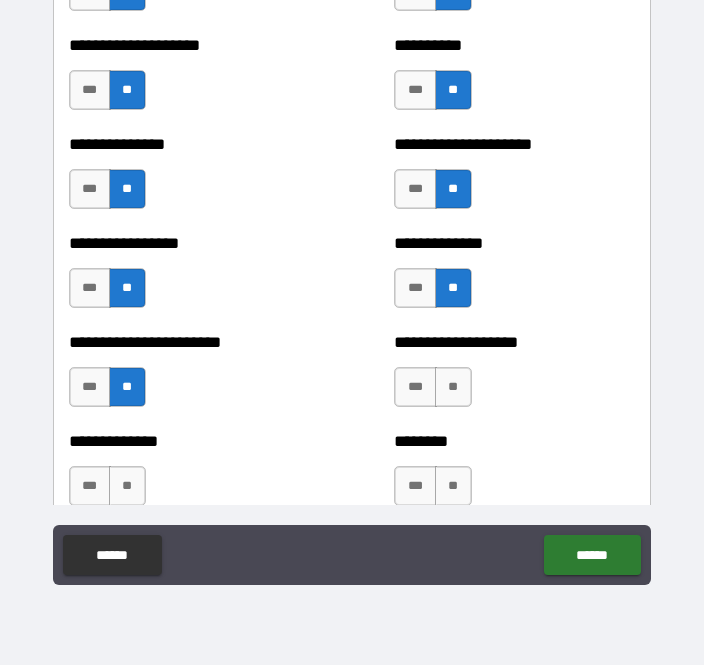 click on "**" at bounding box center (453, 387) 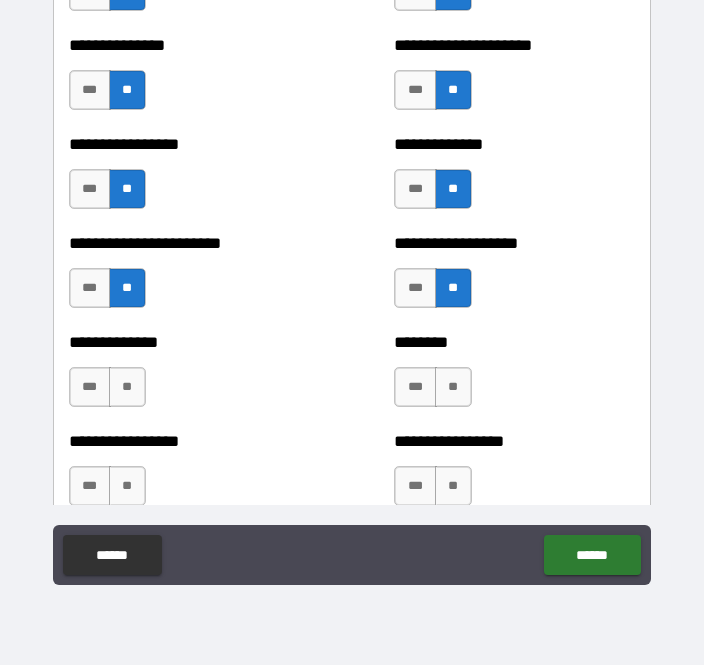 scroll, scrollTop: 3557, scrollLeft: 0, axis: vertical 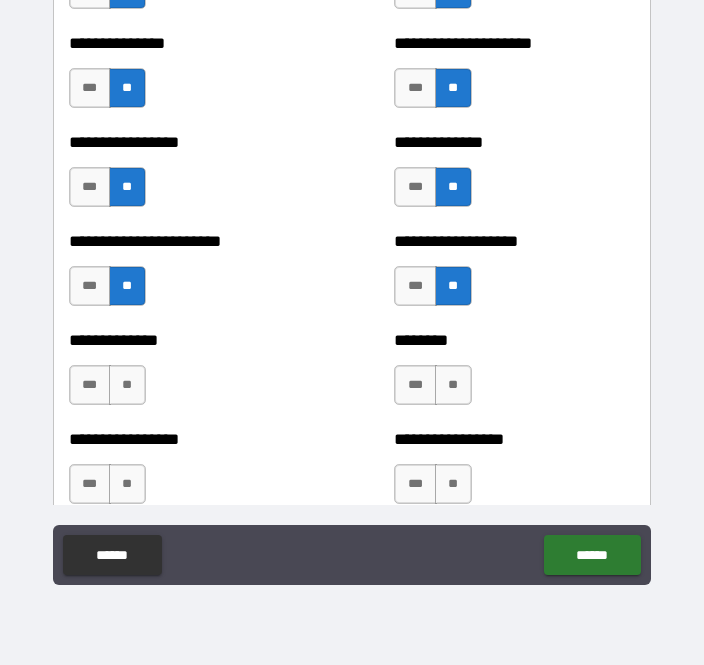 click on "**" at bounding box center (127, 385) 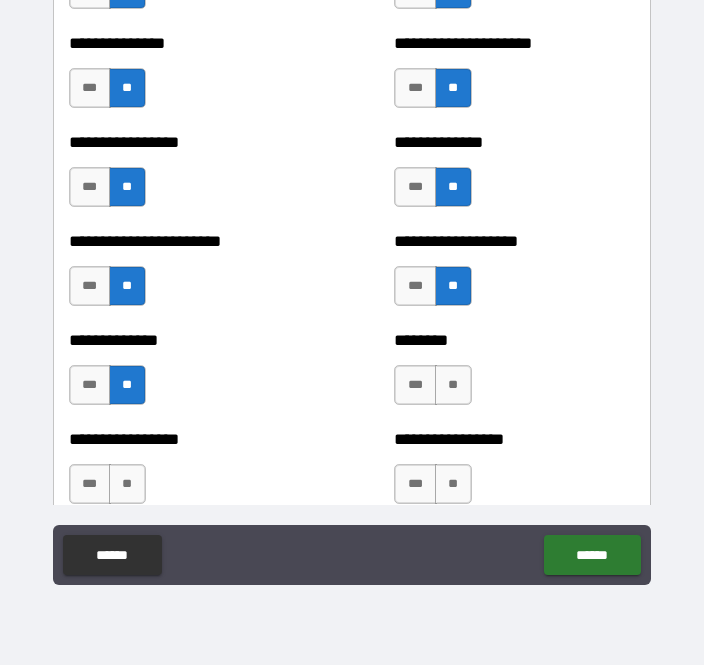 click on "**" at bounding box center (127, 484) 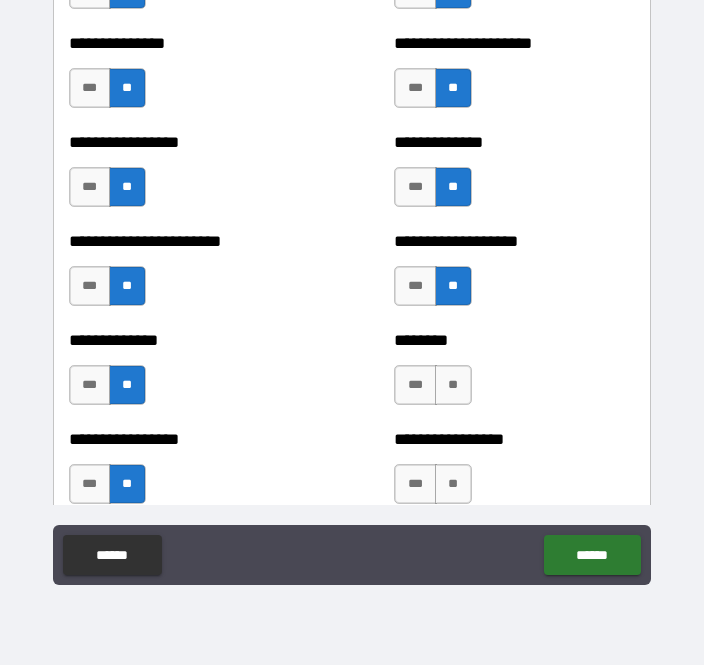 click on "**" at bounding box center [453, 385] 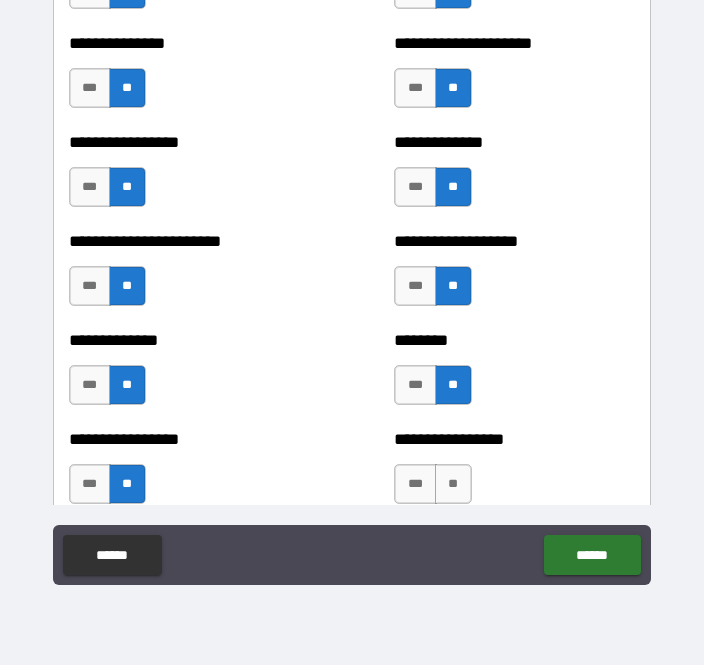 click on "**" at bounding box center [453, 484] 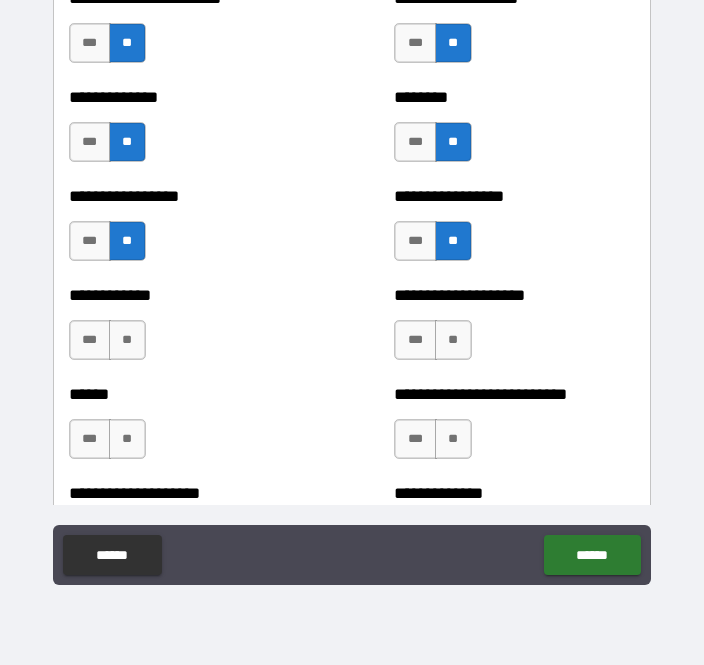 scroll, scrollTop: 3805, scrollLeft: 0, axis: vertical 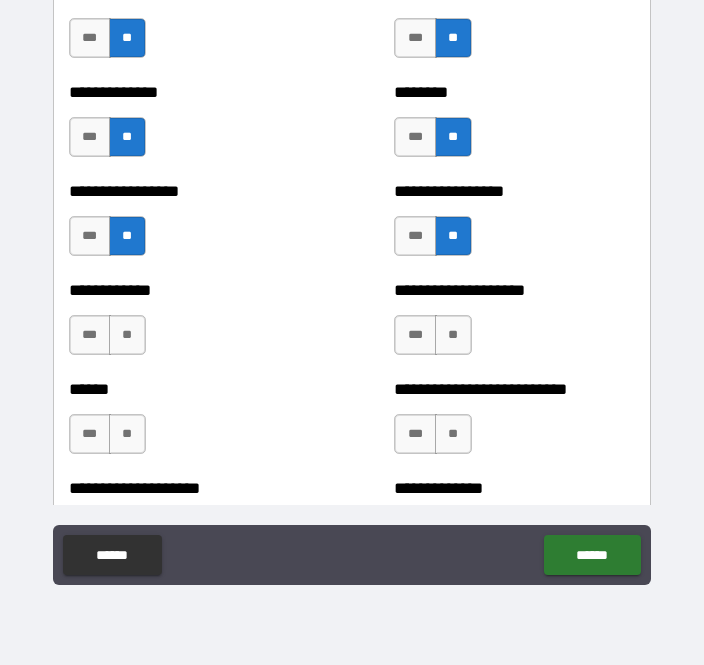 click on "**" at bounding box center [127, 335] 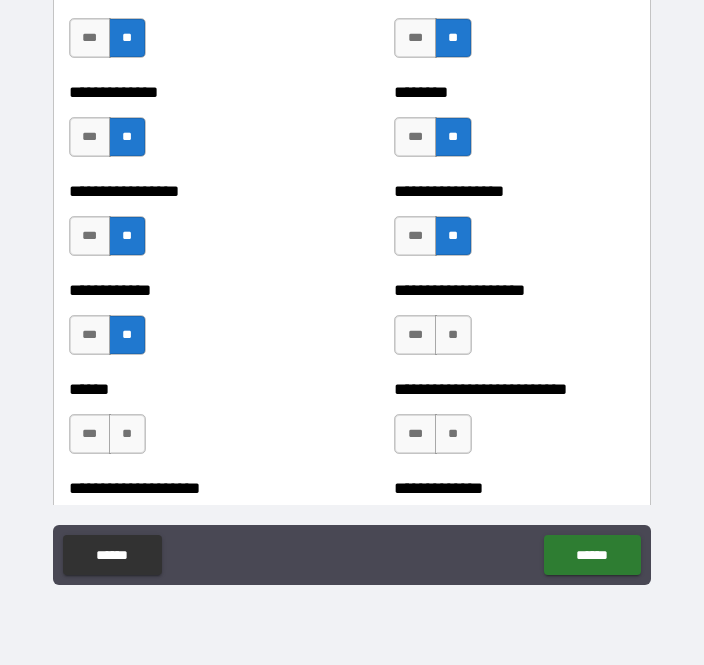 click on "**" at bounding box center [127, 434] 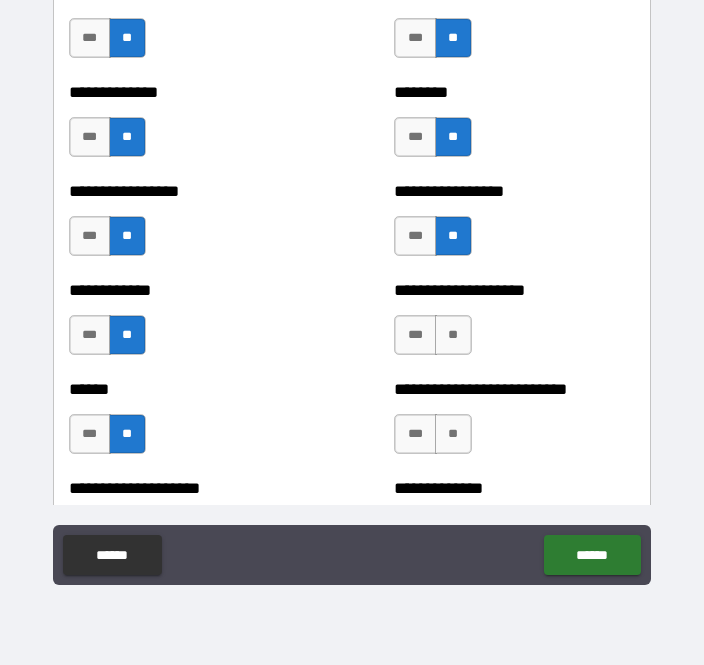 click on "**" at bounding box center [453, 335] 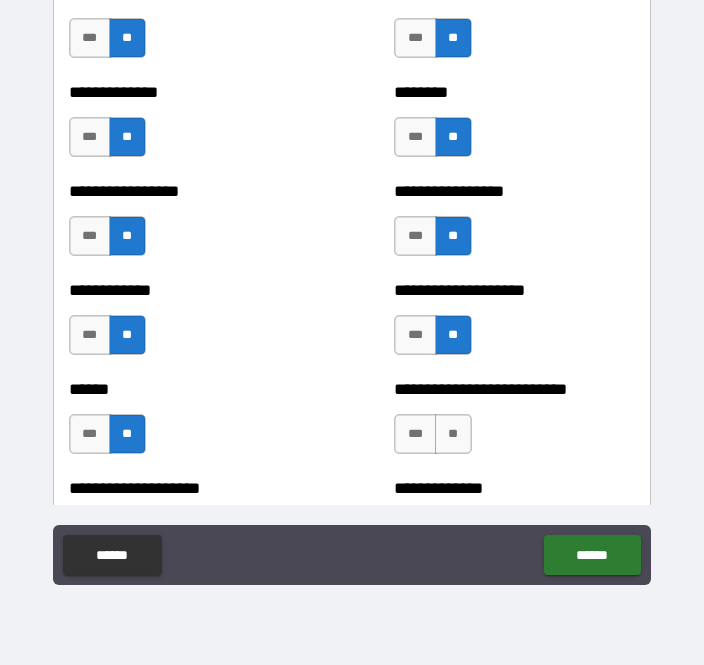 click on "**" at bounding box center (453, 434) 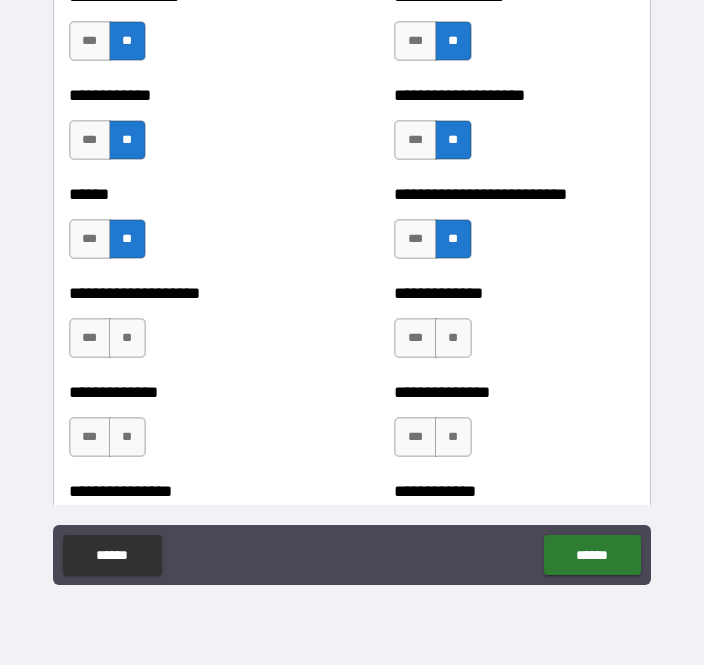 scroll, scrollTop: 4021, scrollLeft: 0, axis: vertical 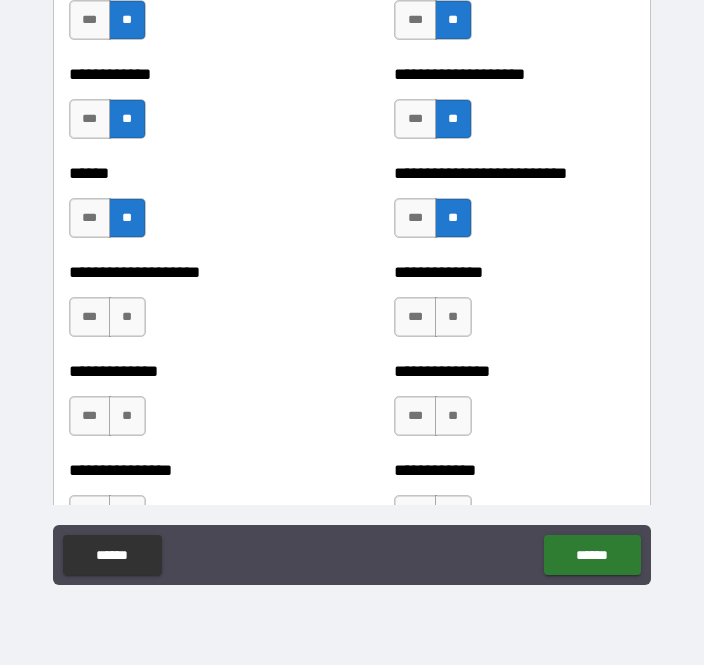 click on "**" at bounding box center (127, 317) 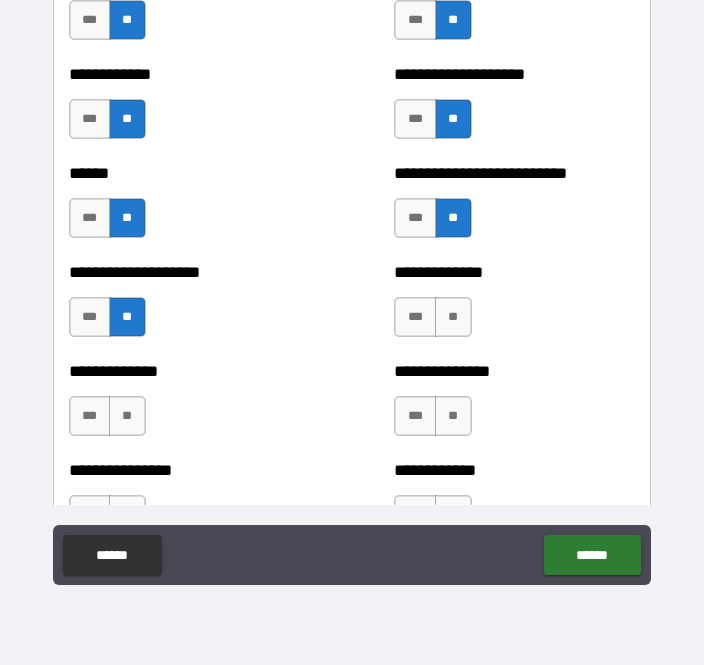 click on "**" at bounding box center [453, 317] 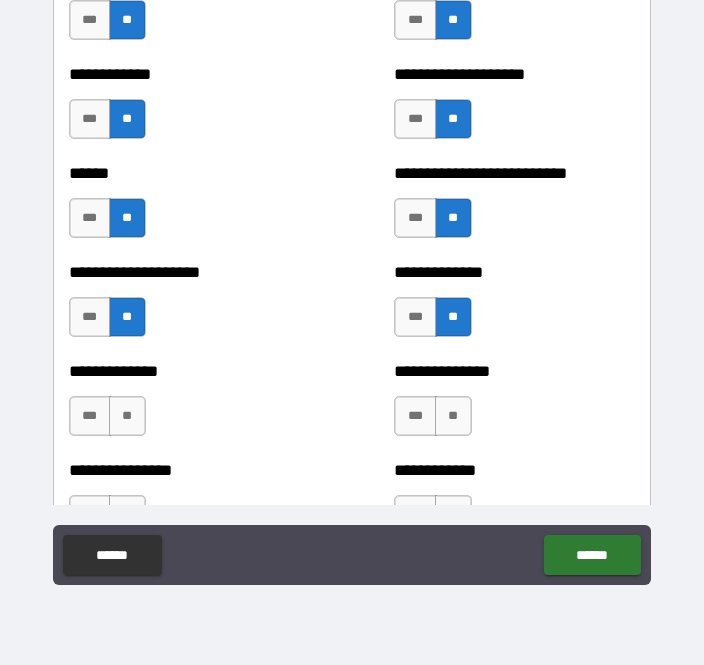 click on "**" at bounding box center (453, 416) 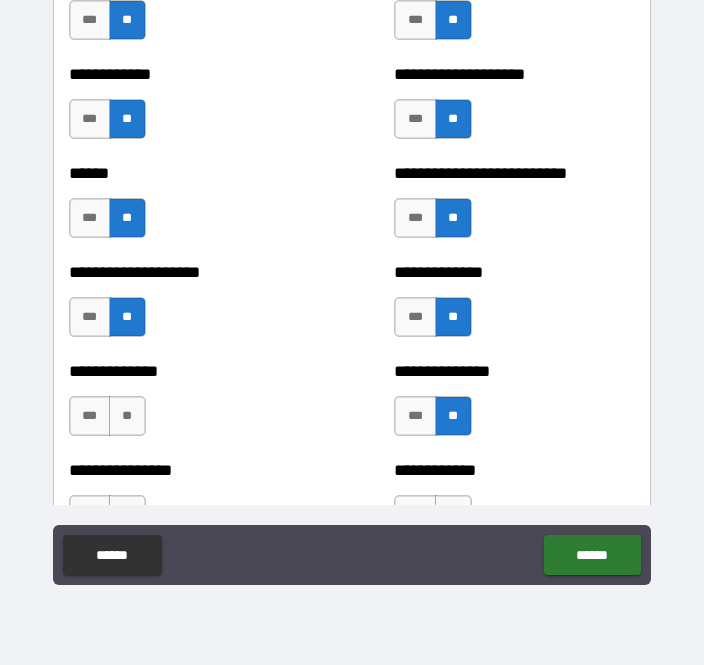 click on "**" at bounding box center (127, 416) 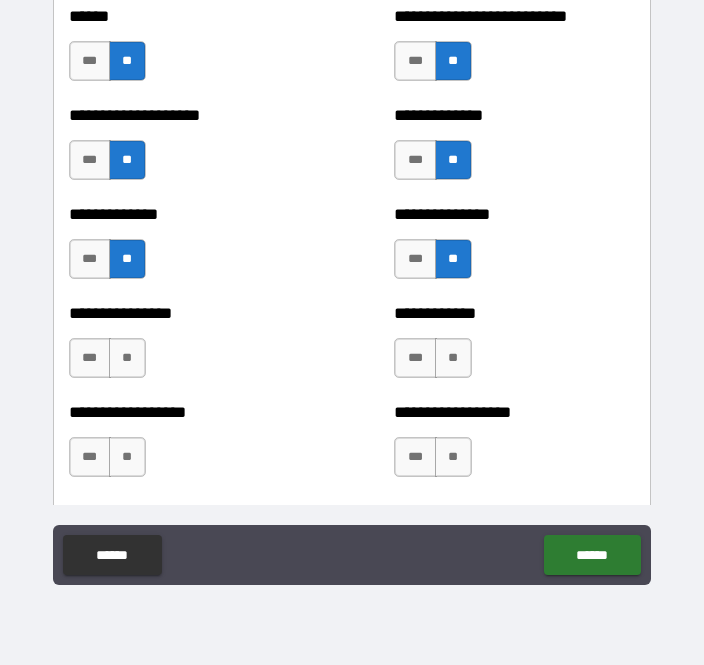 scroll, scrollTop: 4195, scrollLeft: 0, axis: vertical 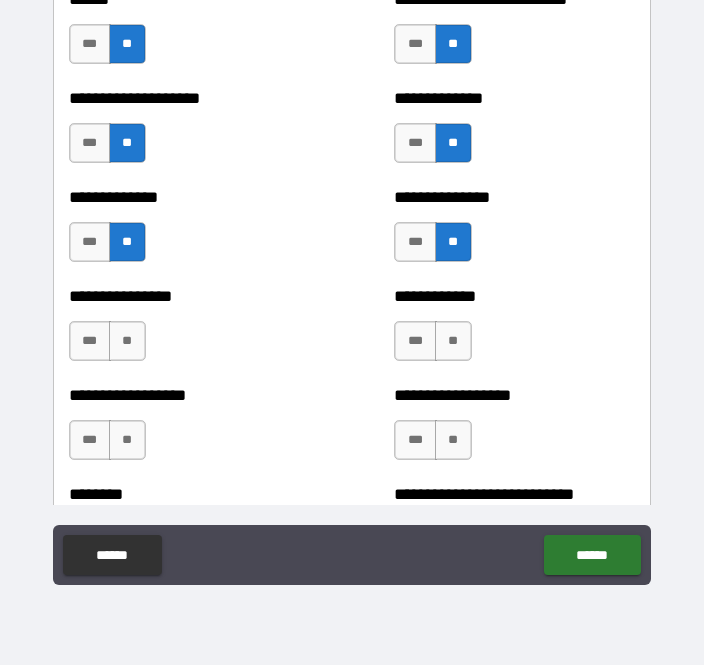 click on "**" at bounding box center (127, 341) 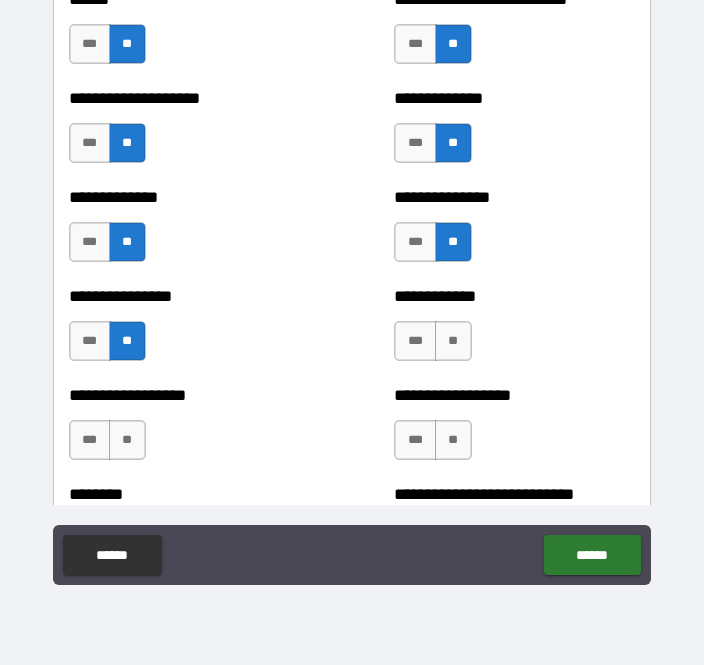 click on "**" at bounding box center [453, 341] 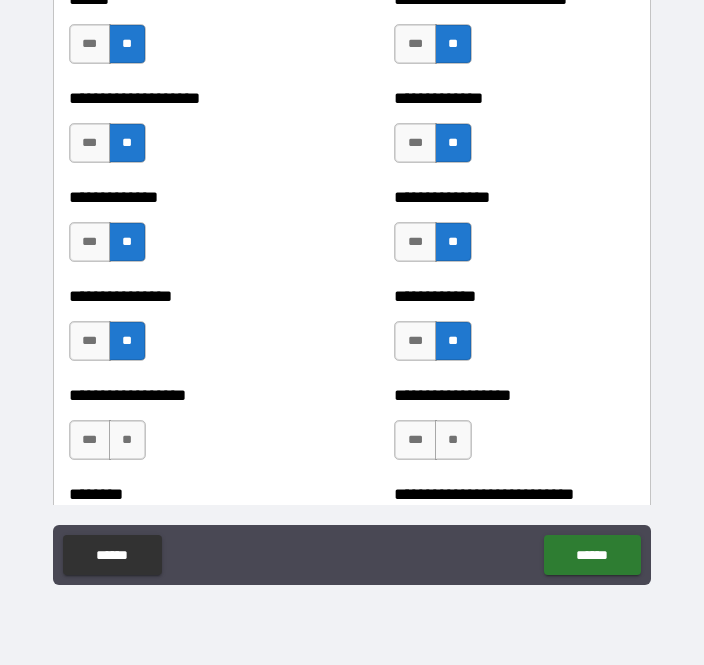 click on "**" at bounding box center [127, 440] 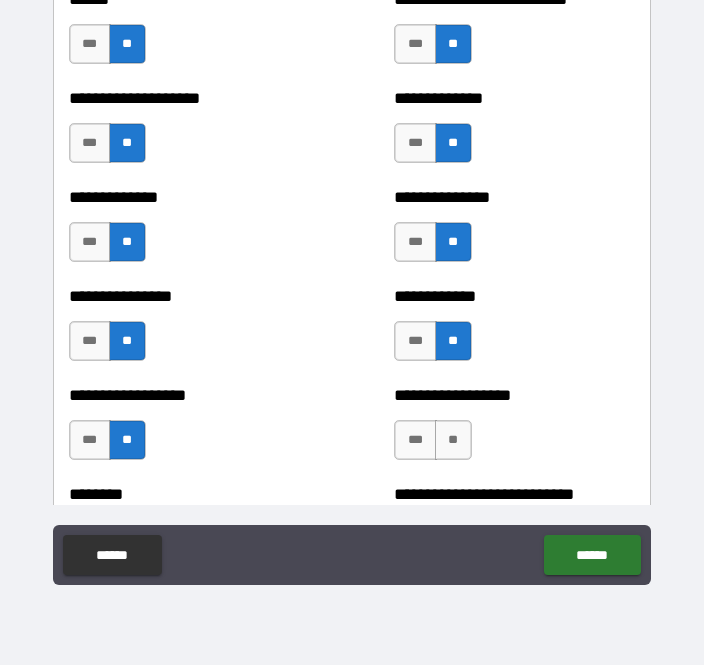 click on "**" at bounding box center (453, 440) 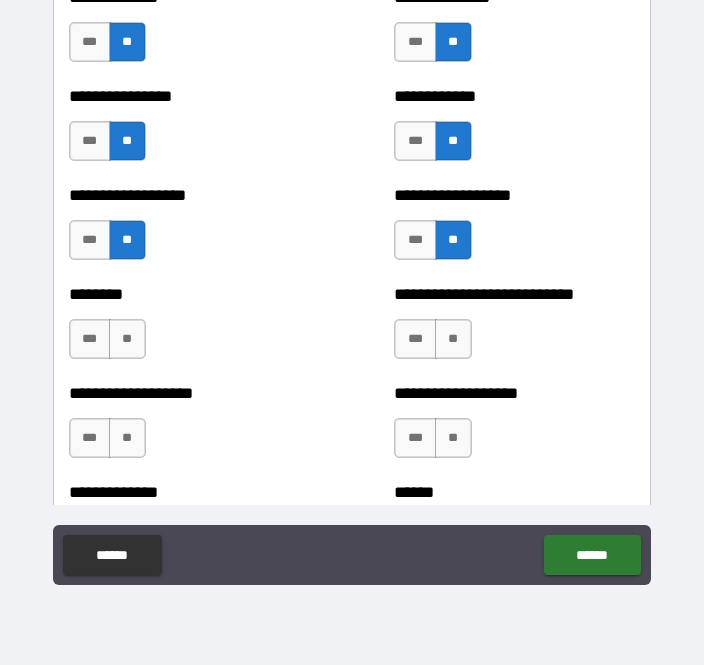 scroll, scrollTop: 4396, scrollLeft: 0, axis: vertical 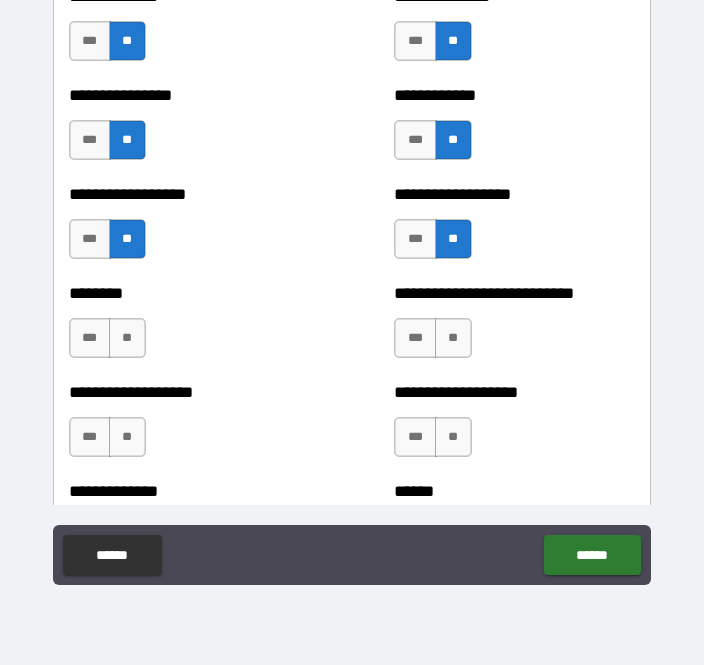 click on "**" at bounding box center [127, 338] 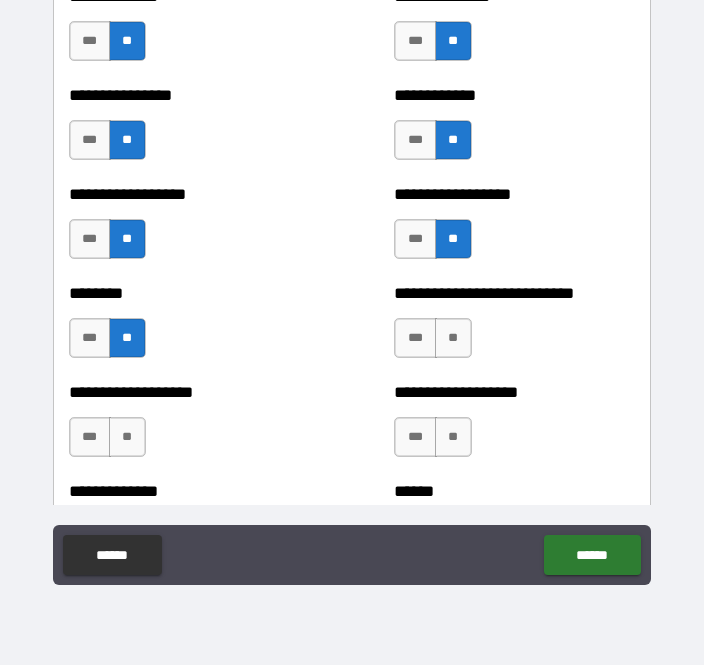 click on "**" at bounding box center [453, 338] 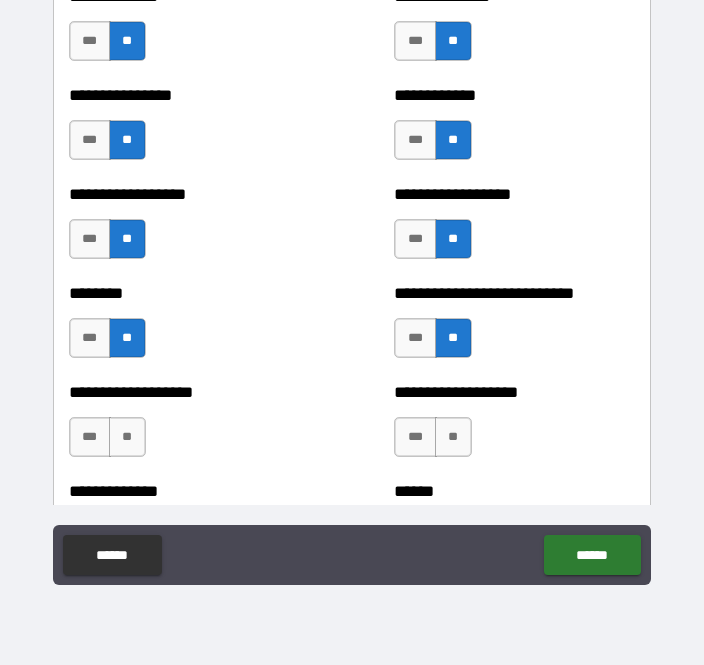 click on "***" at bounding box center (90, 437) 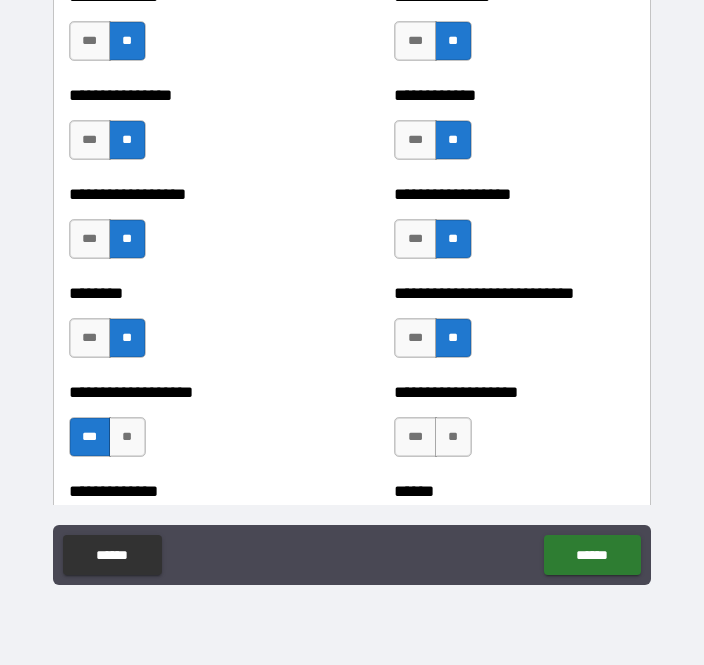 click on "**" at bounding box center [453, 437] 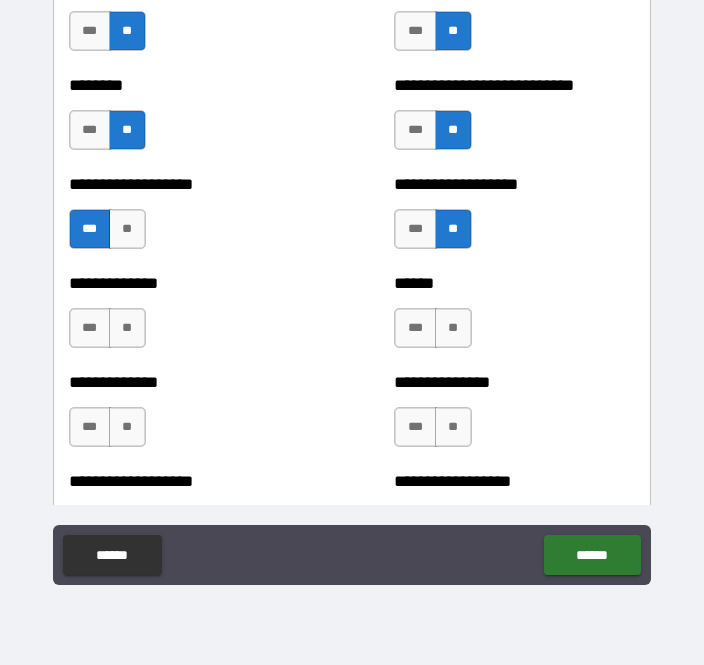 scroll, scrollTop: 4604, scrollLeft: 0, axis: vertical 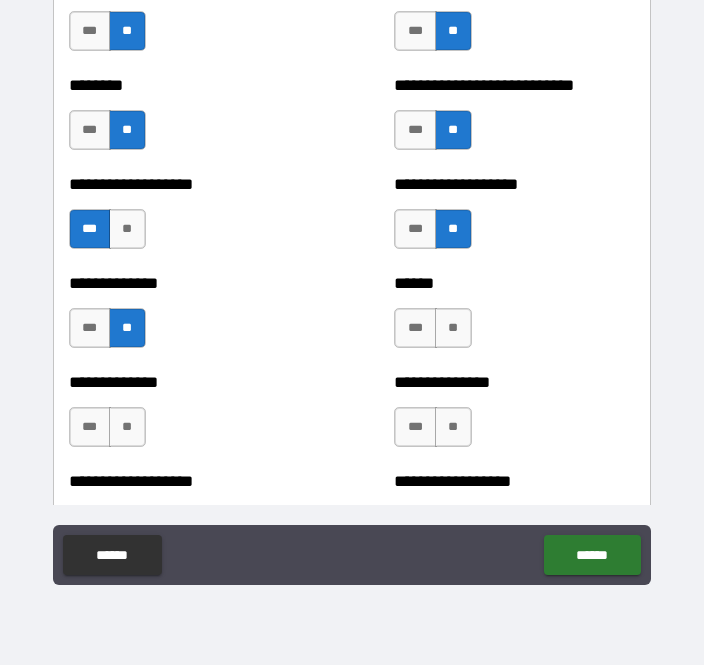 click on "**" at bounding box center (127, 229) 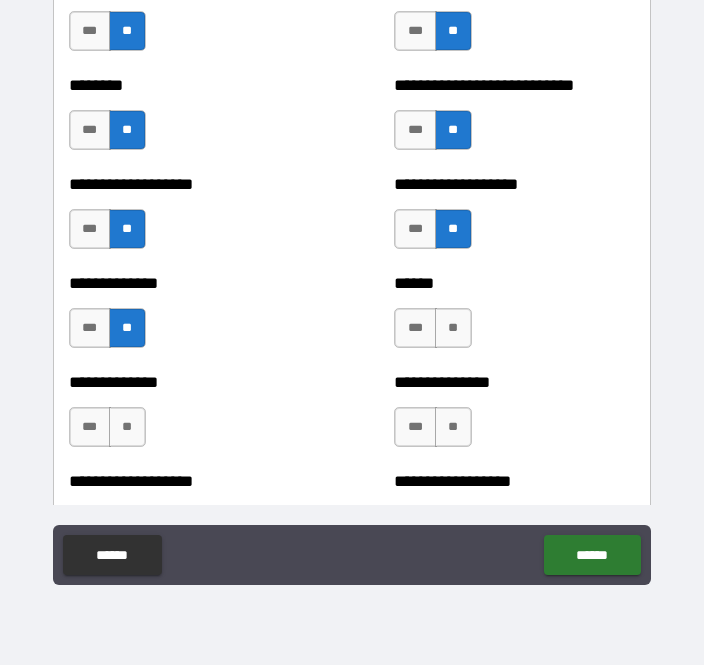 click on "**" at bounding box center [453, 328] 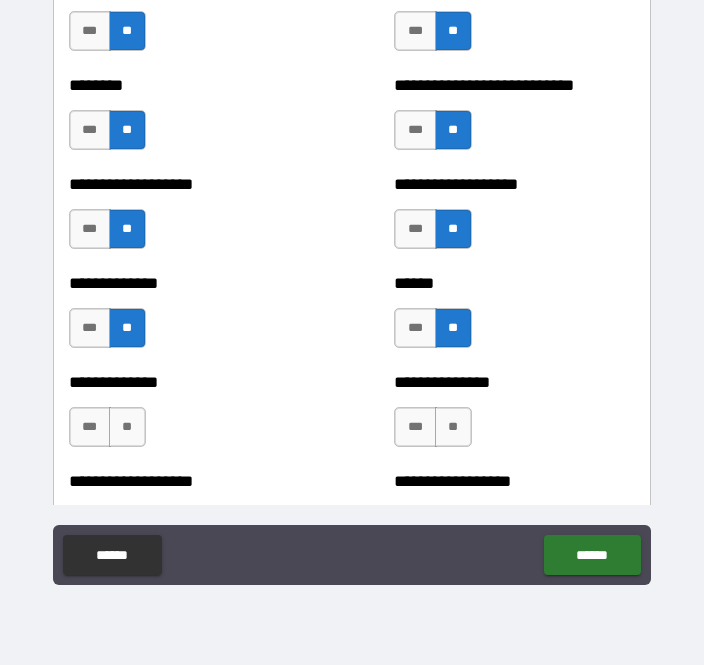 click on "**" at bounding box center (127, 427) 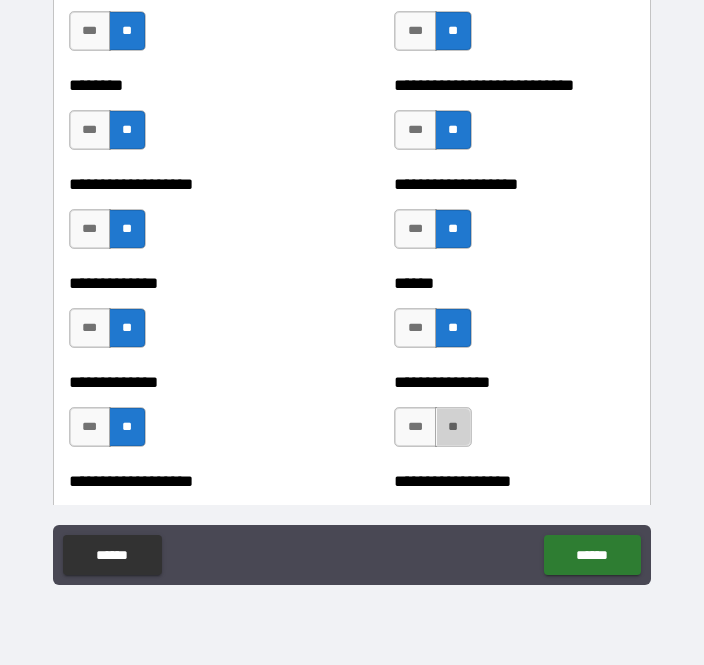 click on "**" at bounding box center [453, 427] 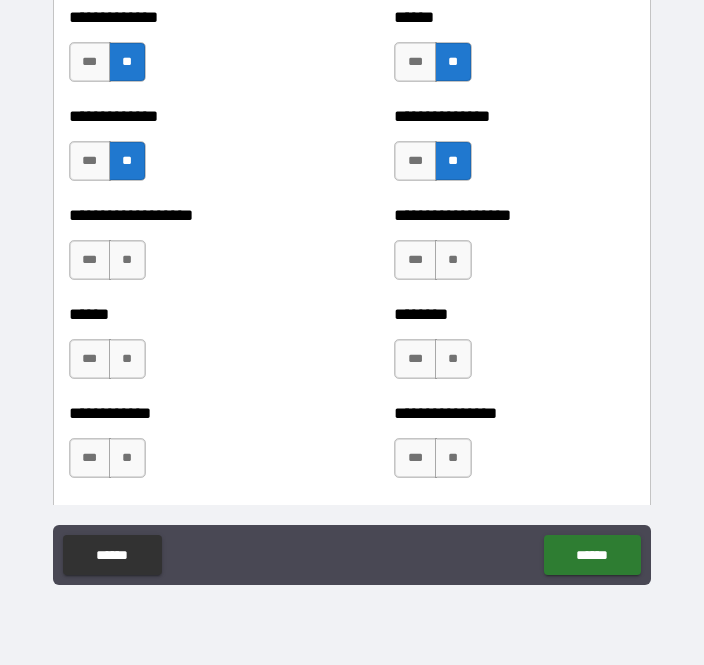 scroll, scrollTop: 4891, scrollLeft: 0, axis: vertical 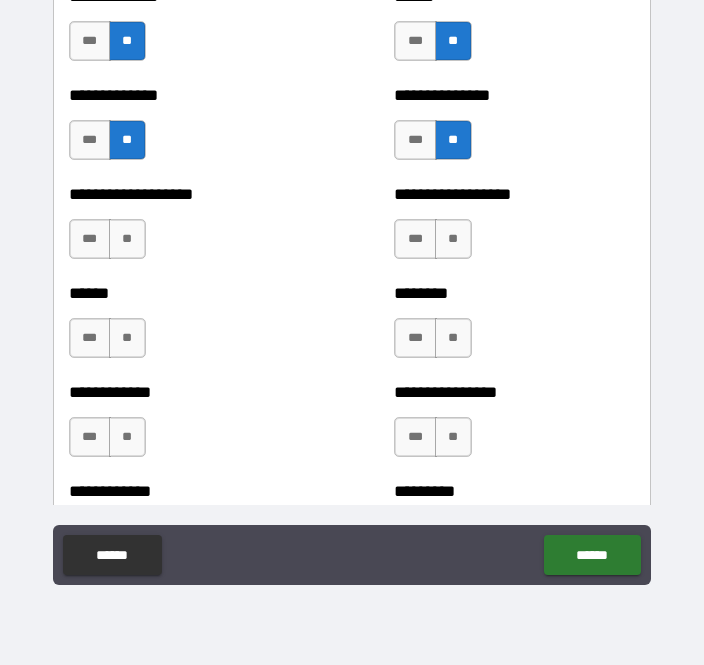 click on "**" at bounding box center [127, 239] 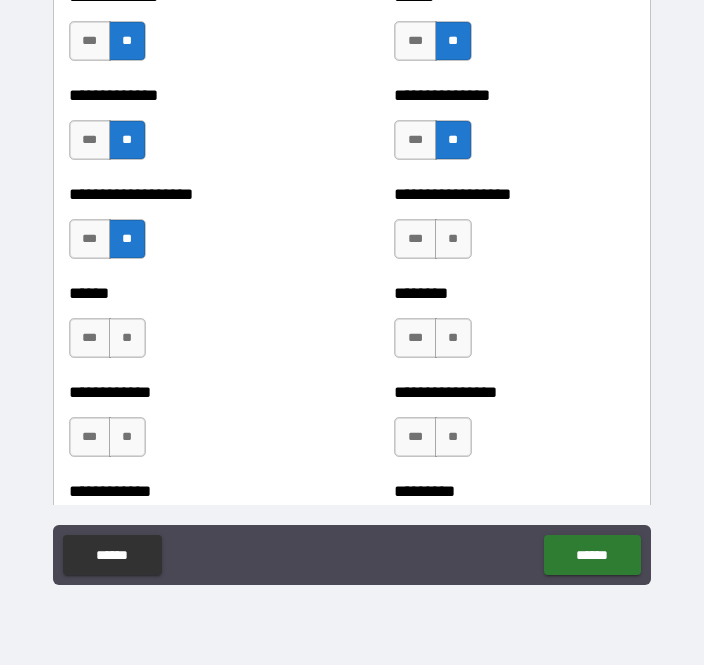 click on "**" at bounding box center [127, 338] 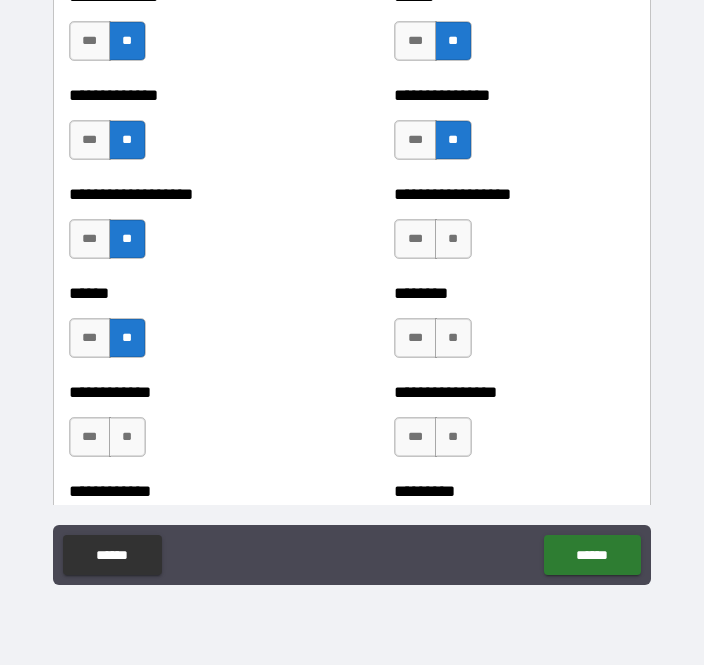 click on "**" at bounding box center (127, 437) 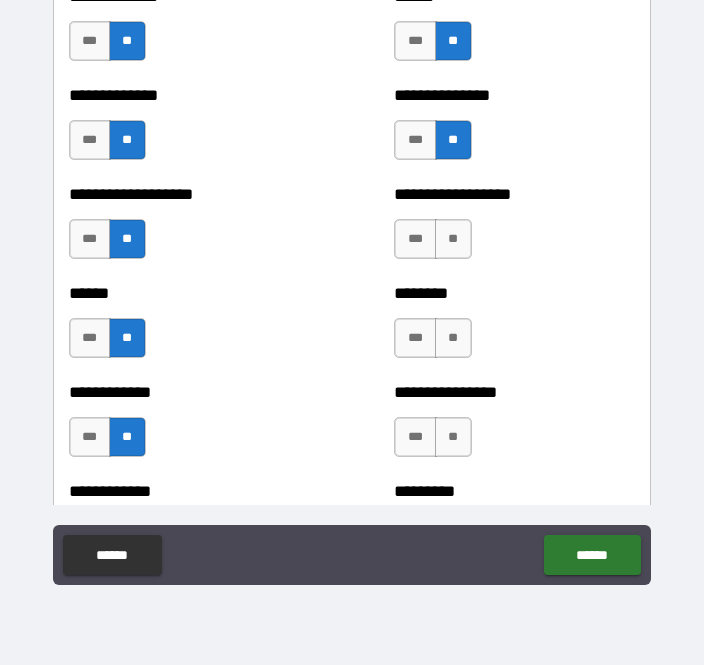 click on "**" at bounding box center [453, 239] 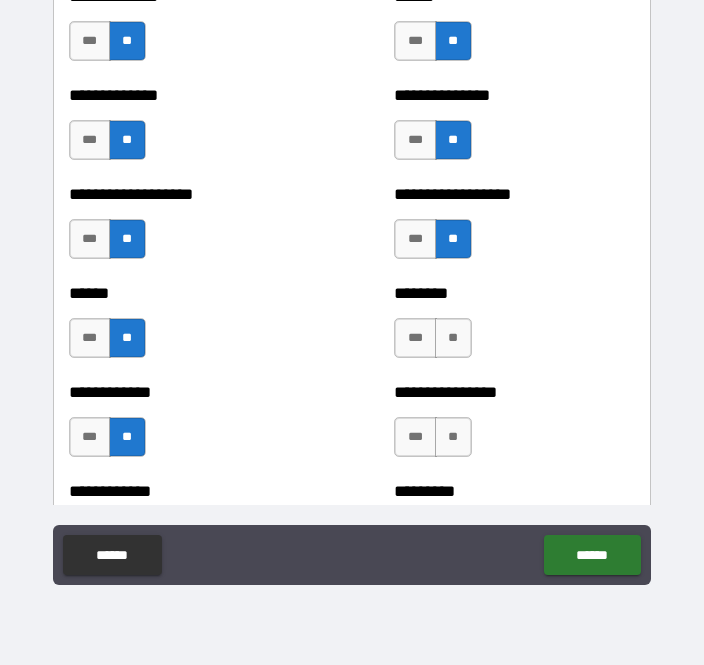 click on "**" at bounding box center [453, 338] 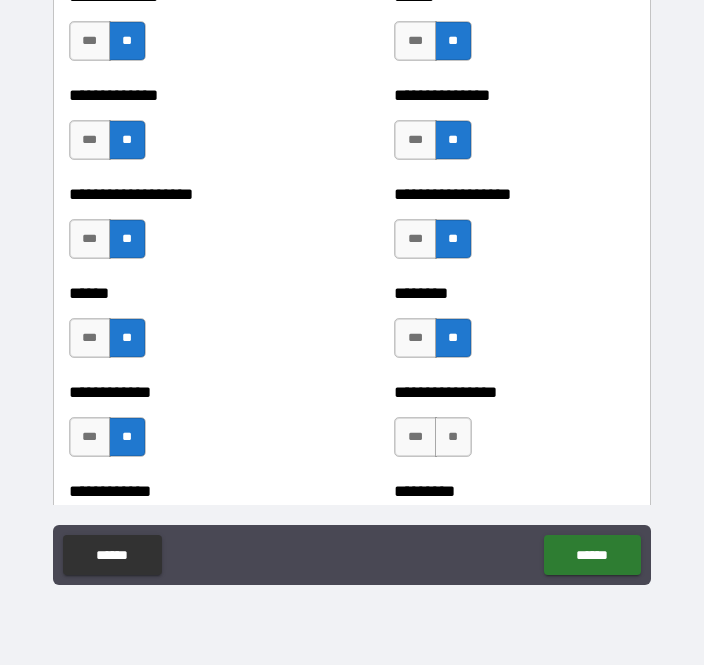 click on "**" at bounding box center [453, 437] 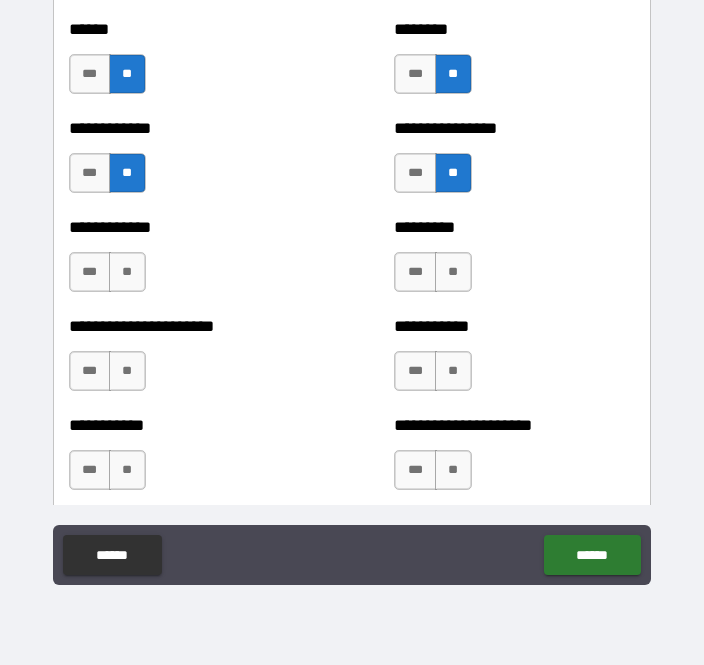 scroll, scrollTop: 5157, scrollLeft: 0, axis: vertical 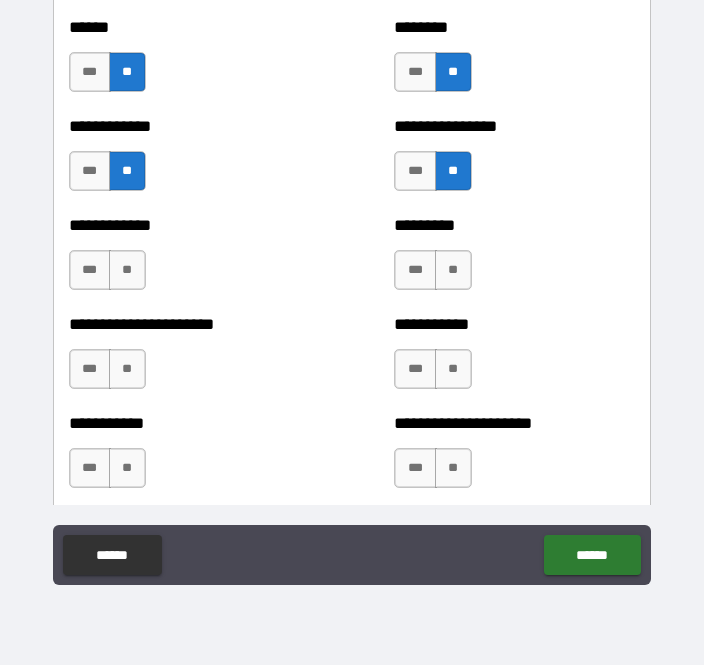 click on "**" at bounding box center (127, 270) 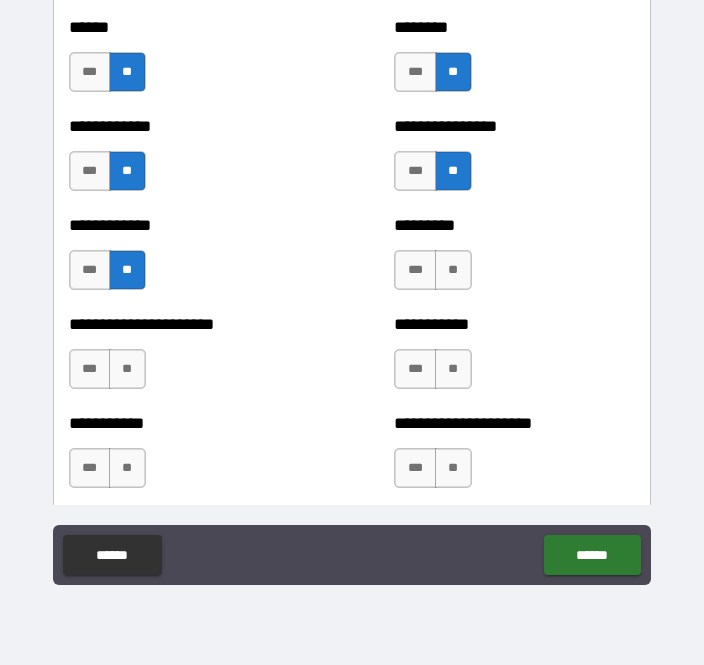 click on "**" at bounding box center [127, 369] 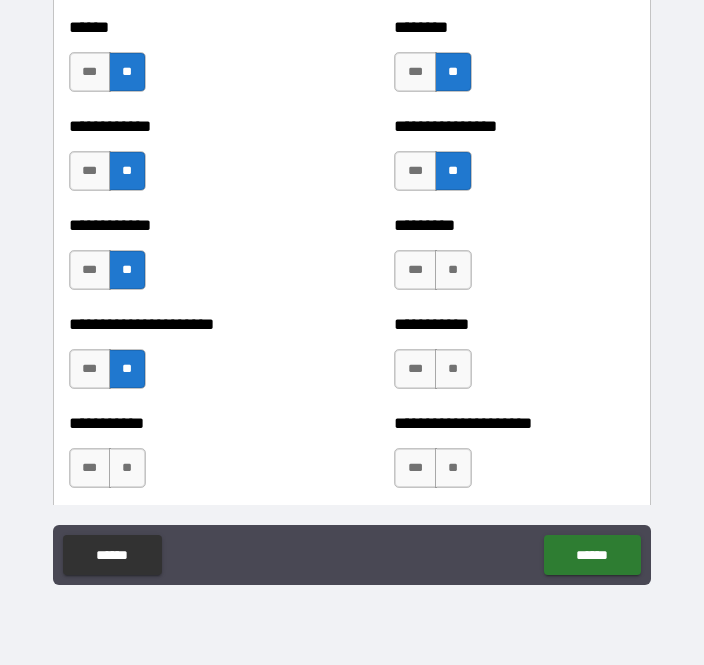 click on "**" at bounding box center [127, 468] 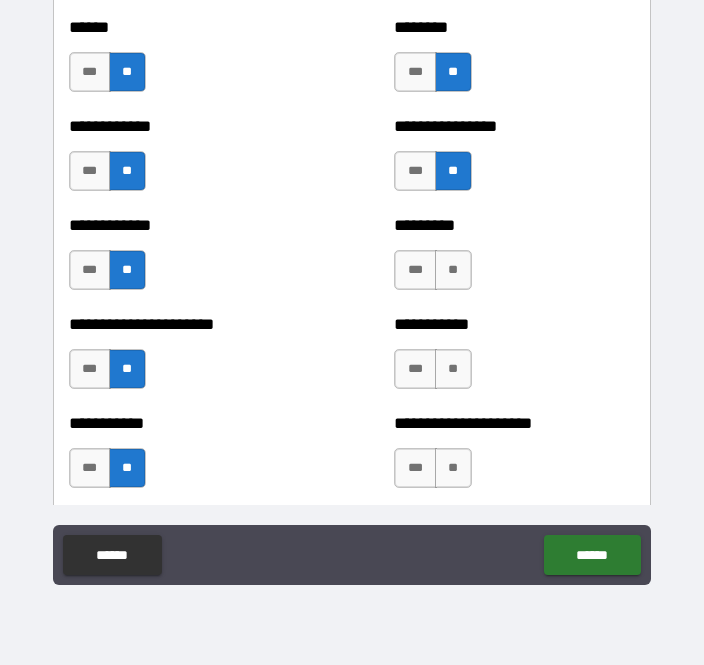 click on "**" at bounding box center (453, 270) 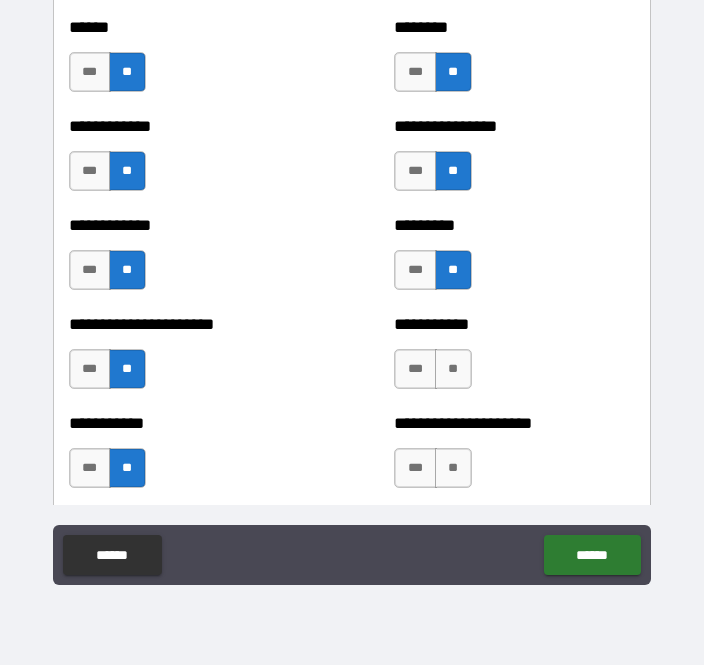click on "**" at bounding box center (453, 369) 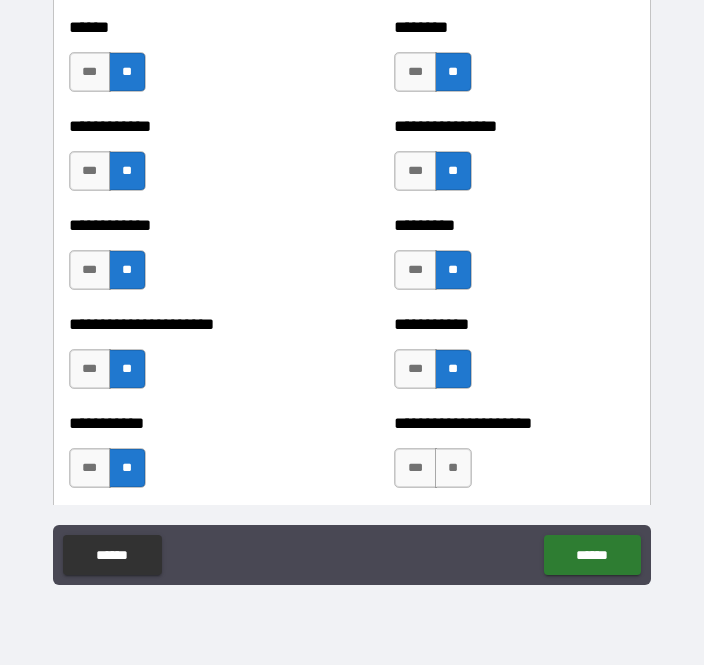 click on "**" at bounding box center [453, 468] 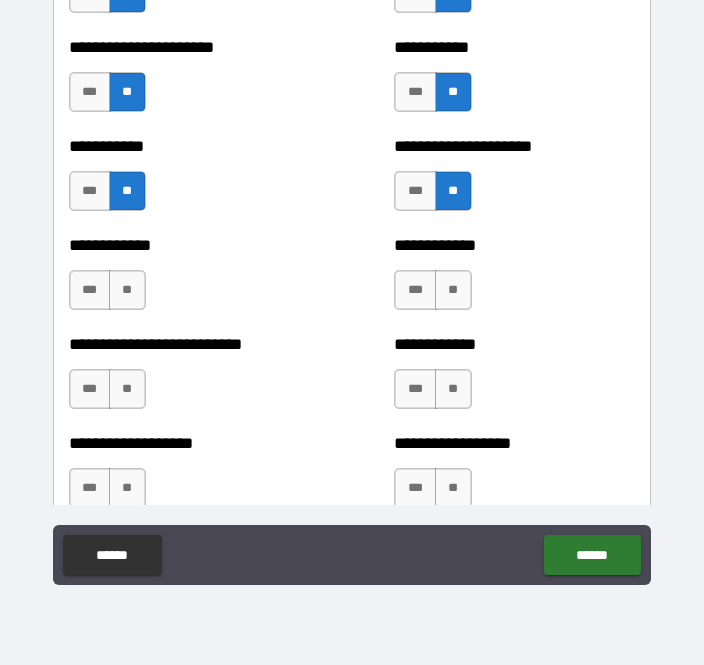 scroll, scrollTop: 5439, scrollLeft: 0, axis: vertical 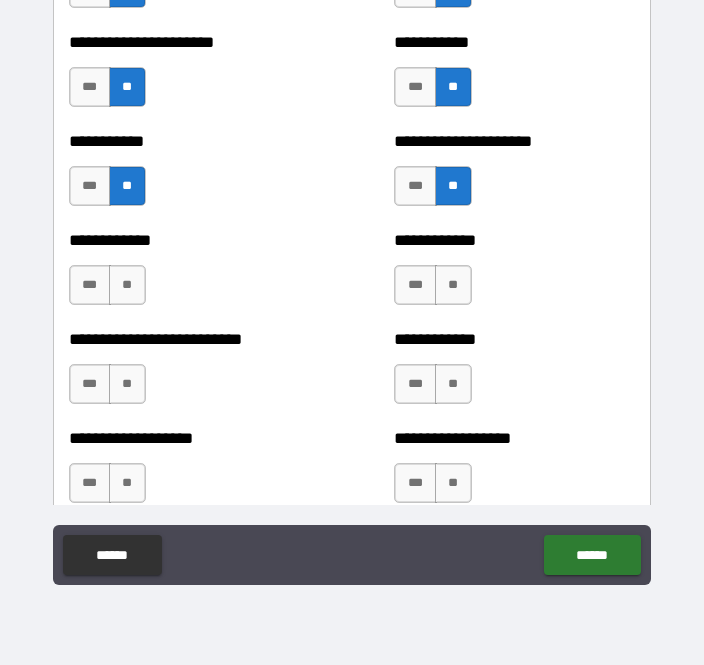 click on "**" at bounding box center [127, 285] 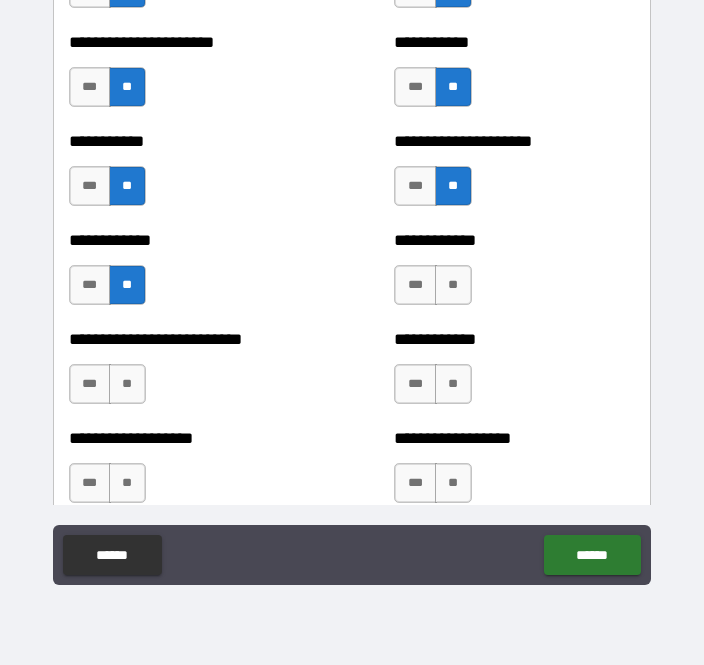 click on "**" at bounding box center (127, 384) 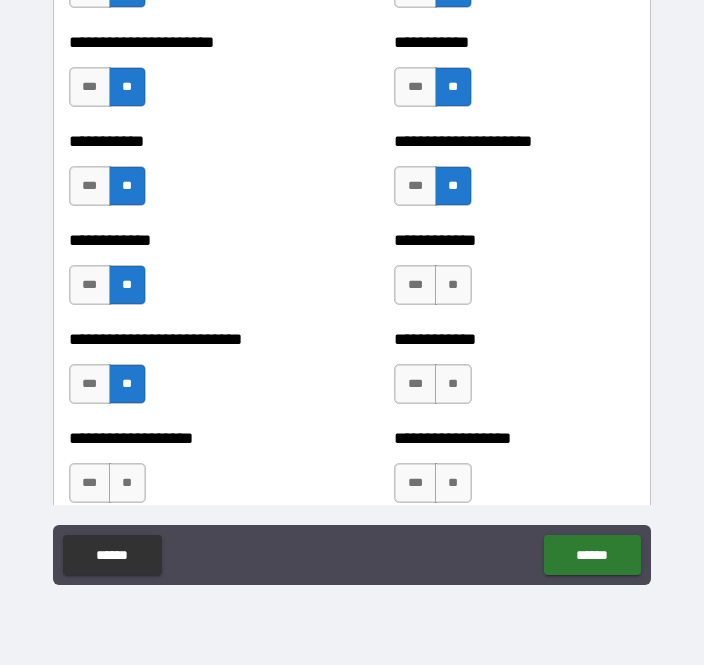 click on "**" at bounding box center [127, 483] 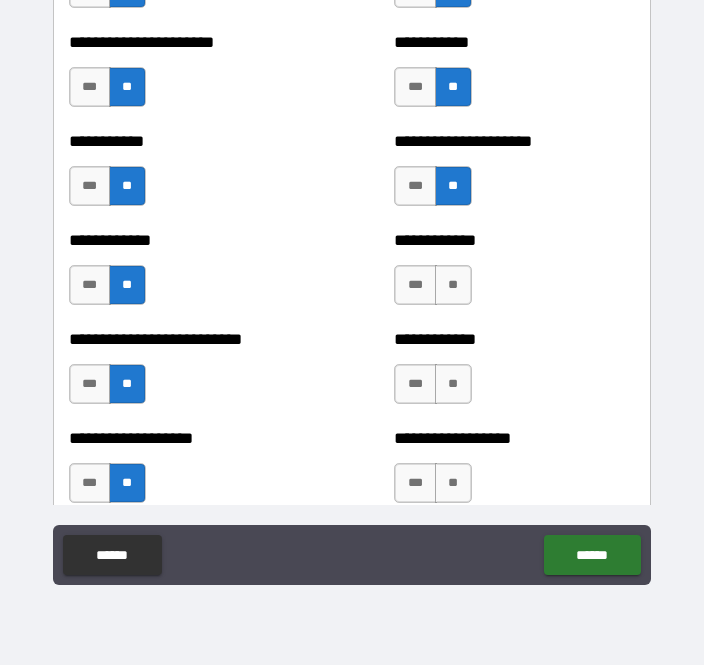 click on "**" at bounding box center (453, 285) 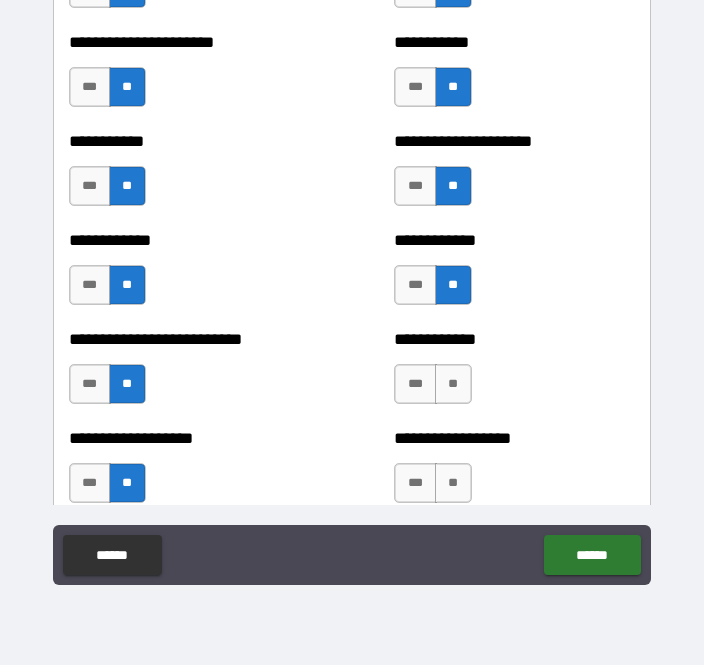 click on "**" at bounding box center [453, 384] 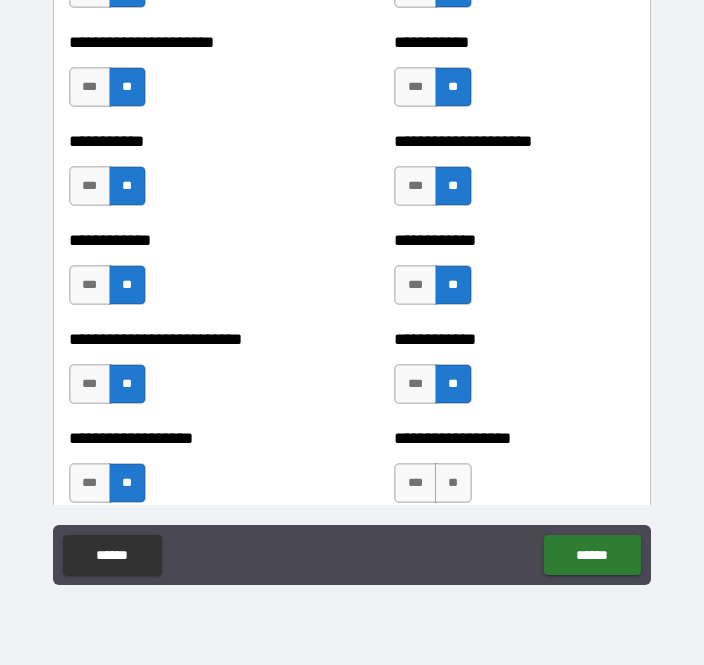 click on "*** **" at bounding box center (435, 488) 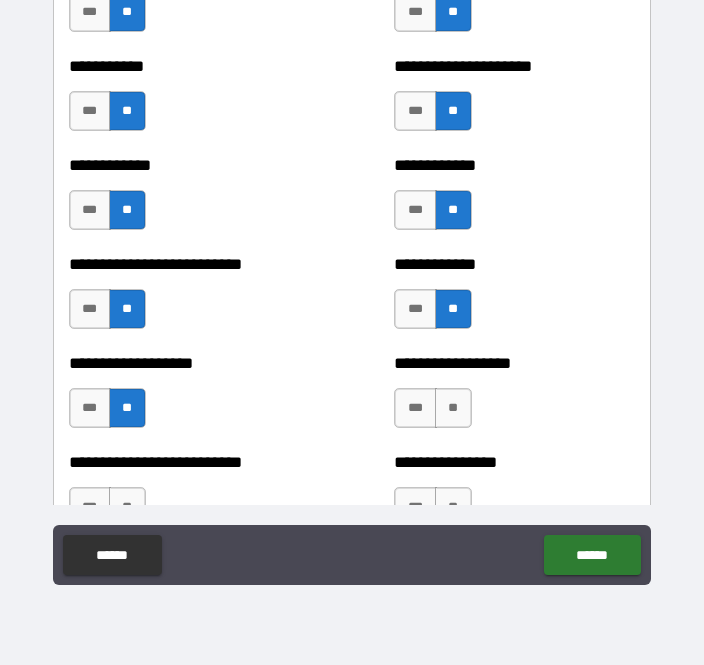 scroll, scrollTop: 5514, scrollLeft: 0, axis: vertical 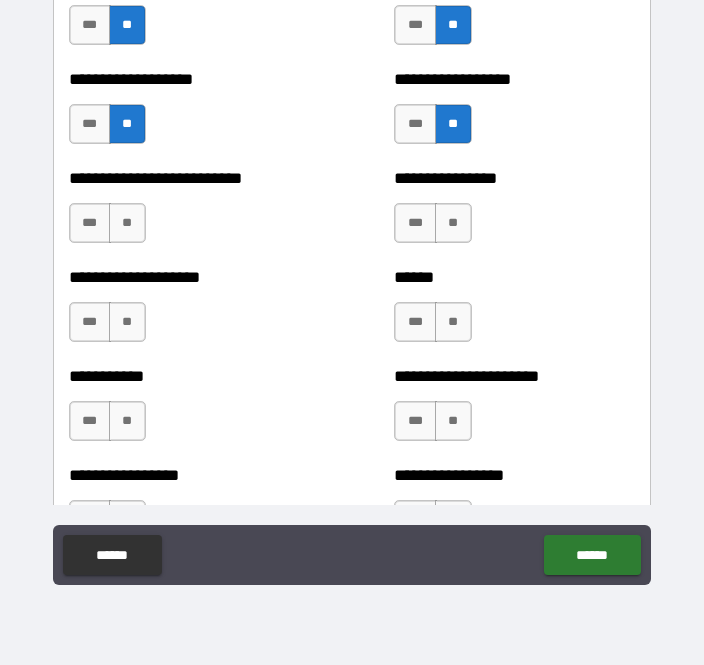 click on "**" at bounding box center (453, 223) 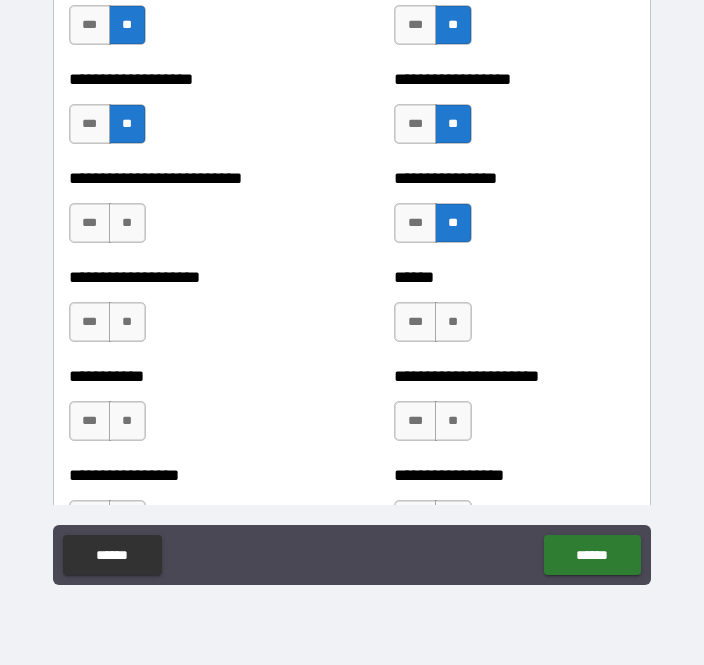 click on "**" at bounding box center (127, 322) 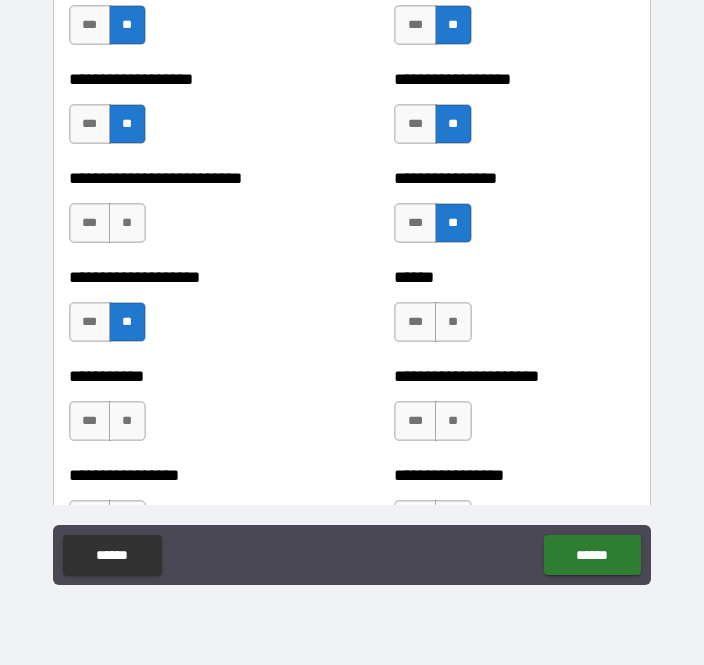 click on "**" at bounding box center (453, 322) 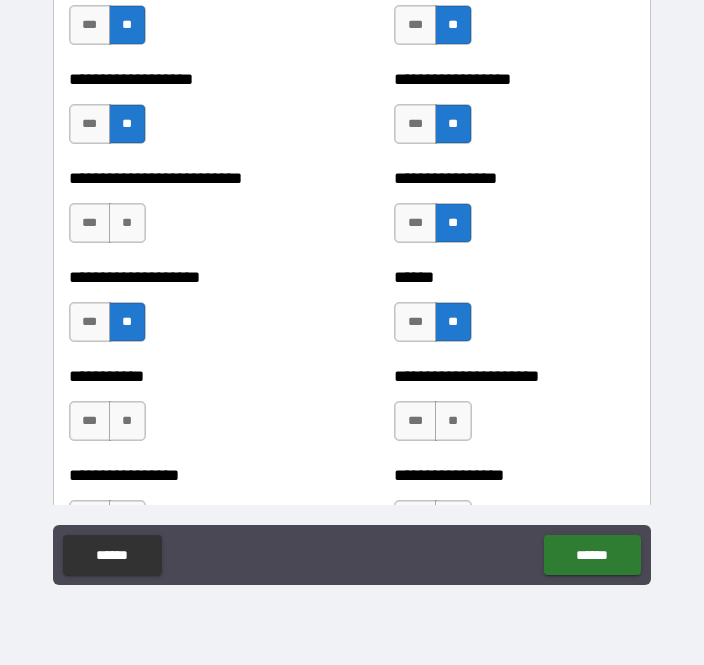 click on "**" at bounding box center [127, 223] 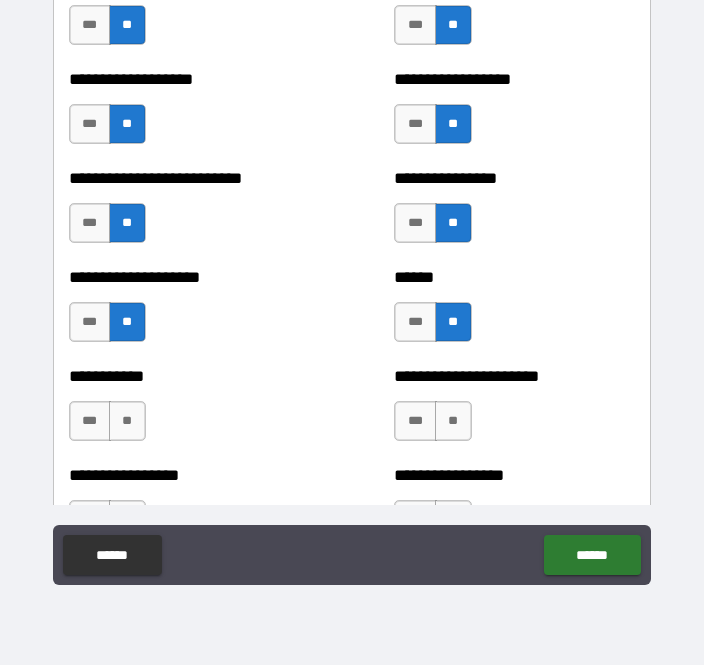 click on "**********" at bounding box center [189, 411] 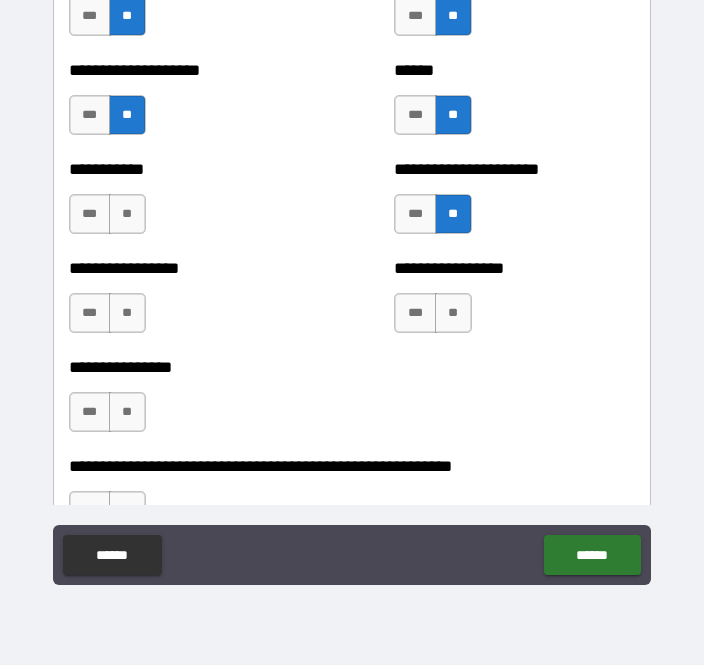 scroll, scrollTop: 6004, scrollLeft: 0, axis: vertical 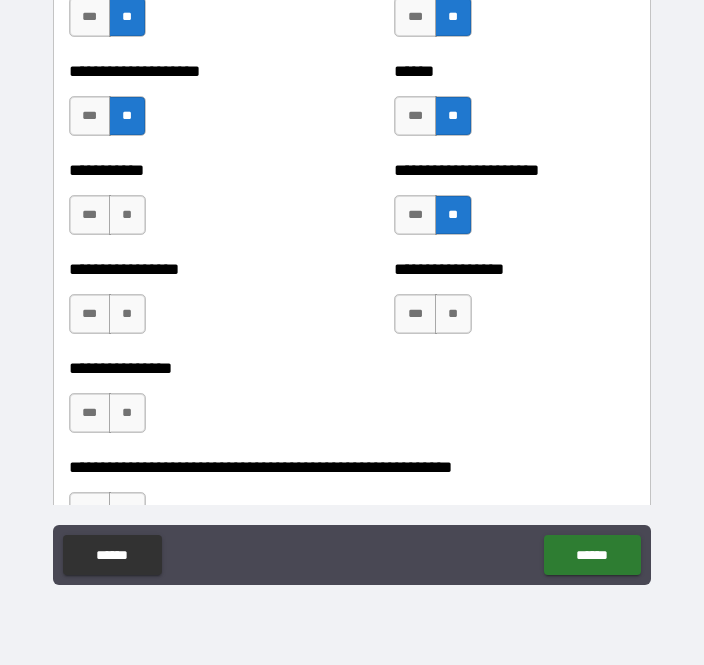 click on "**" at bounding box center [127, 215] 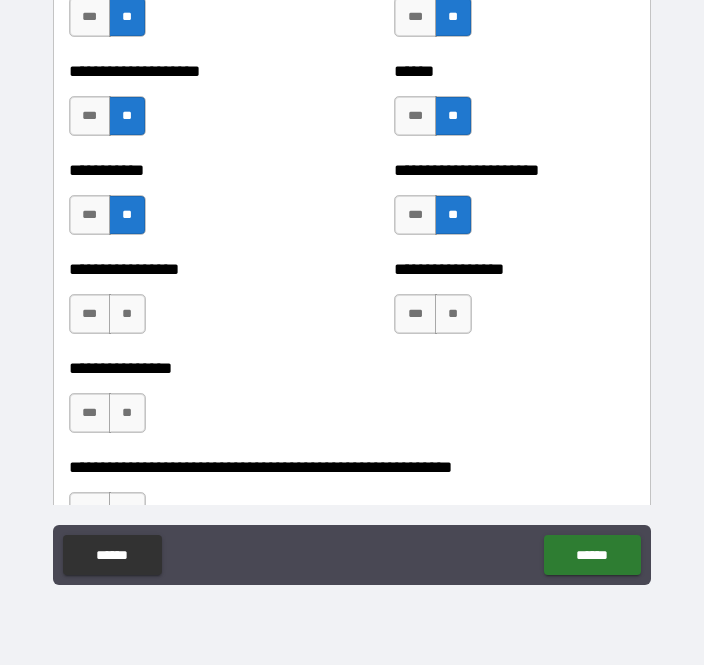 click on "**" at bounding box center [127, 314] 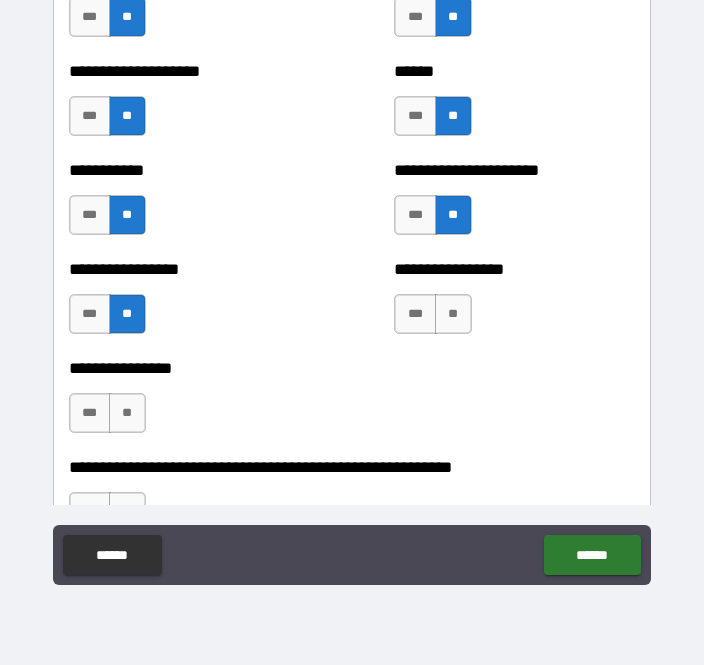 click on "**" at bounding box center (453, 314) 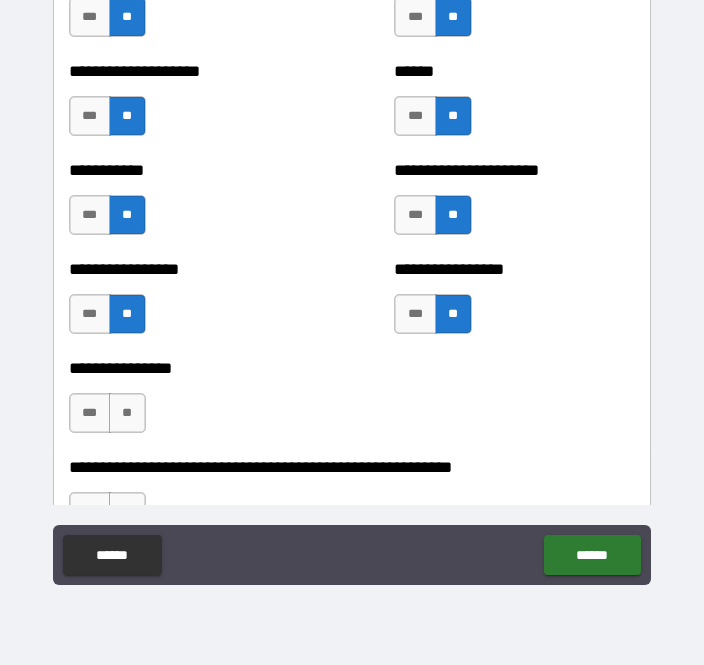 click on "**" at bounding box center [127, 413] 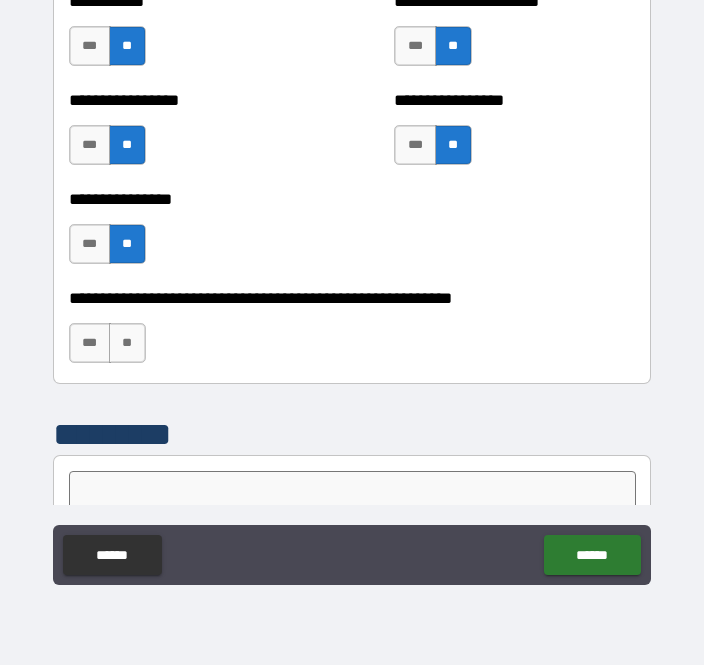 scroll, scrollTop: 6173, scrollLeft: 0, axis: vertical 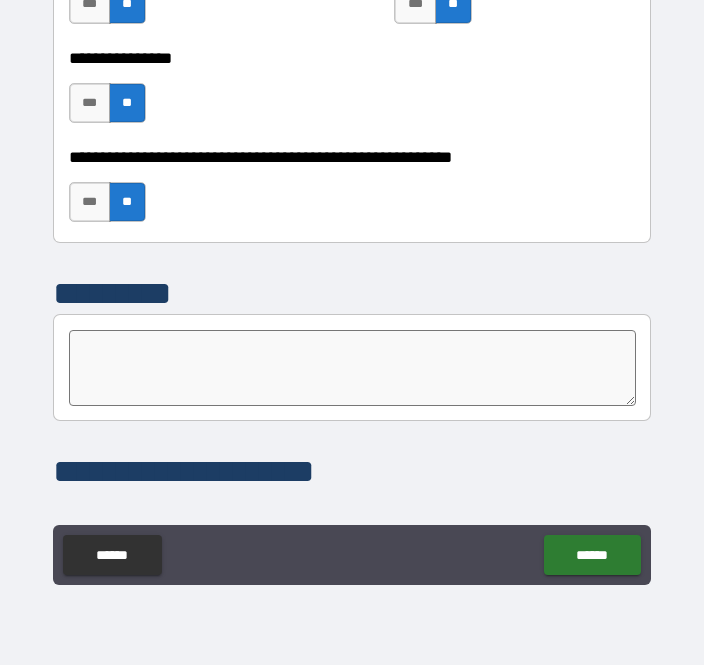 click on "***" at bounding box center (90, 202) 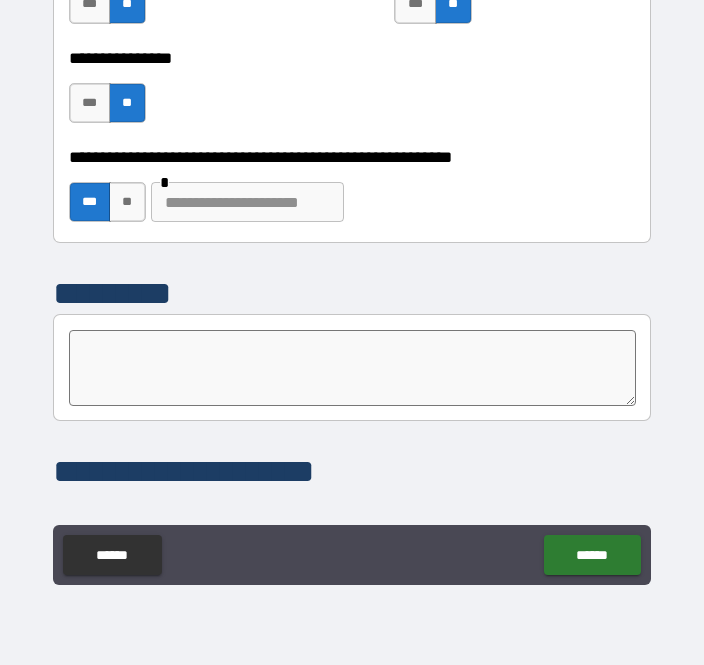click at bounding box center [247, 202] 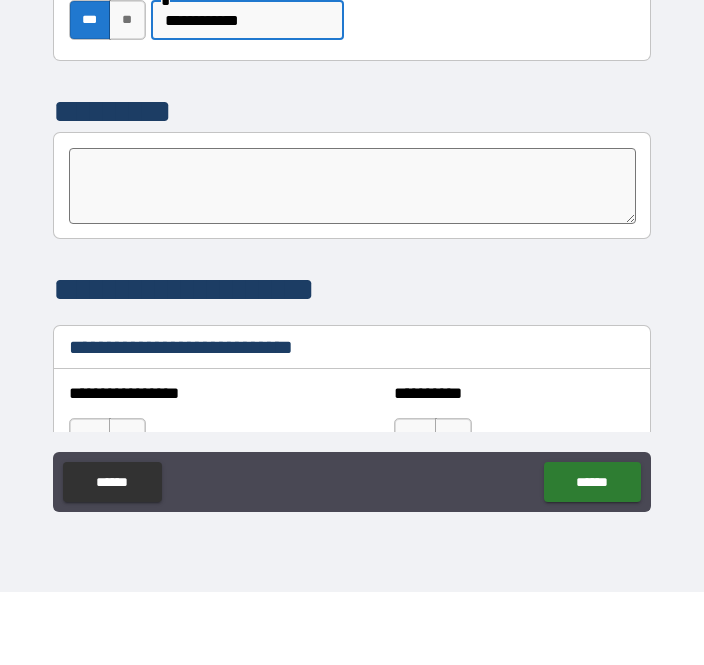 scroll, scrollTop: 6423, scrollLeft: 0, axis: vertical 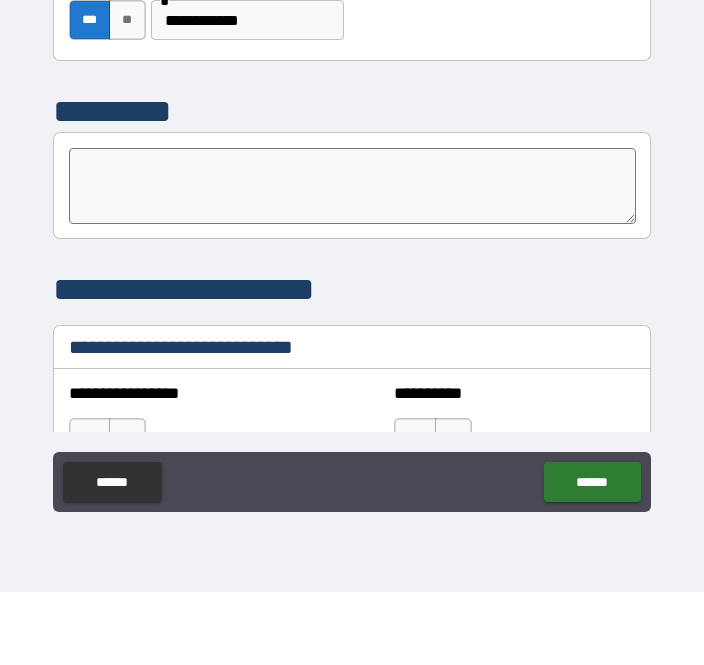 type on "*" 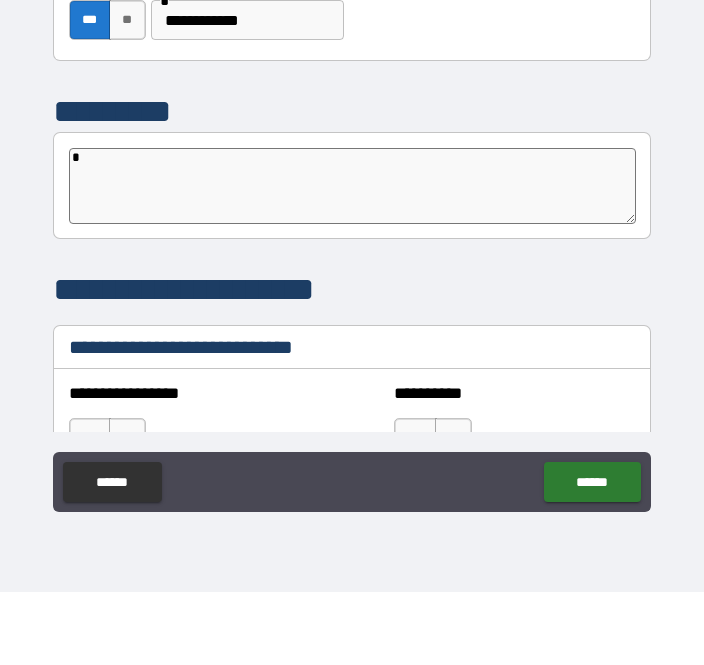 type on "*" 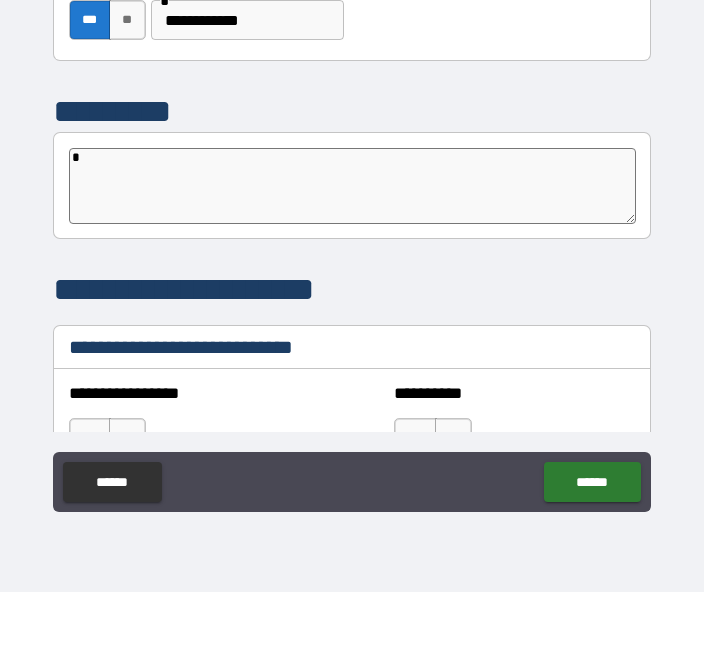 type on "**" 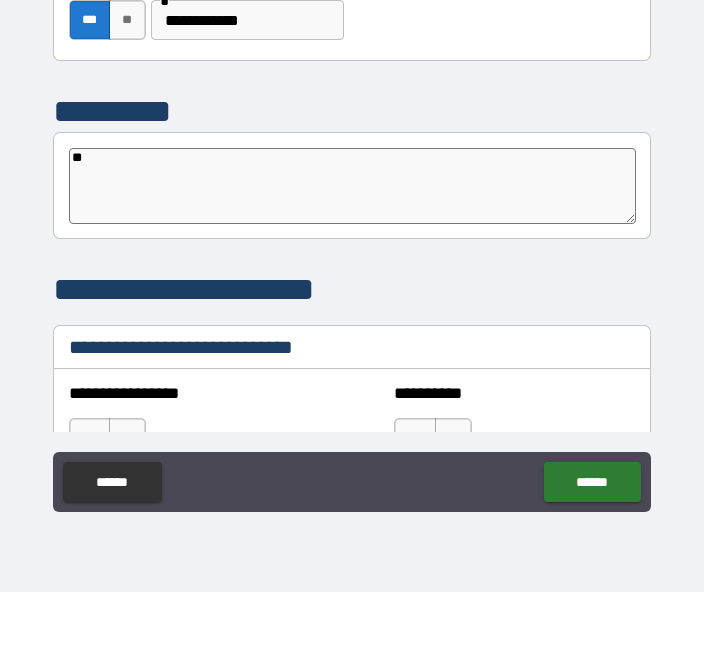 type on "*" 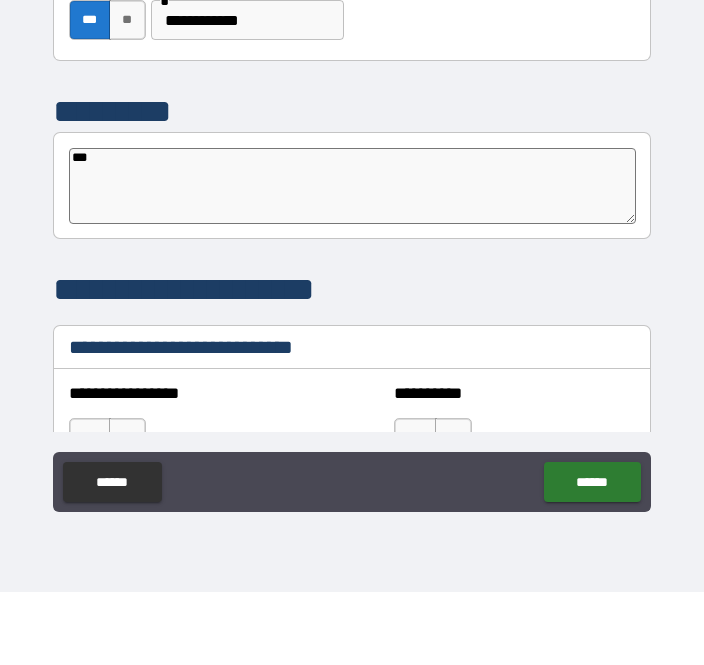 type on "*" 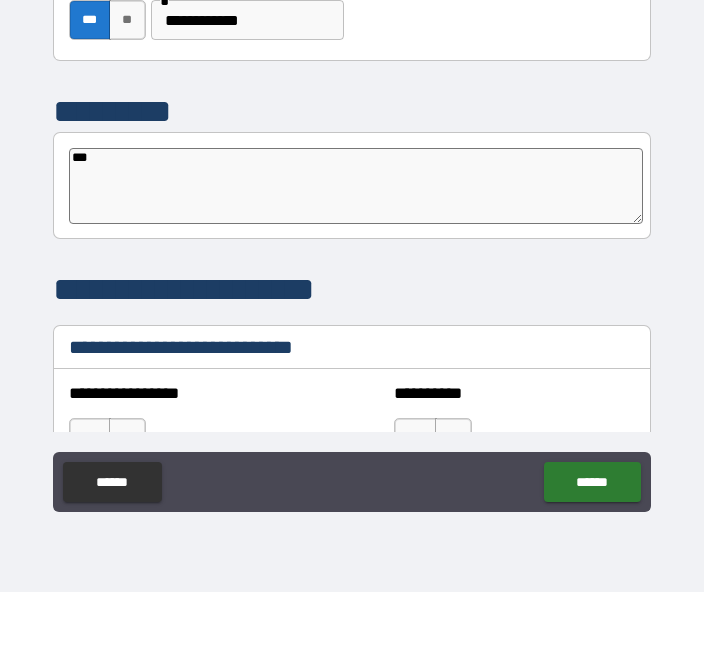 type on "***" 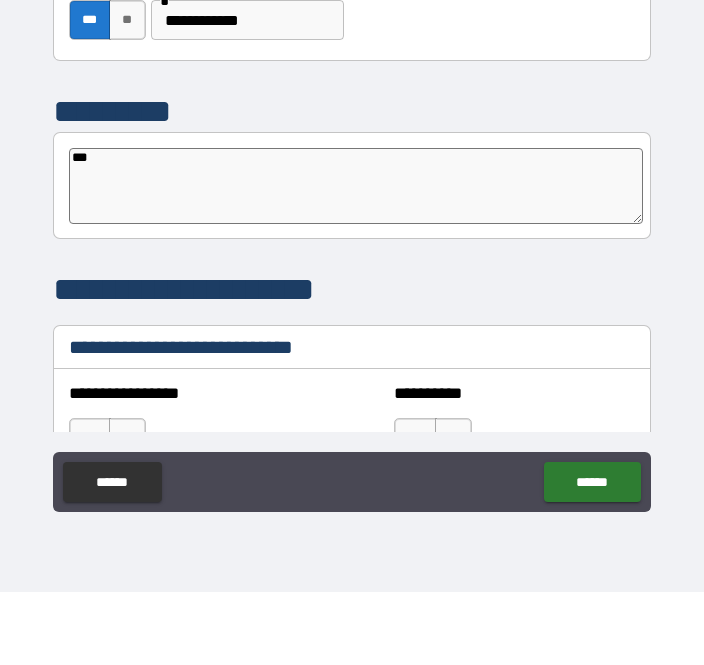 type on "*" 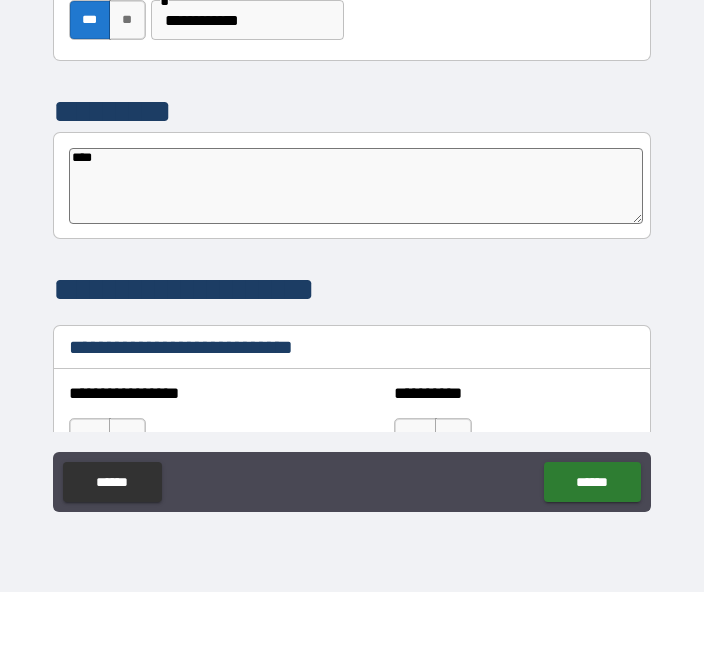 type on "*****" 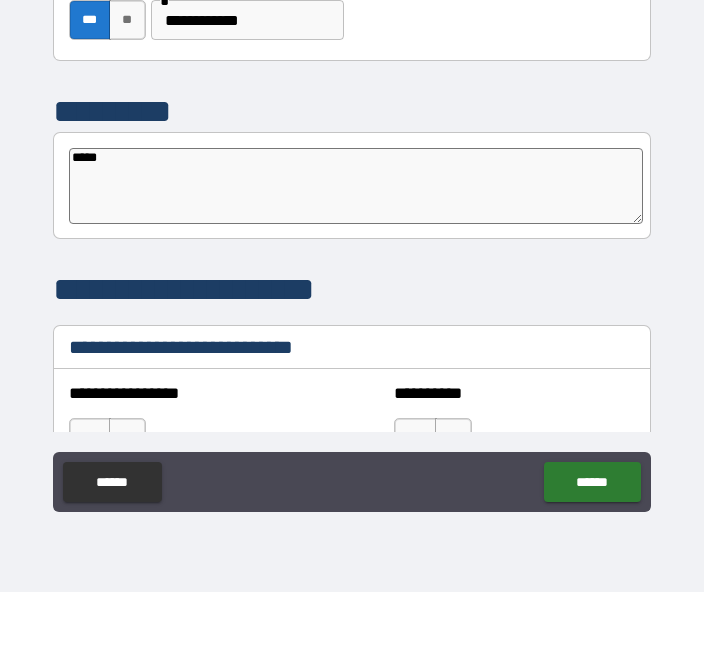 type on "*" 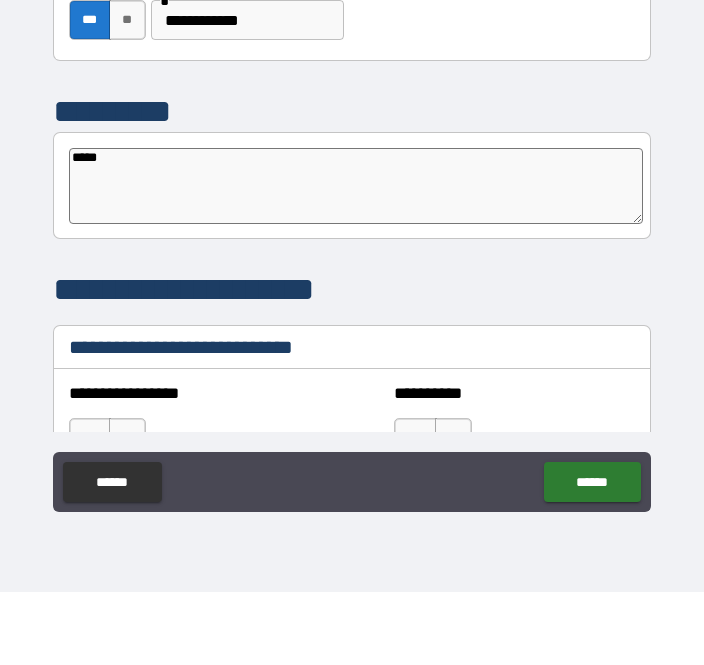 type on "******" 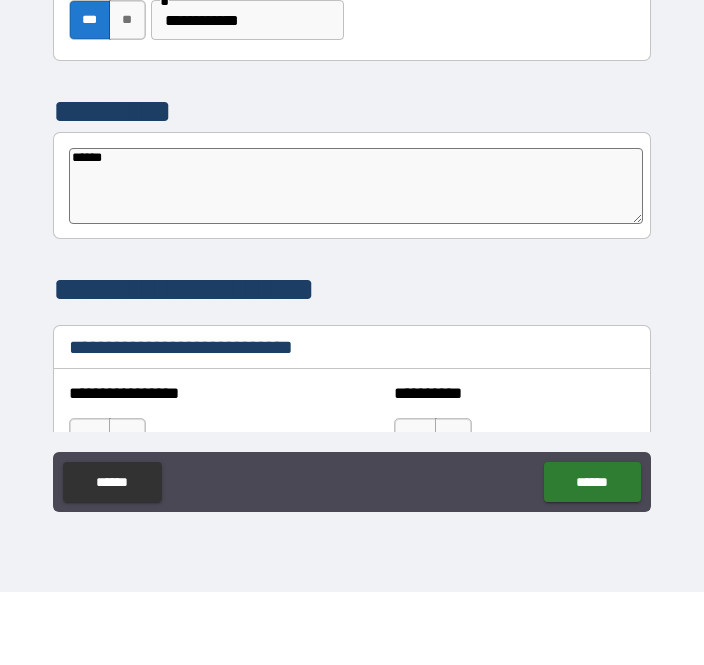 type on "*" 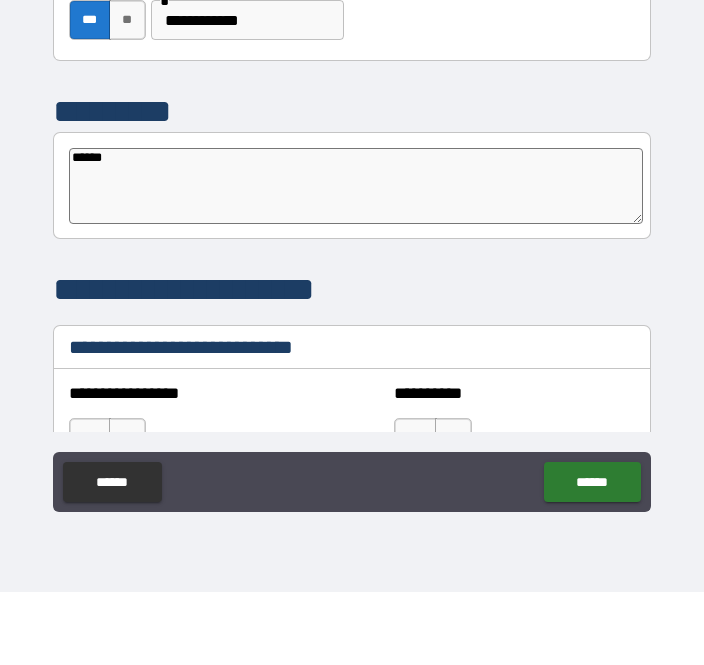 type on "*******" 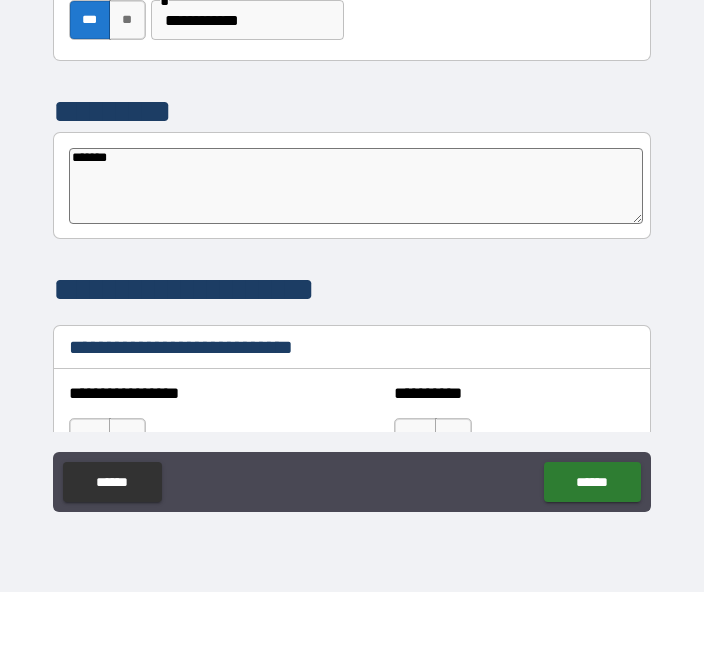 type on "*******" 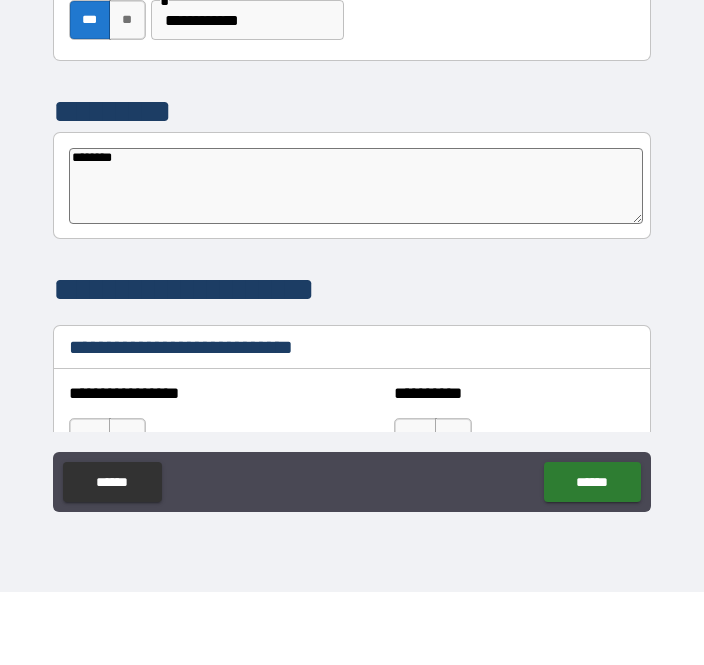 type on "*" 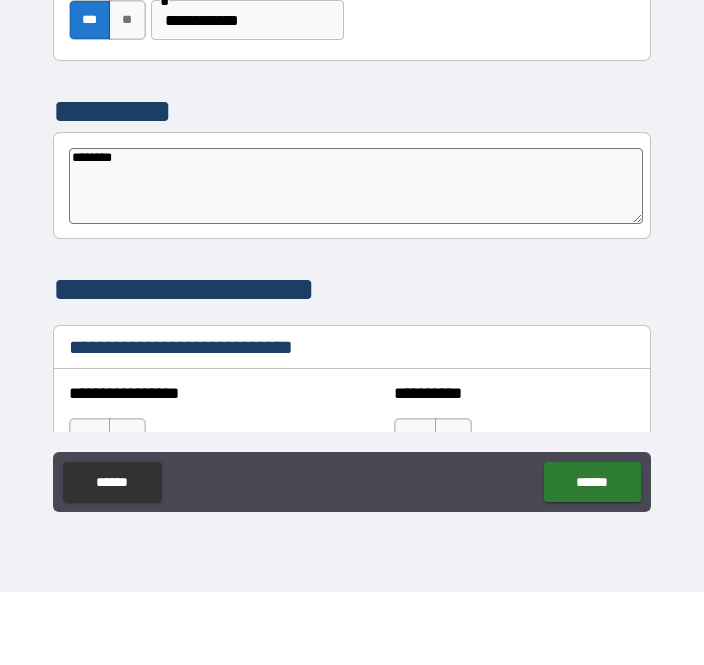 type on "*********" 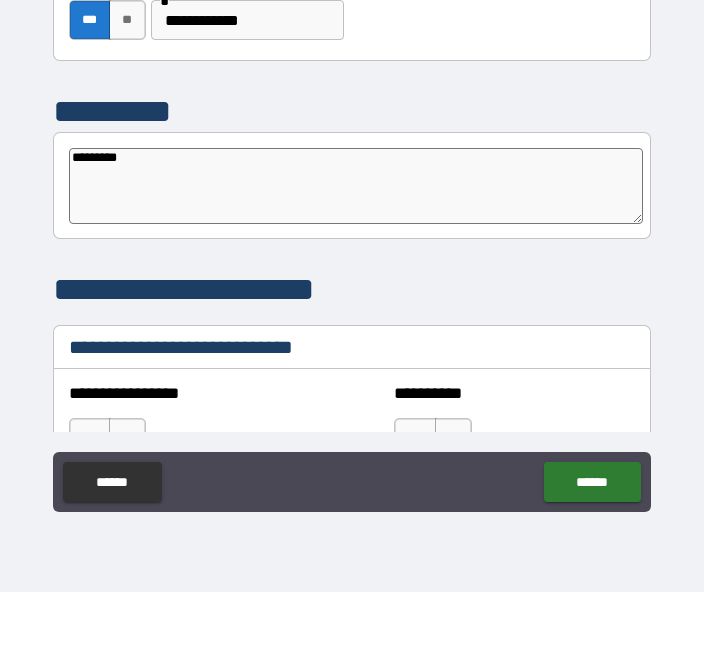 type on "*" 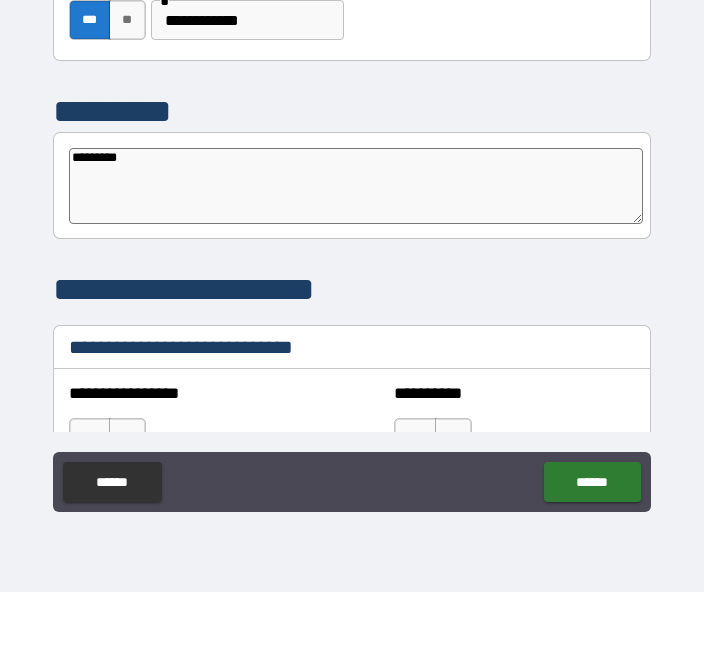 type on "*******" 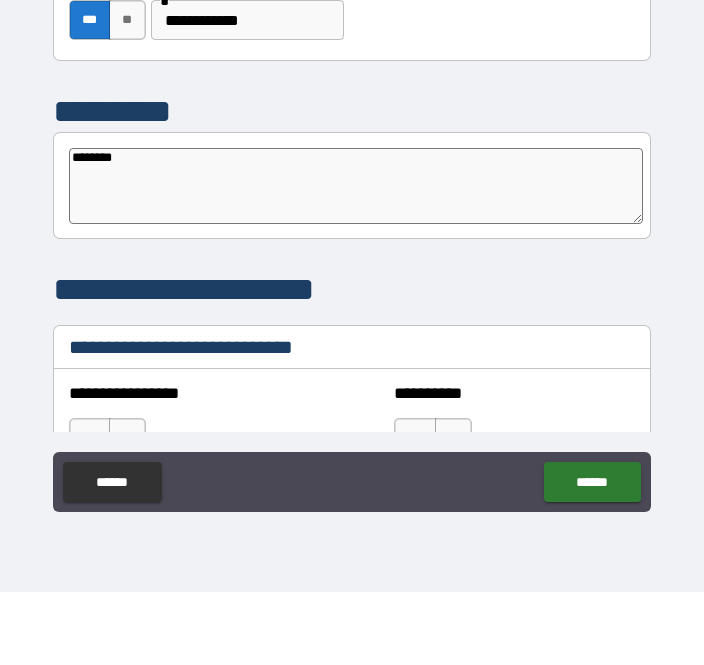 type on "*" 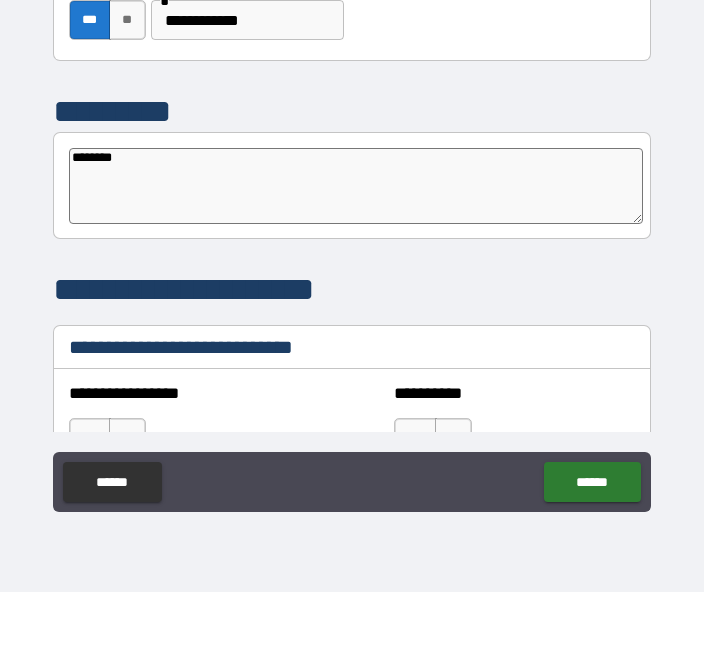 type on "*********" 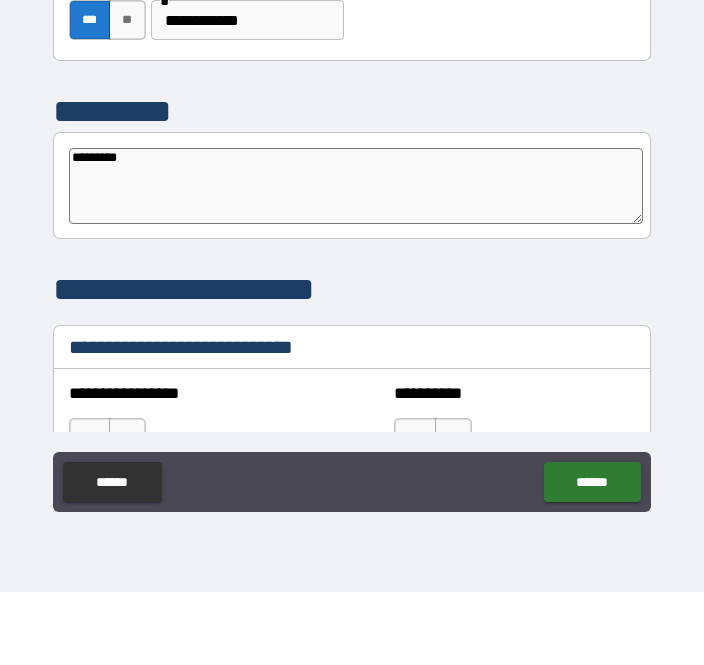 type on "*" 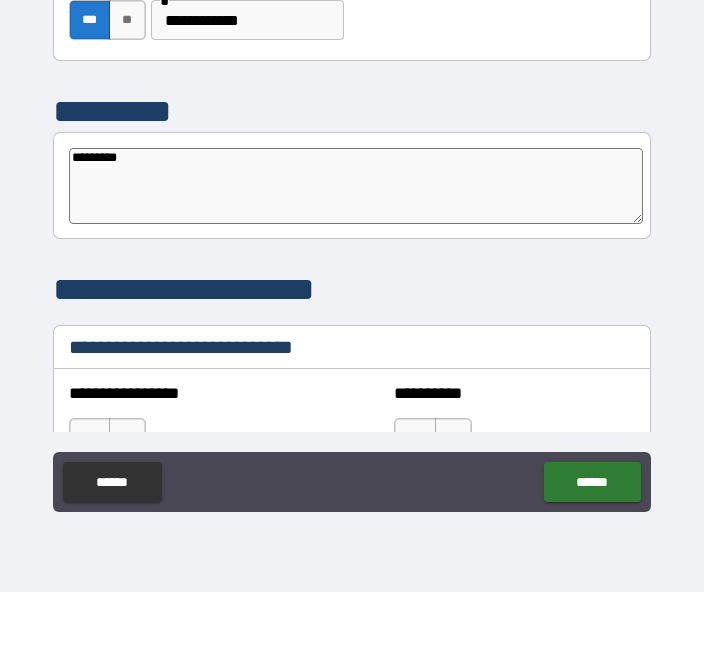 type on "**********" 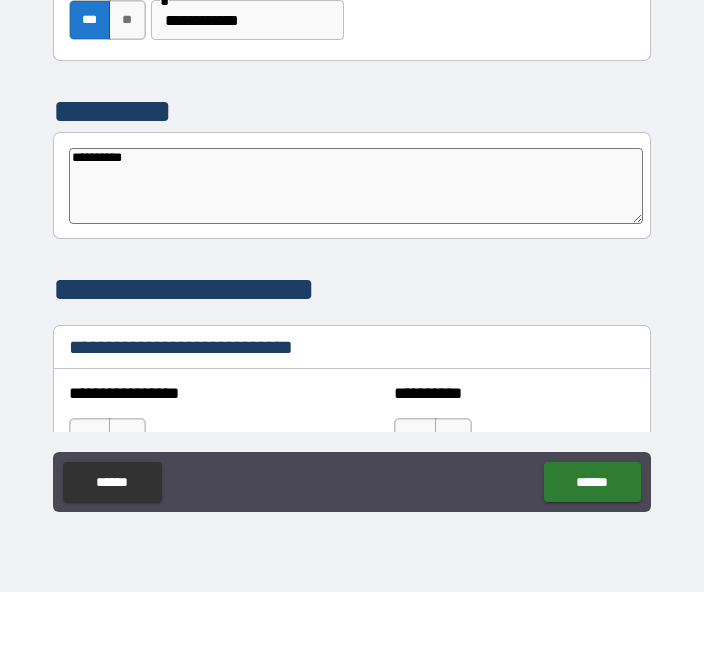 type on "*" 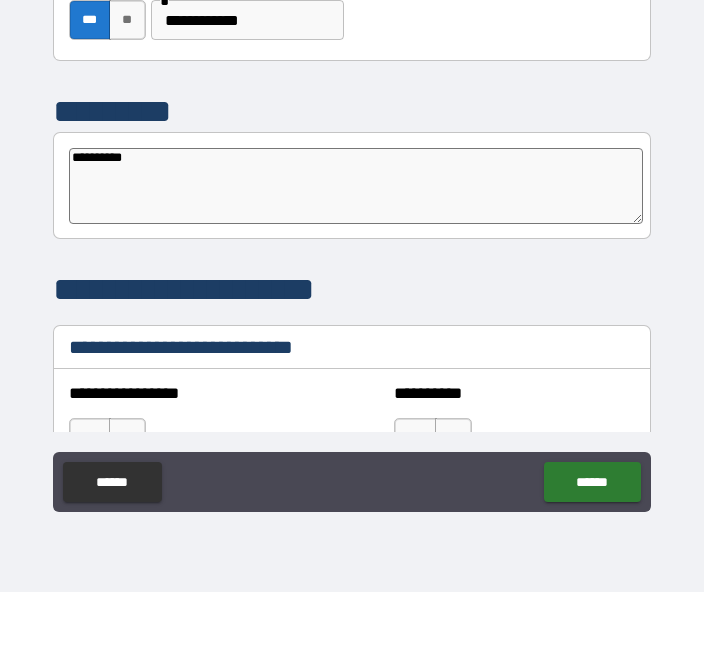 type on "**********" 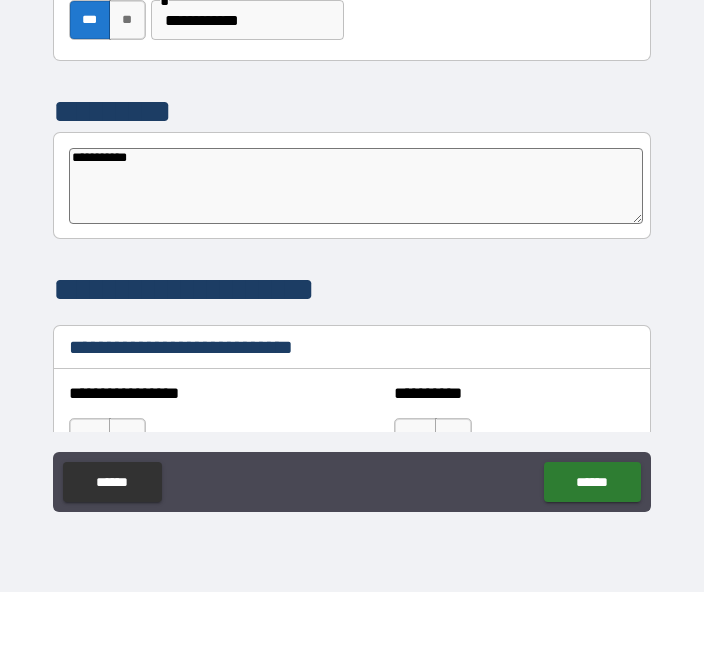 type on "*" 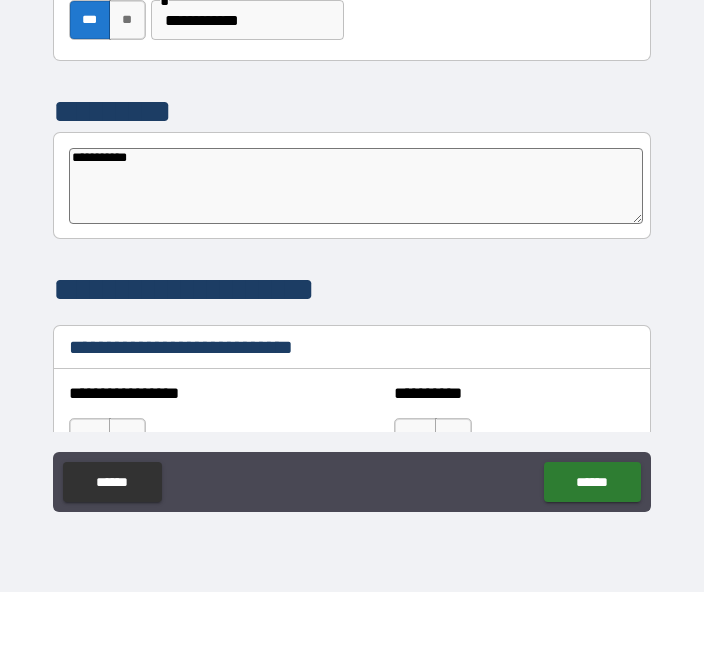 type on "**********" 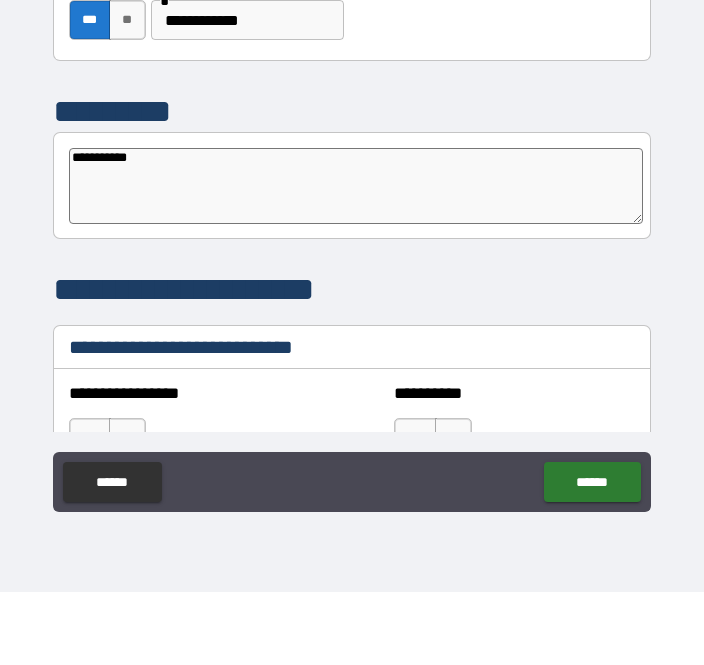 type on "*" 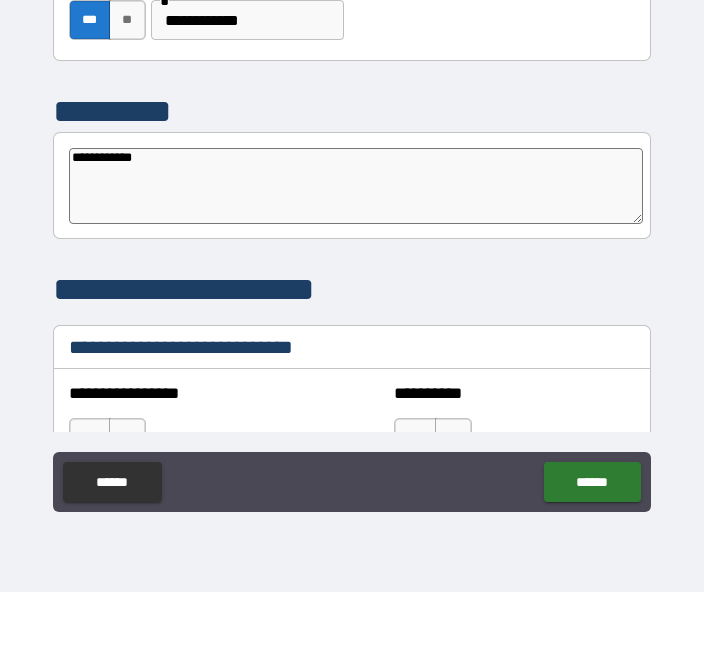 type on "**********" 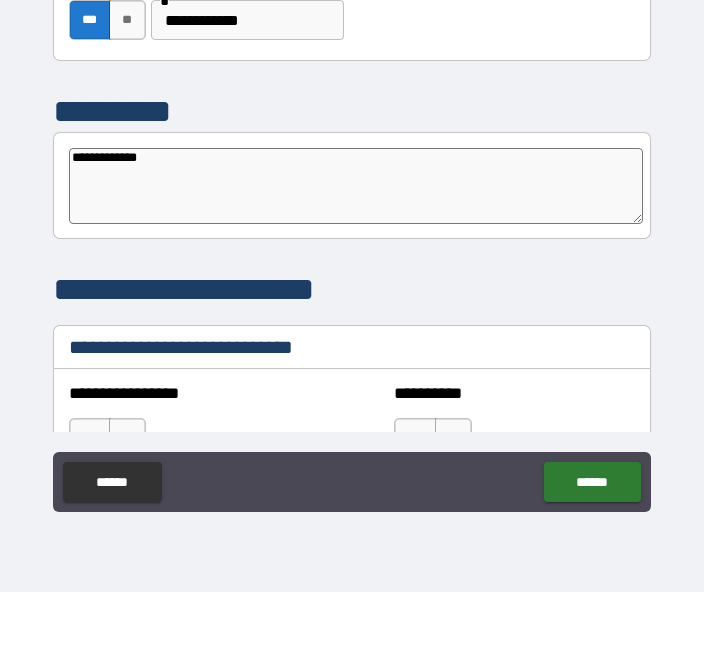 type on "*" 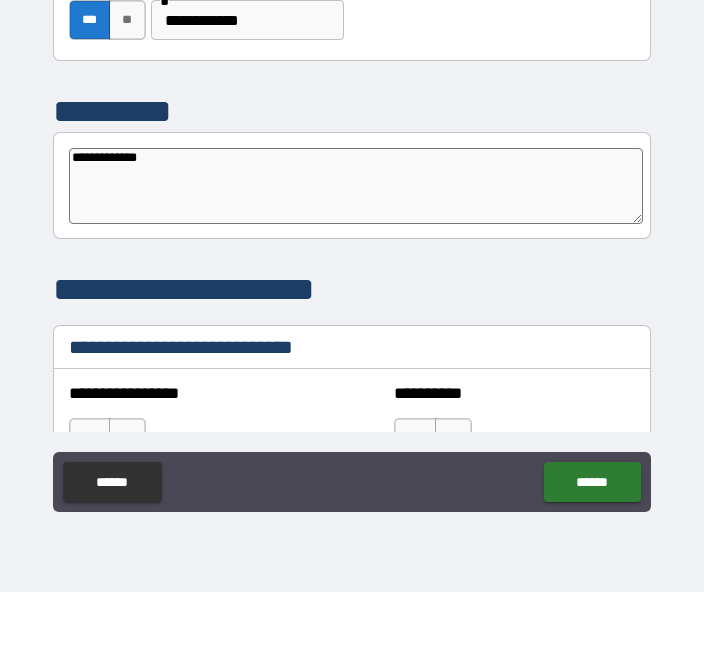 type on "**********" 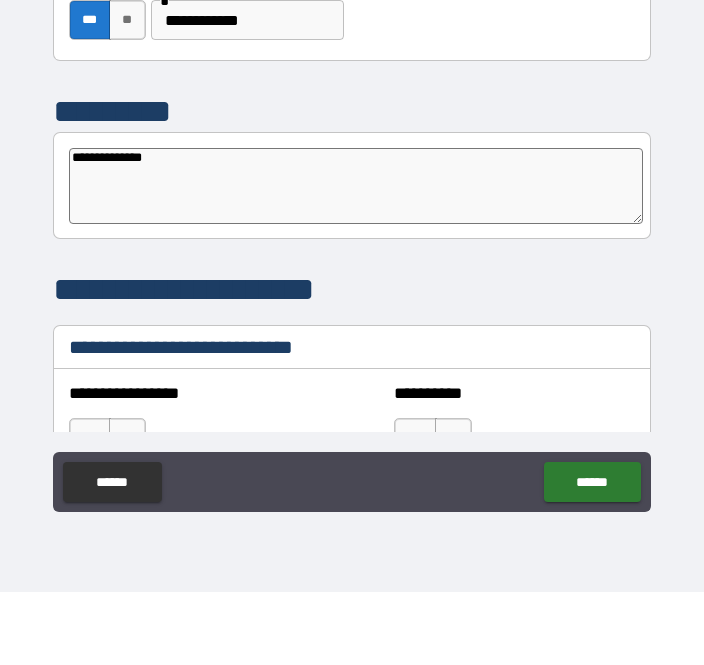 type on "**********" 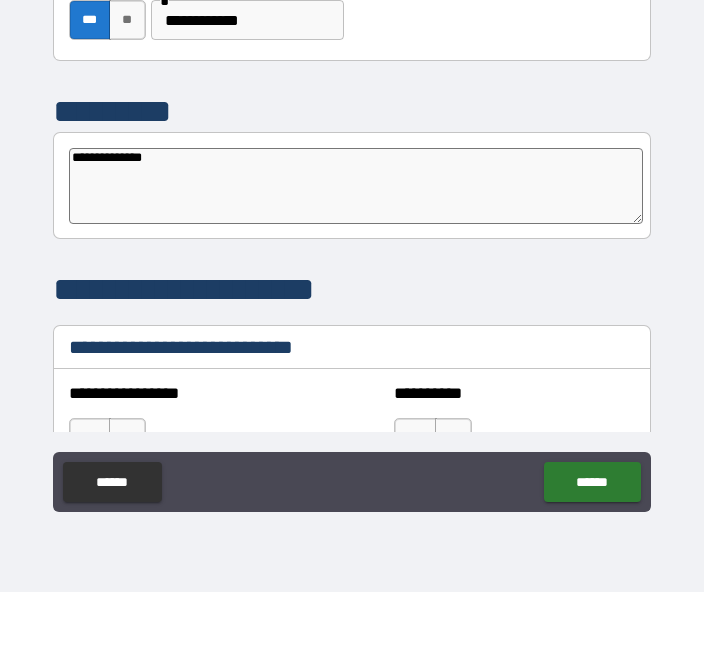 type on "*" 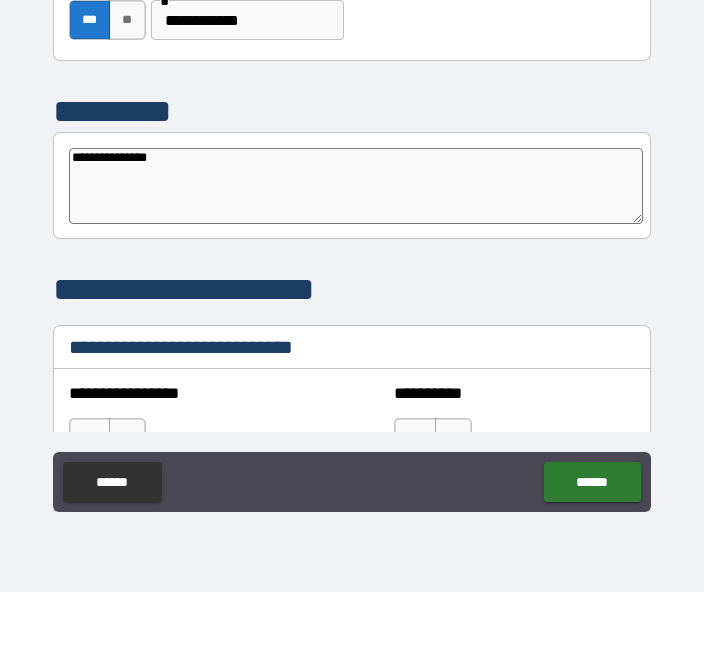 type on "**********" 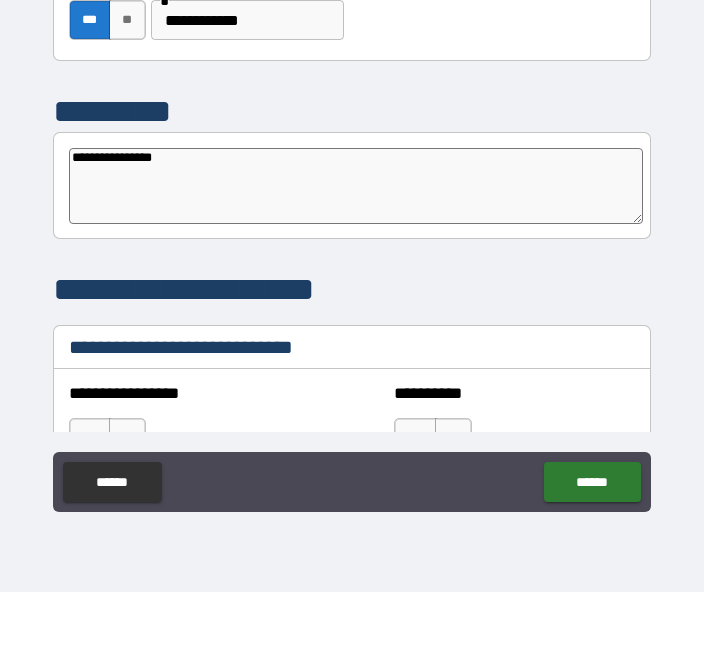 type on "*" 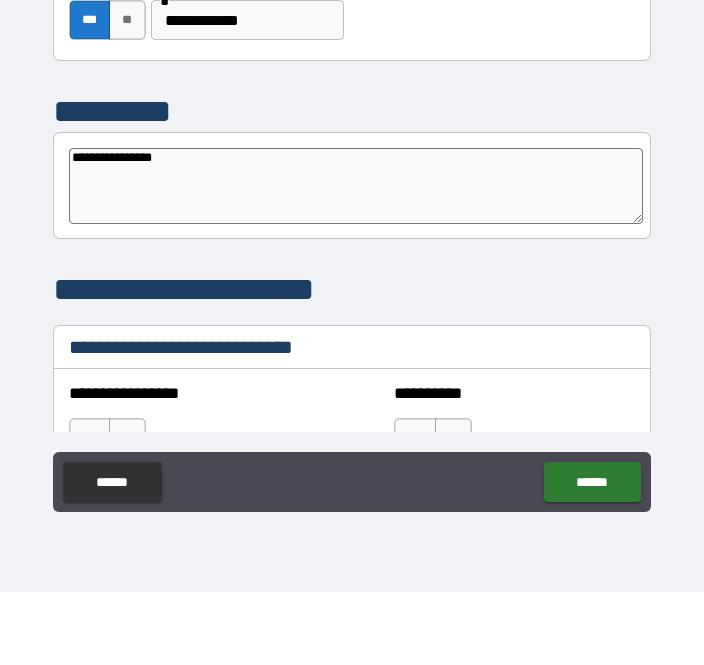 type on "**********" 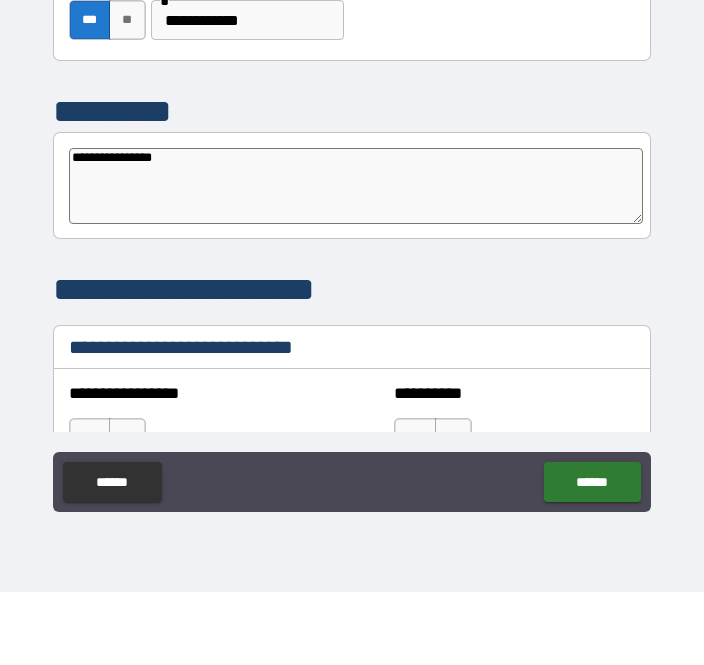 type on "*" 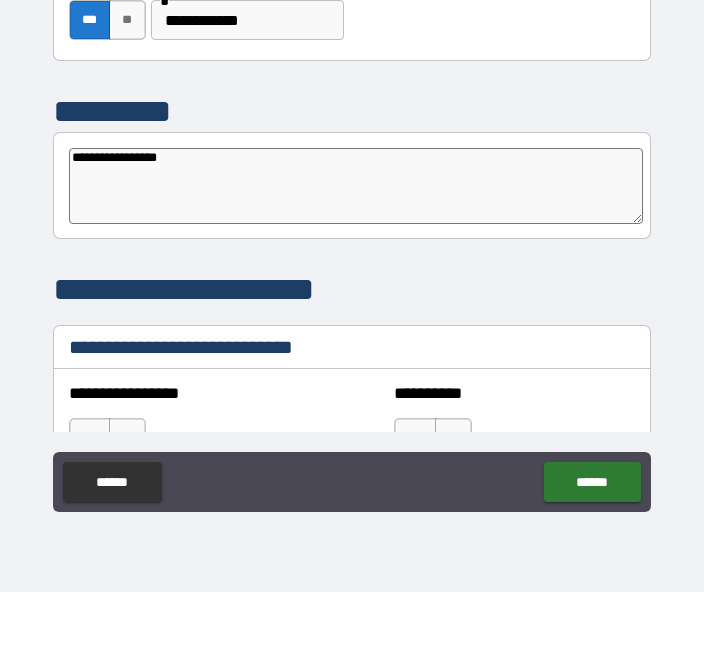 type on "**********" 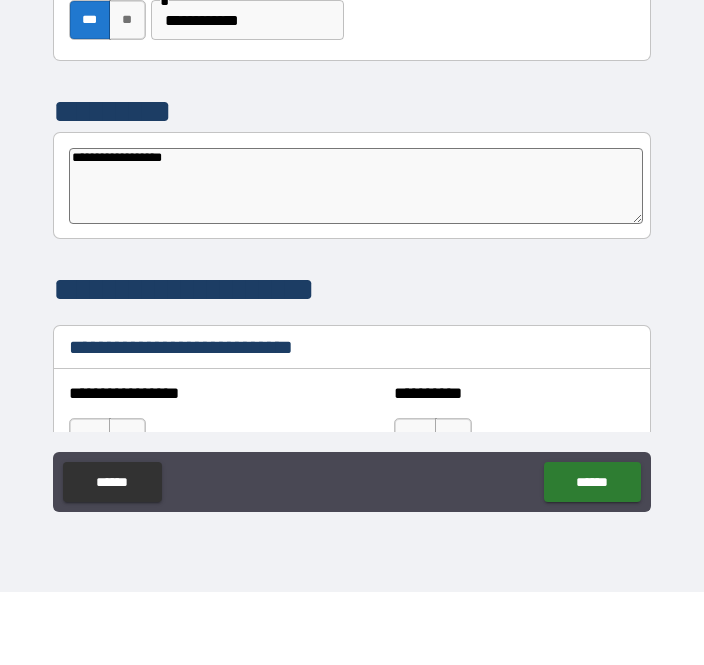 type on "*" 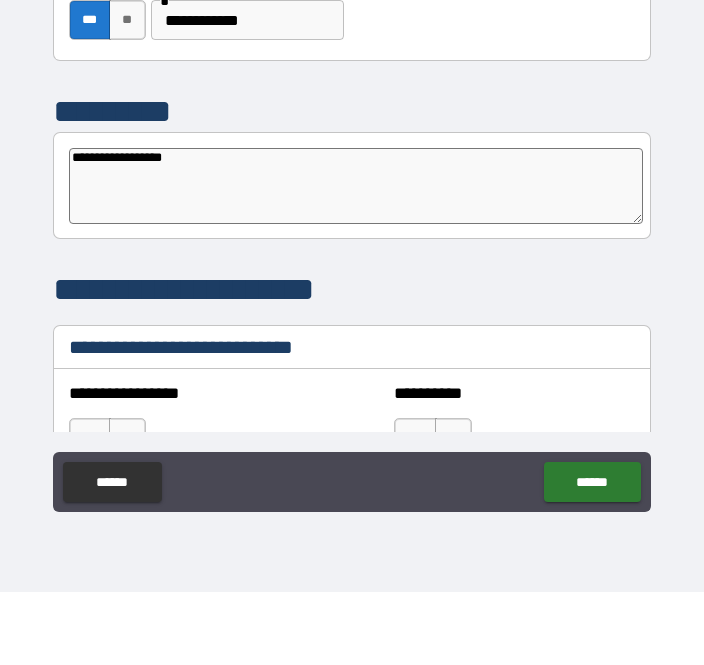 type on "**********" 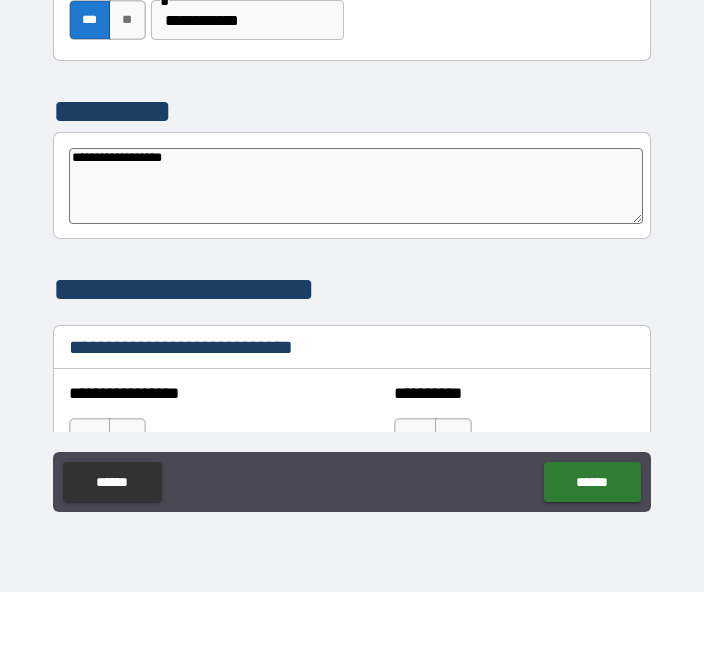 type on "*" 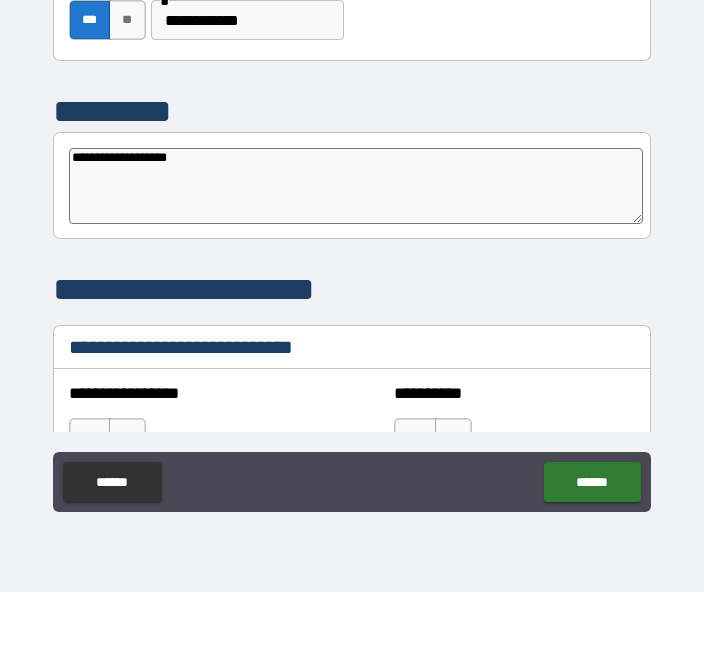 type on "**********" 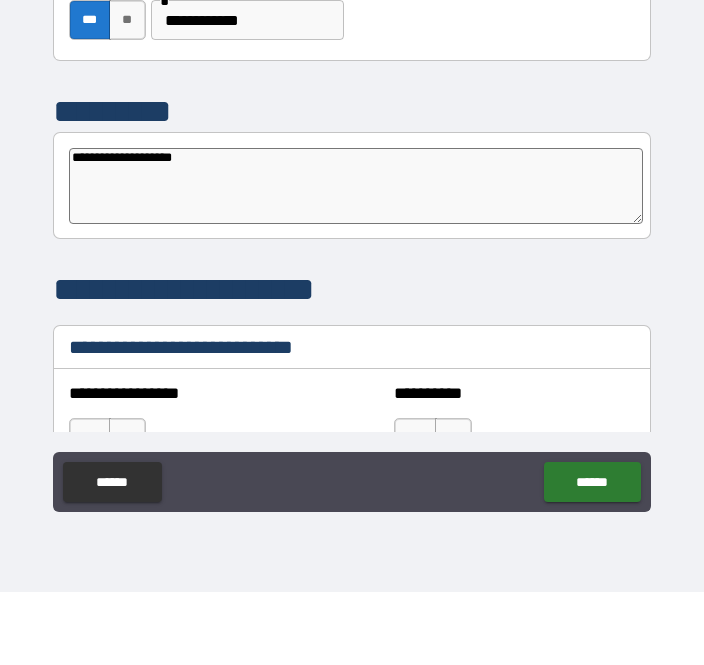 type on "*" 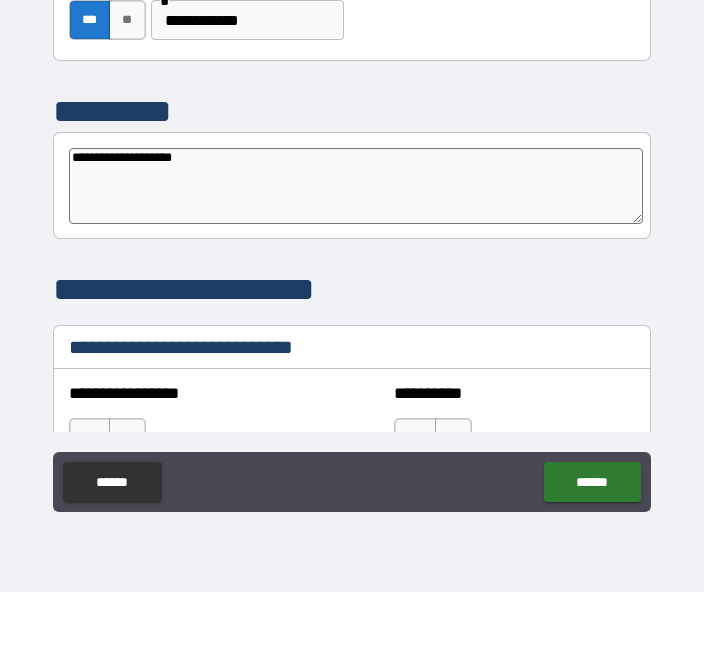 type on "**********" 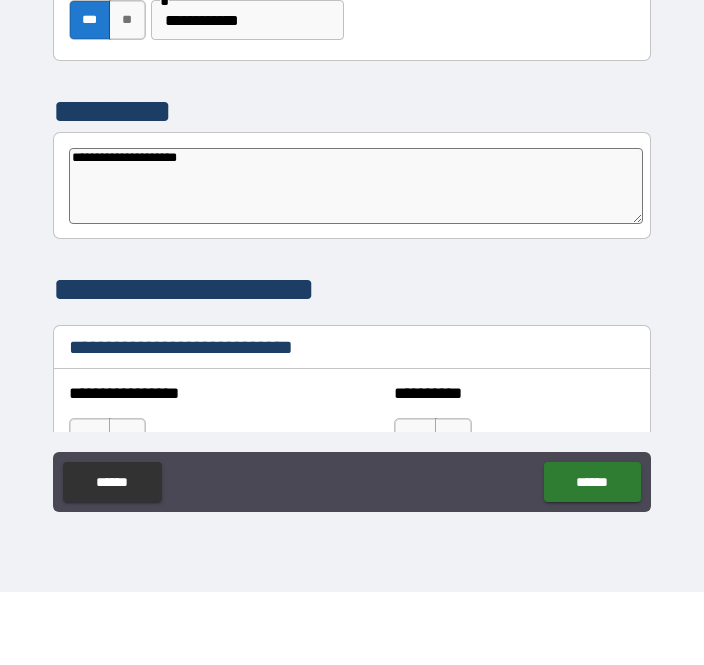 type on "*" 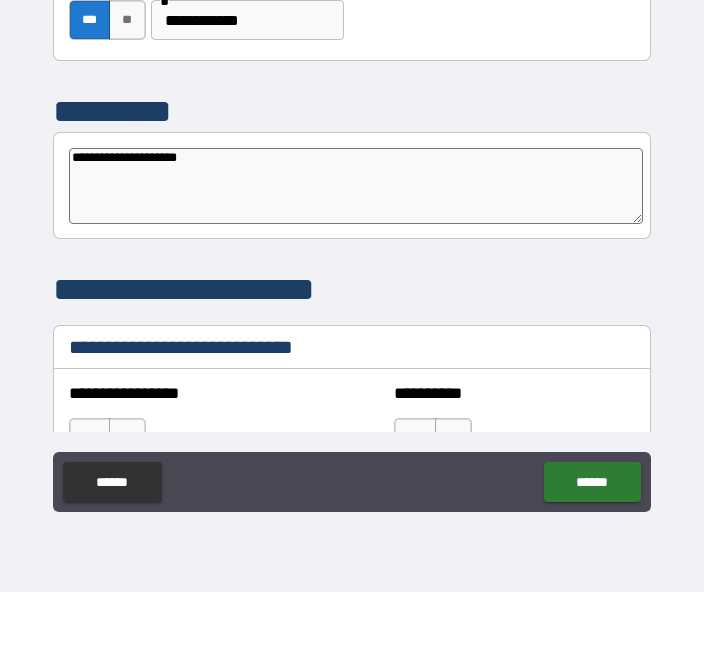 type on "**********" 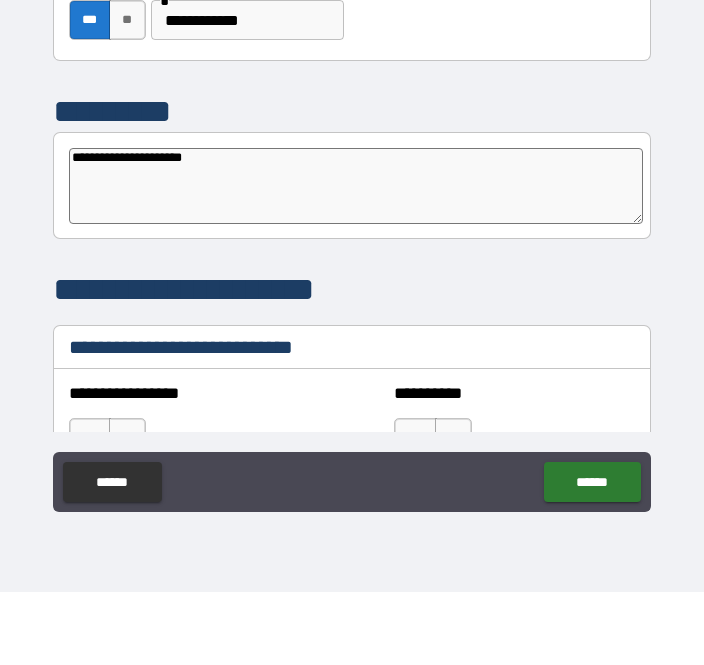 type on "*" 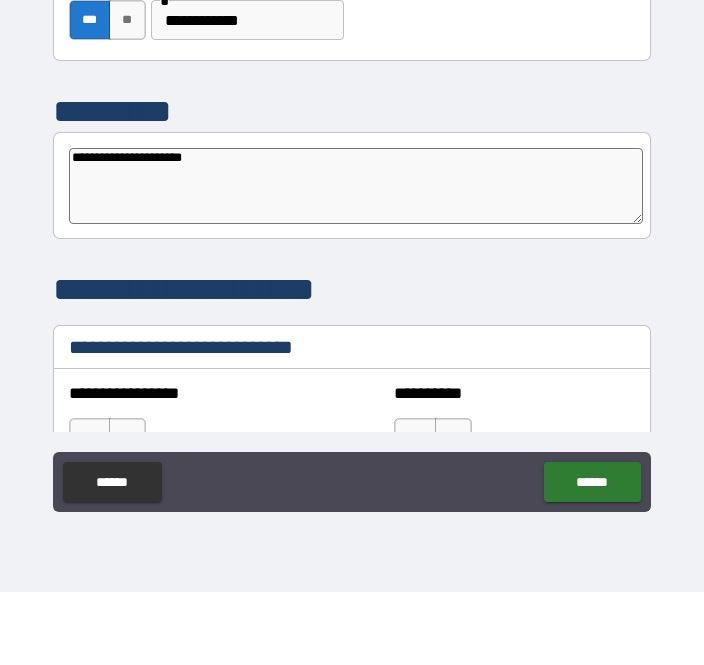 type on "**********" 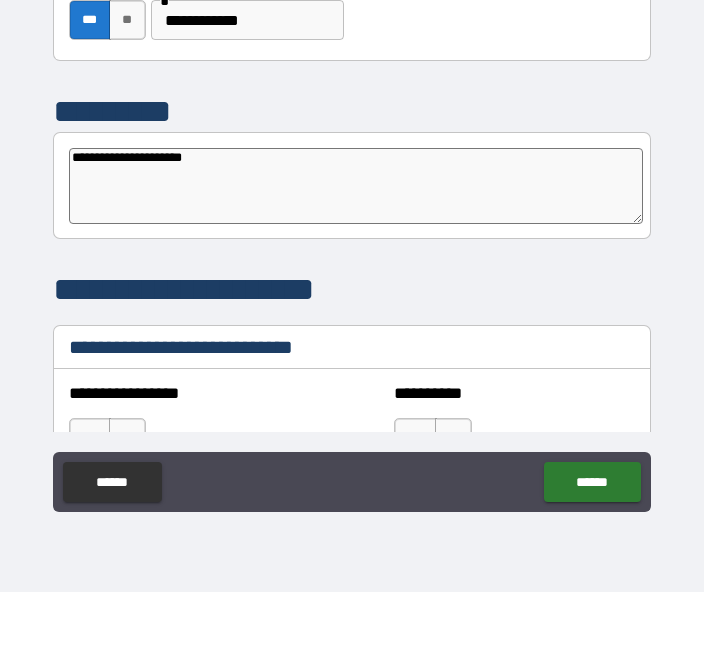 type on "*" 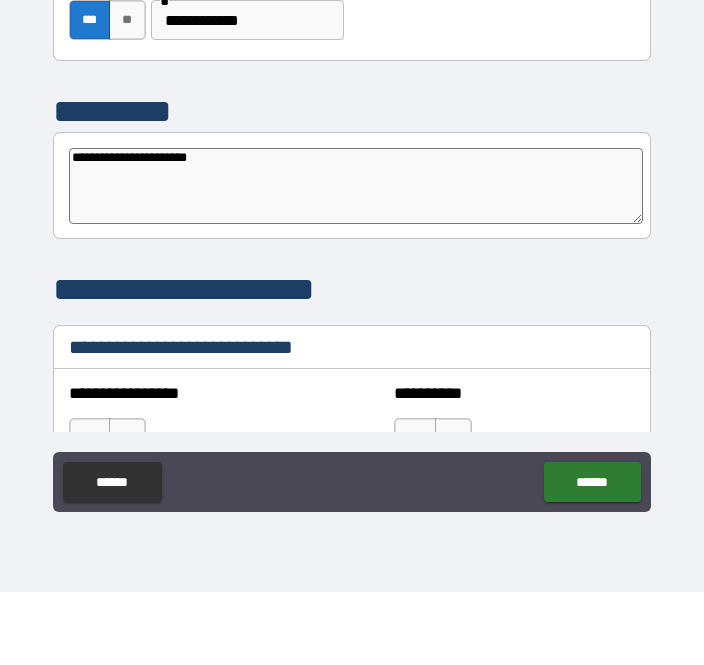 type on "**********" 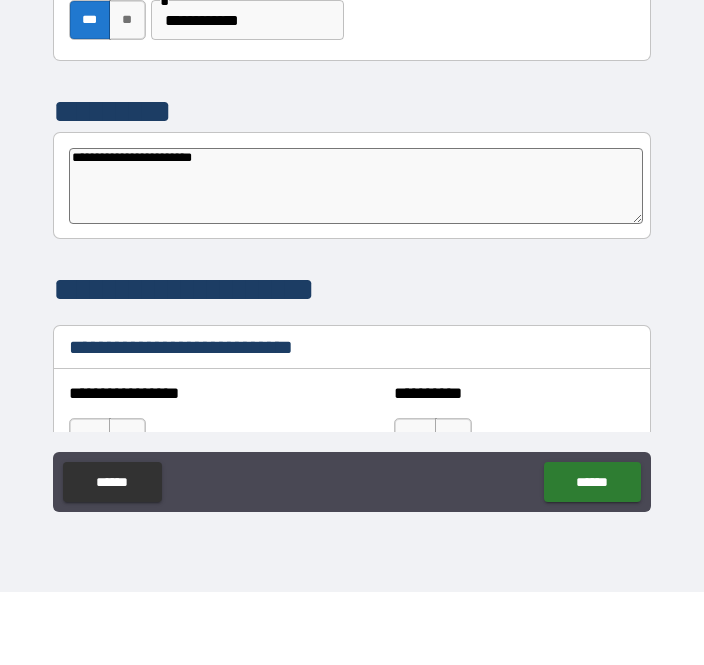 type on "*" 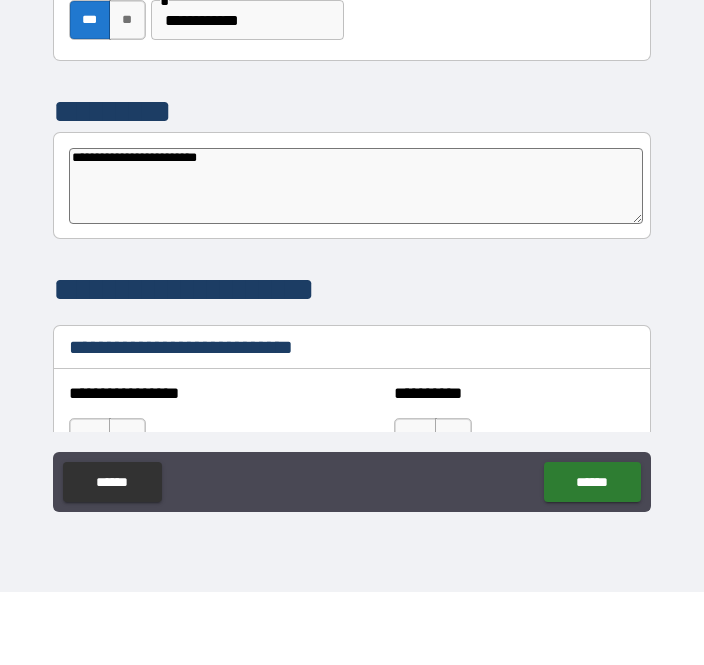 type on "*" 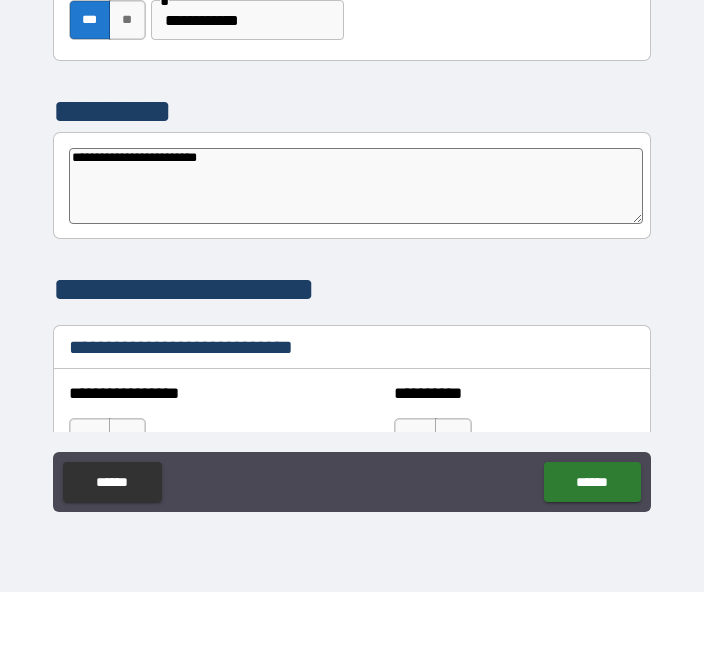 type on "**********" 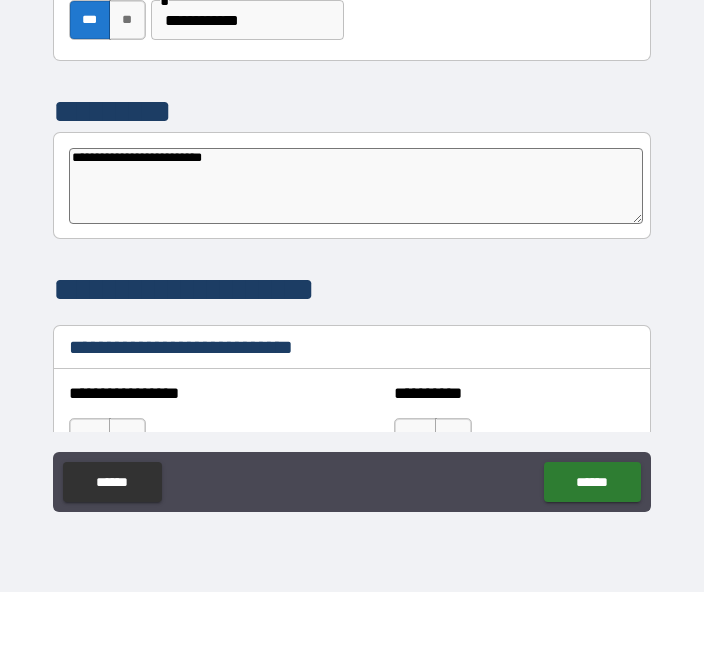 type on "*" 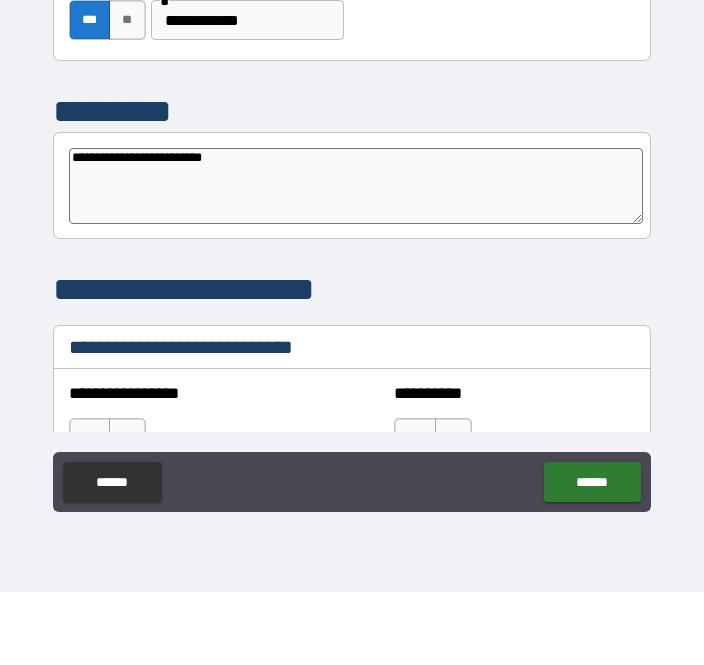 type on "**********" 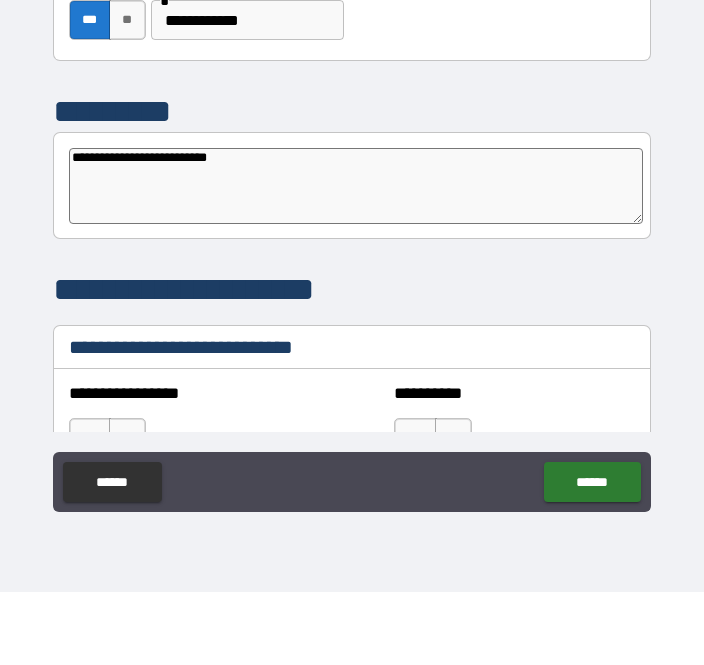 type on "*" 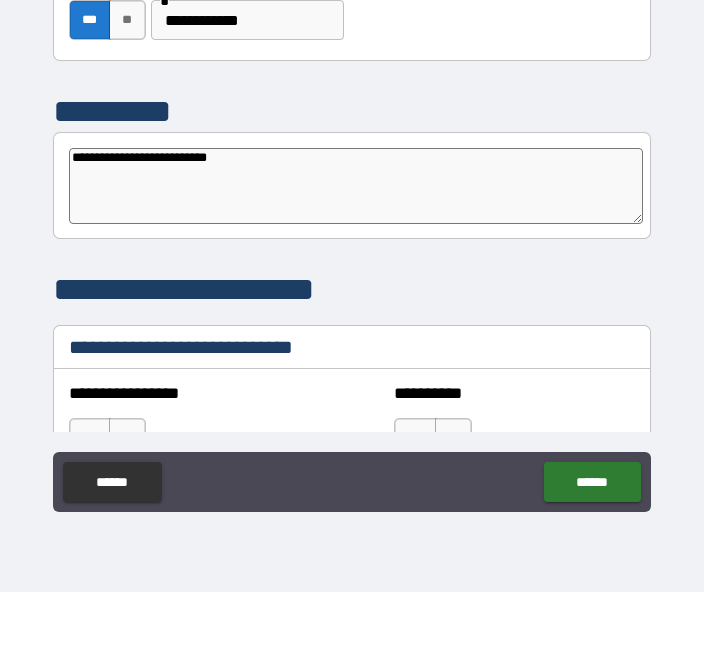 type on "**********" 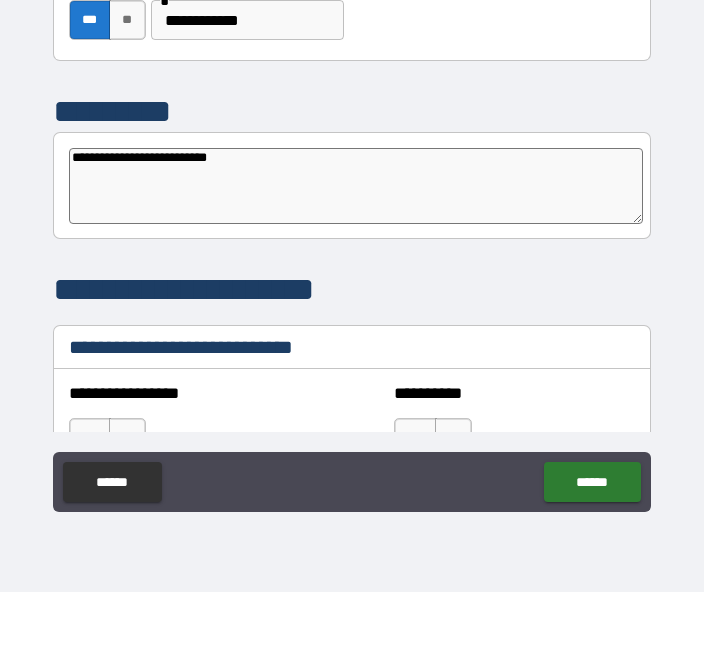 type on "*" 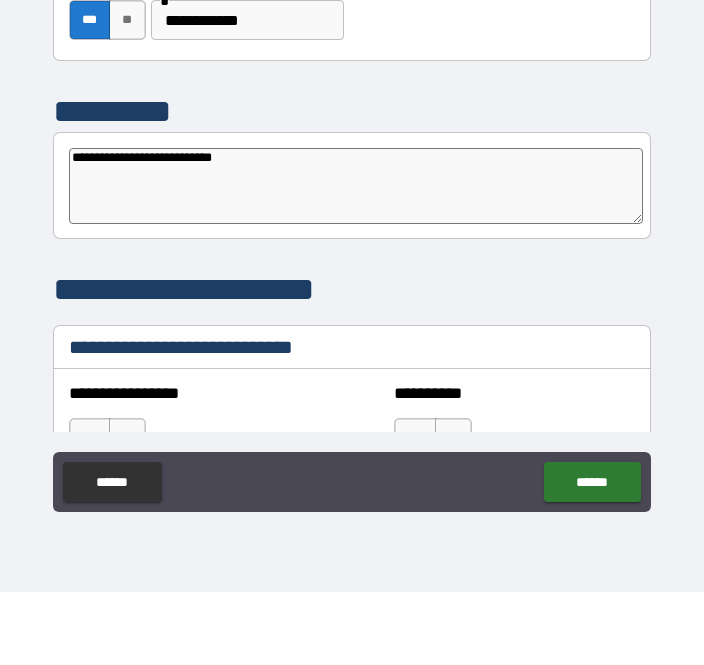 type on "**********" 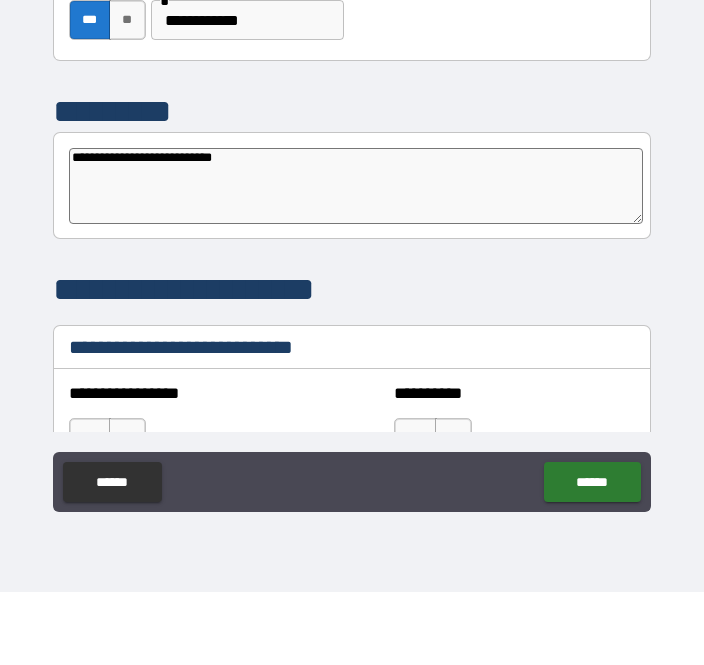 type on "*" 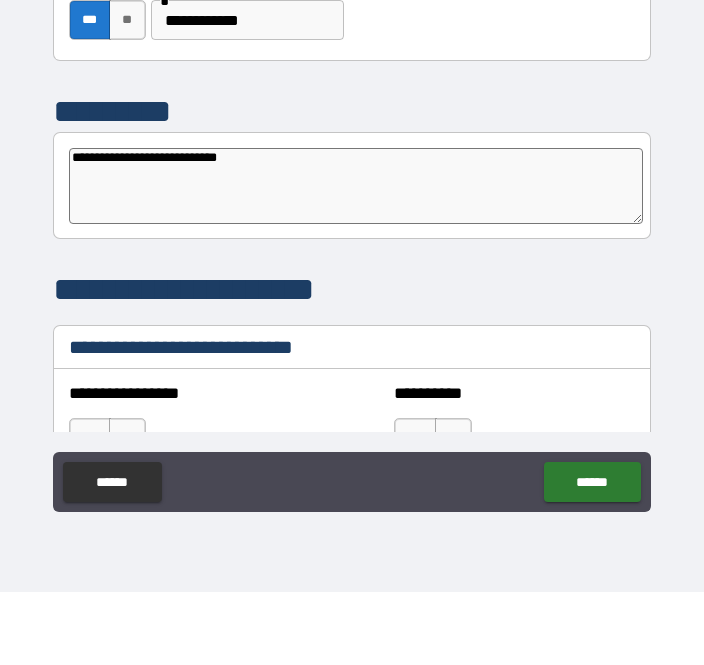 type on "**********" 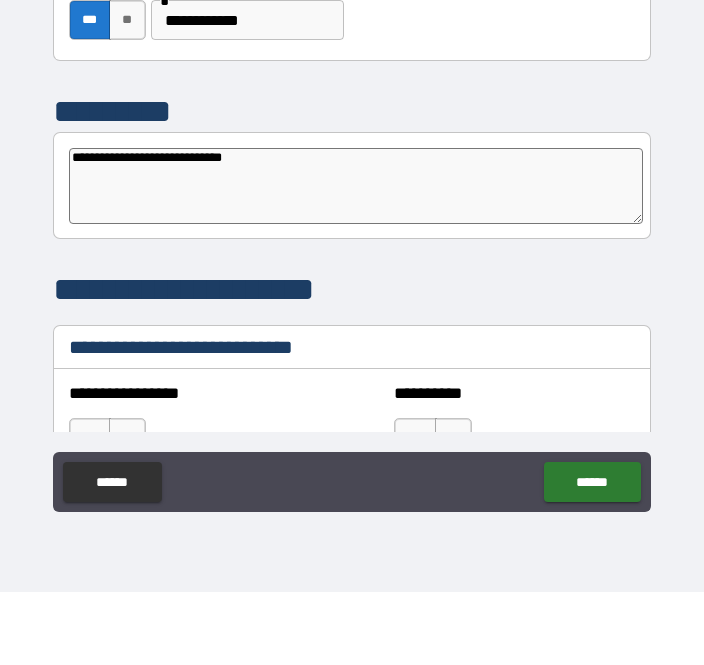 type on "*" 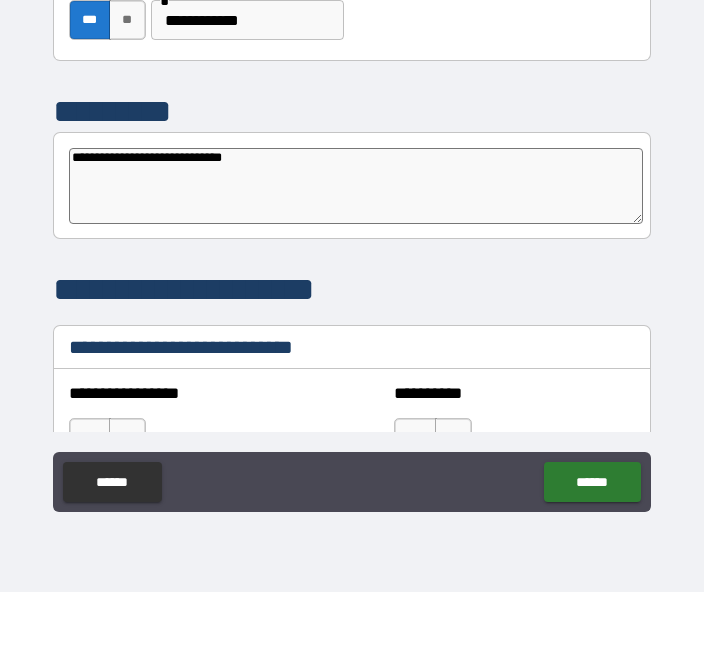 type on "**********" 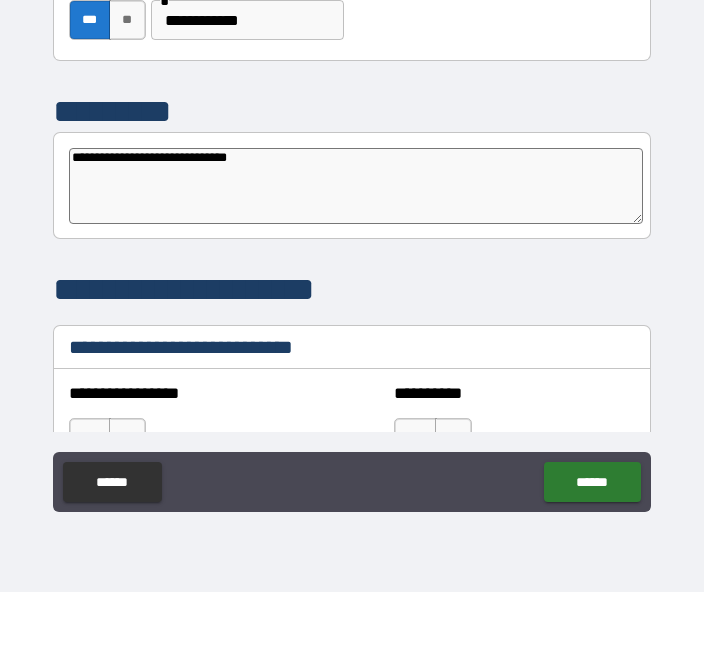 type on "*" 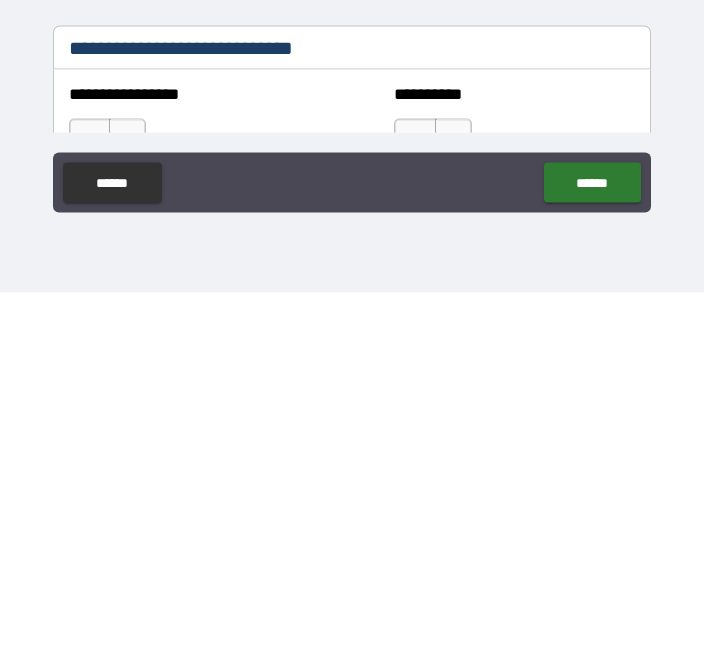 scroll, scrollTop: 6462, scrollLeft: 0, axis: vertical 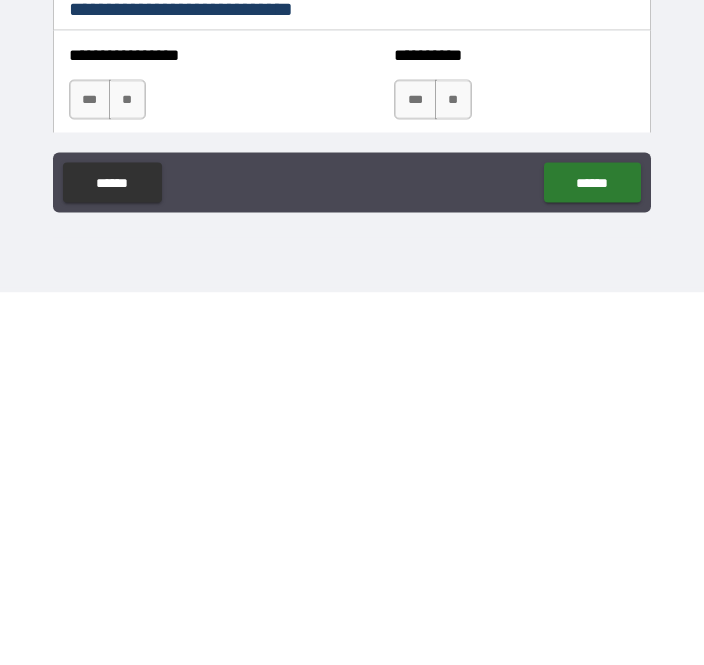 type on "**********" 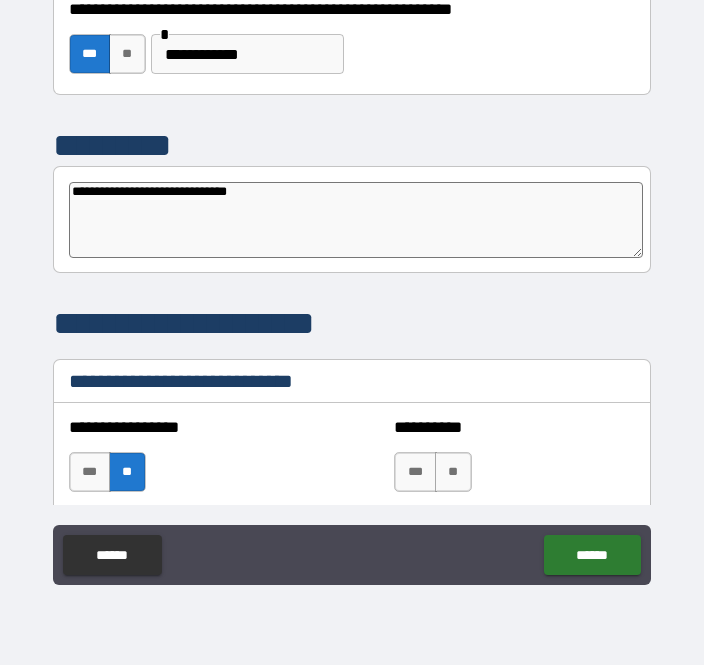 scroll, scrollTop: 6522, scrollLeft: 0, axis: vertical 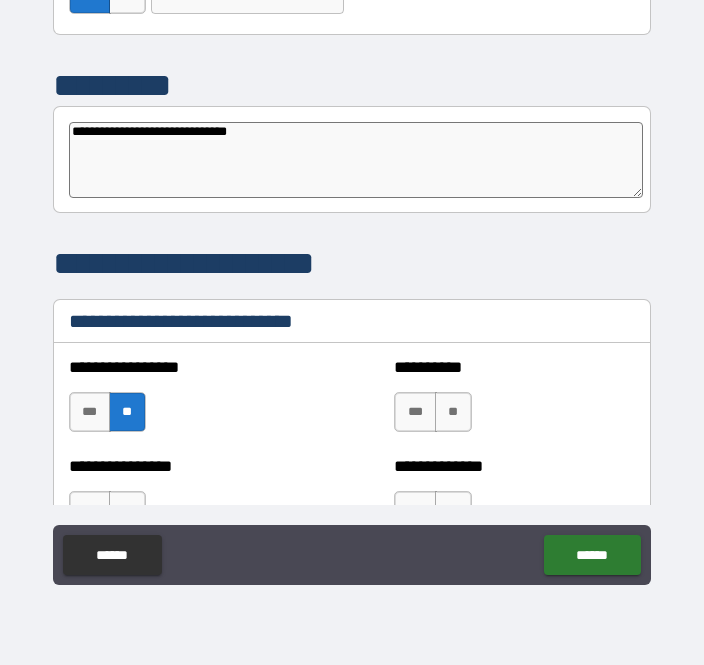 click on "**" at bounding box center (453, 412) 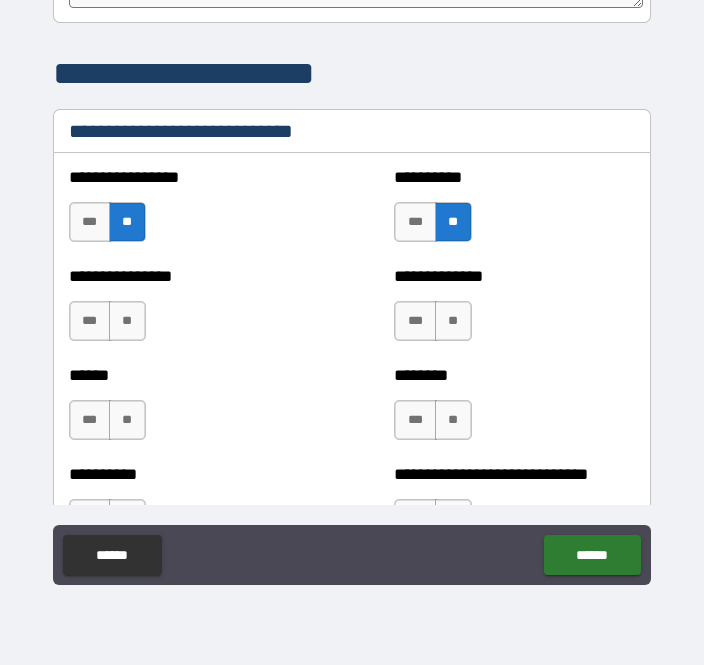 scroll, scrollTop: 6717, scrollLeft: 0, axis: vertical 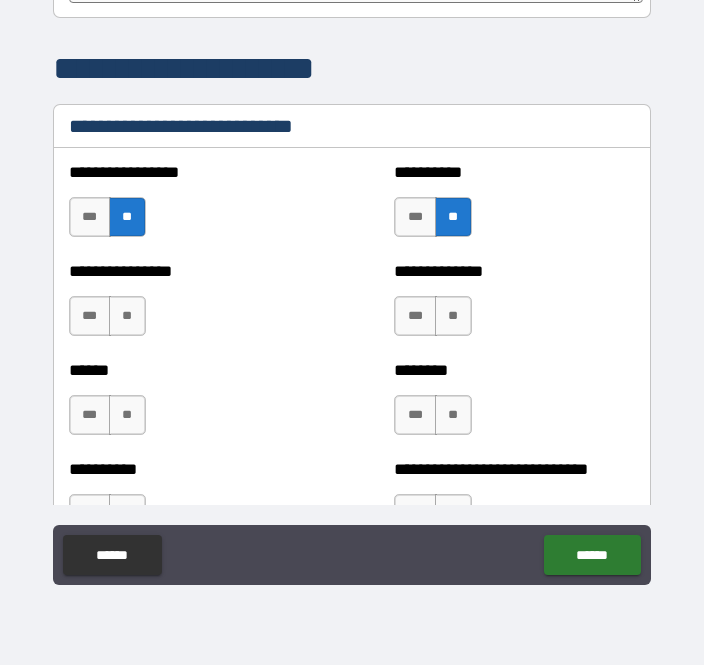 click on "***" at bounding box center [90, 316] 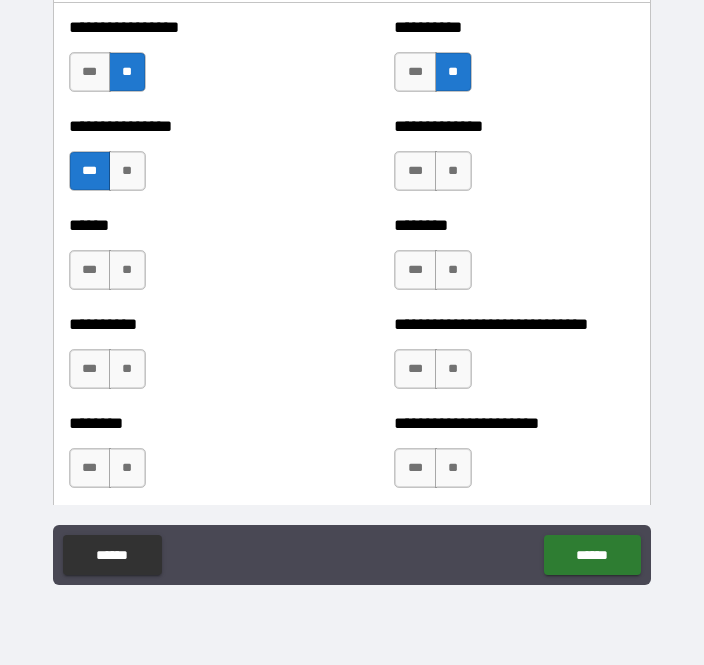 scroll, scrollTop: 6870, scrollLeft: 0, axis: vertical 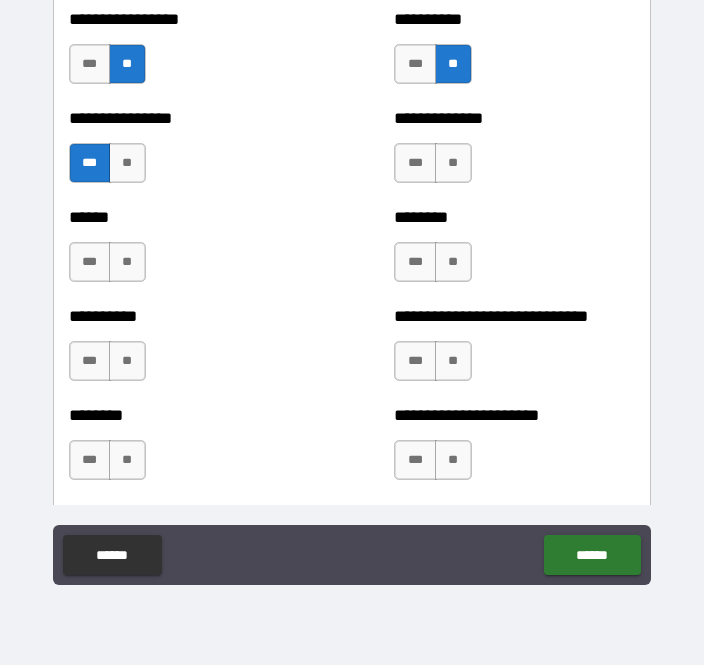 click on "***" at bounding box center (415, 163) 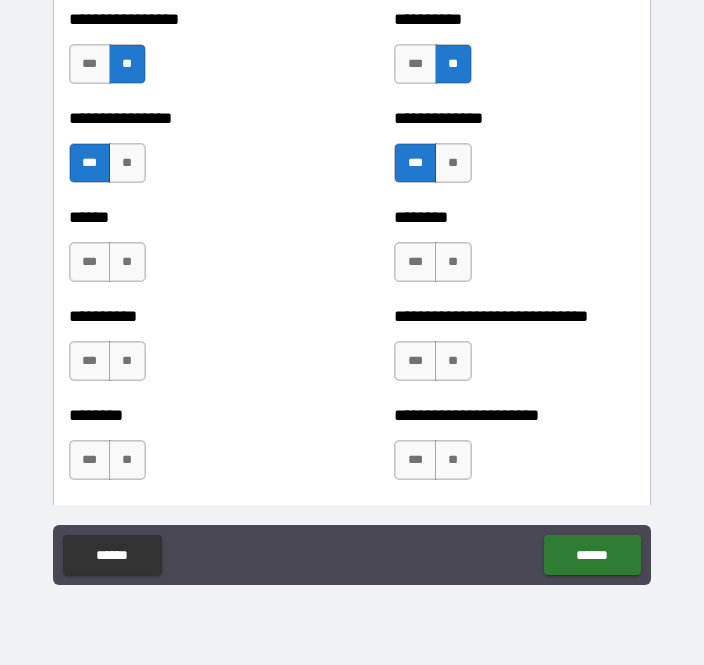 click on "***" at bounding box center (90, 262) 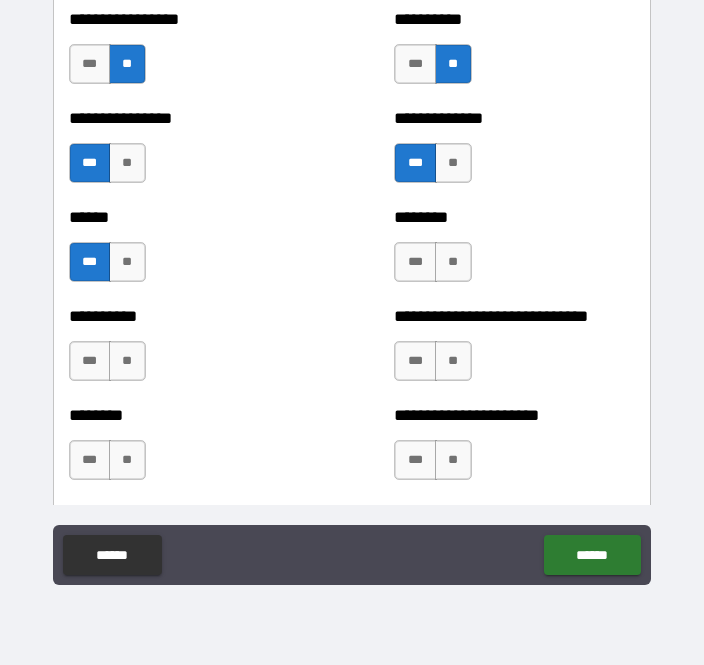 click on "***" at bounding box center [415, 262] 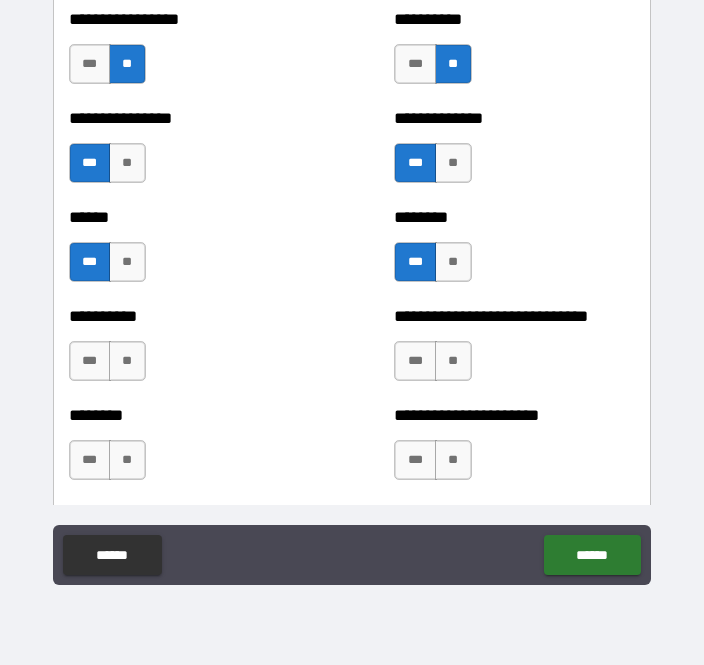 click on "**" at bounding box center (127, 361) 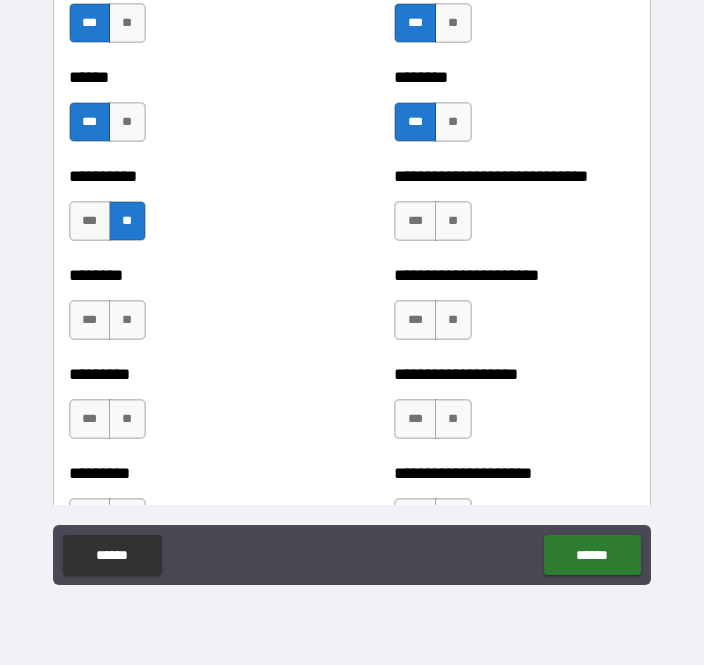 scroll, scrollTop: 7012, scrollLeft: 0, axis: vertical 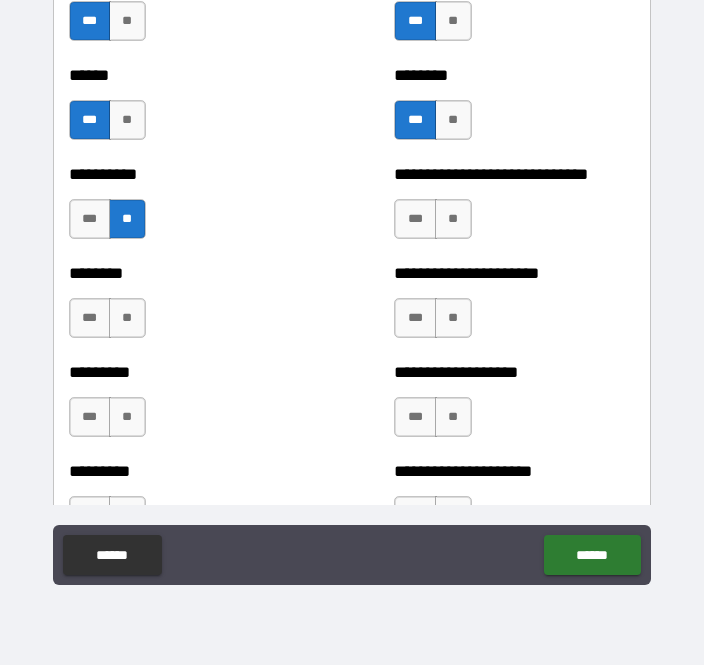 click on "**" at bounding box center (453, 219) 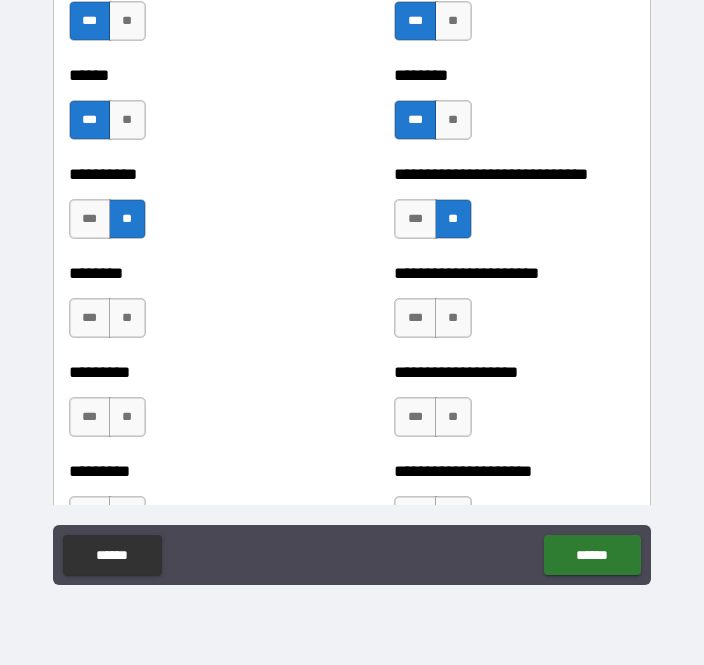 click on "**" at bounding box center [127, 318] 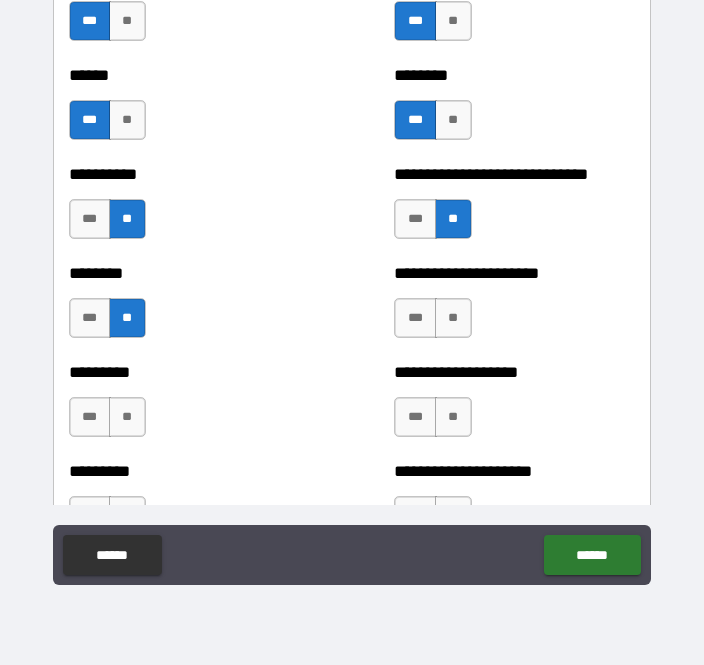scroll, scrollTop: 7087, scrollLeft: 0, axis: vertical 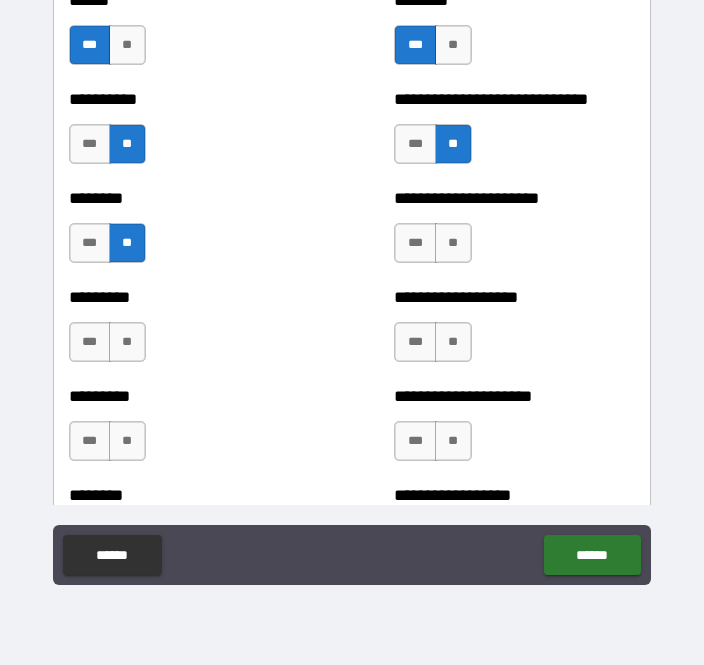 click on "**" at bounding box center (453, 243) 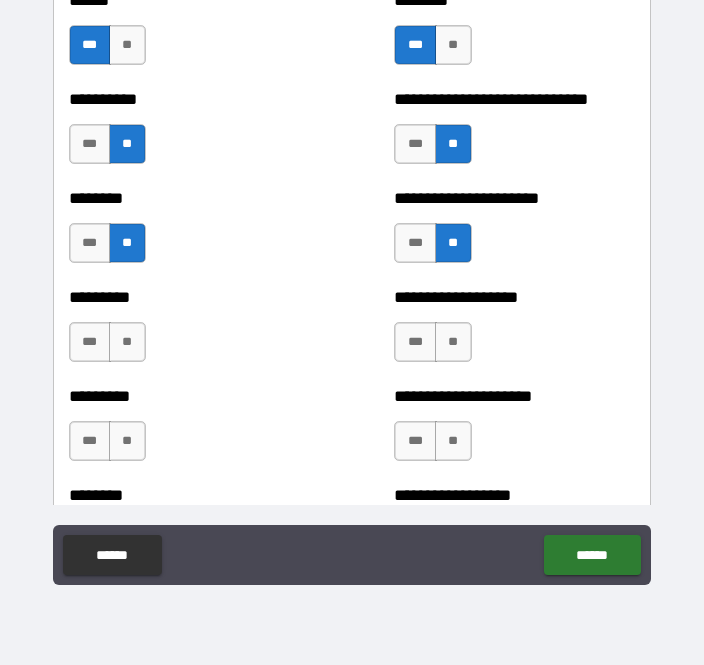 click on "**" at bounding box center (127, 342) 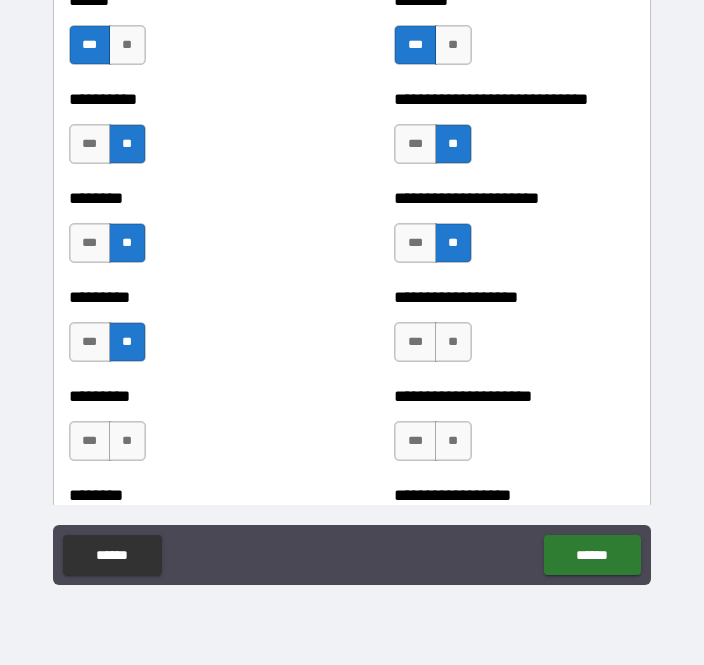 click on "***" at bounding box center (415, 342) 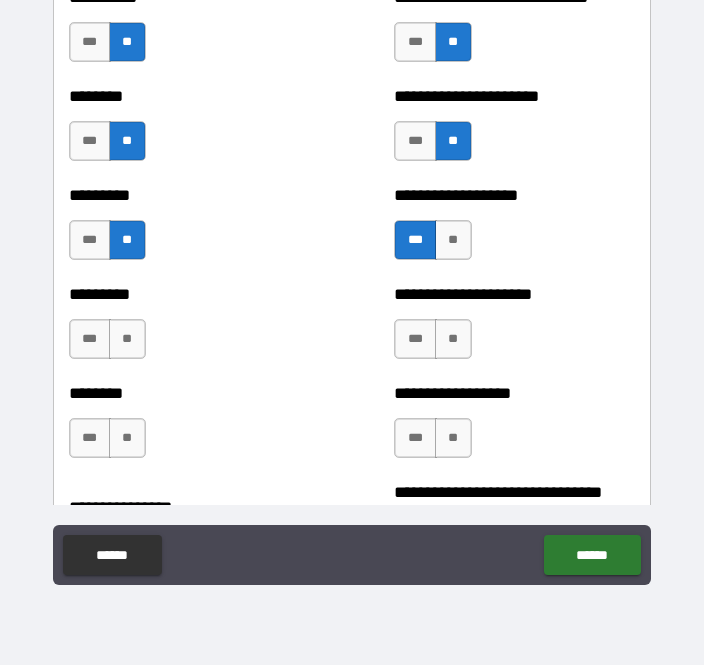 scroll, scrollTop: 7189, scrollLeft: 0, axis: vertical 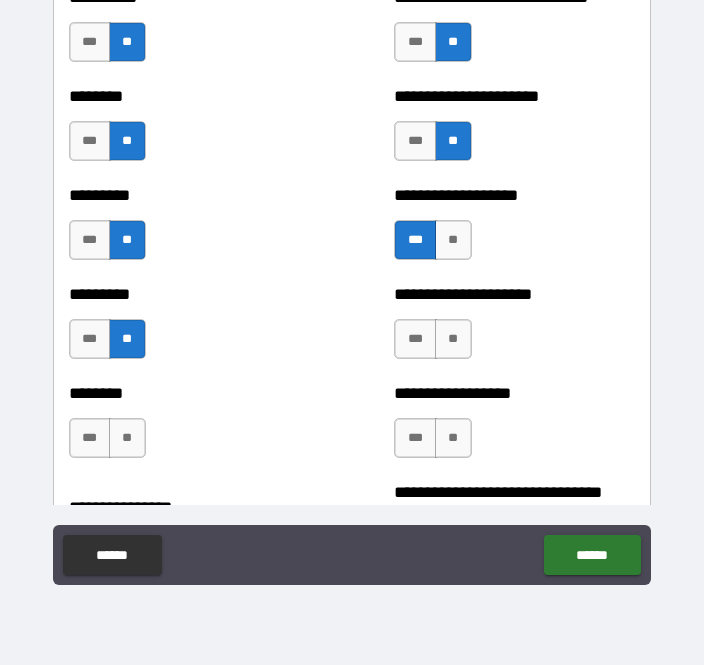 click on "**" at bounding box center [453, 339] 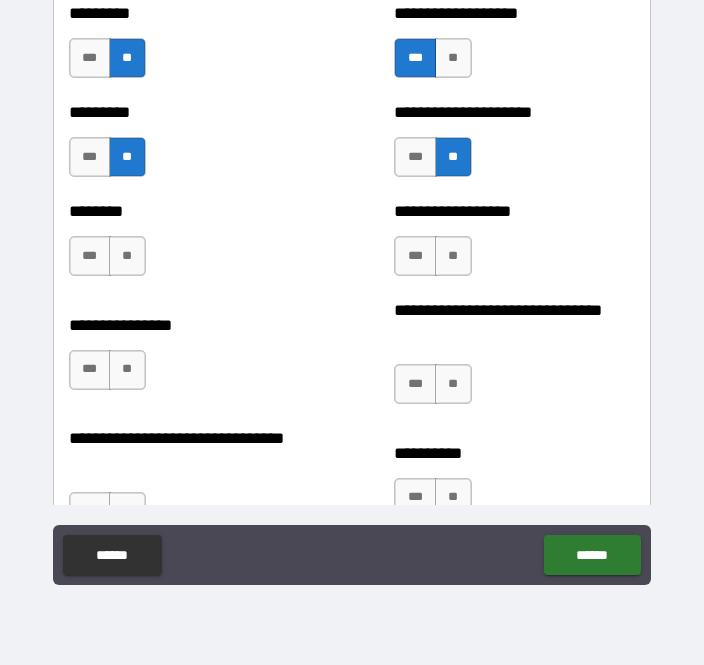 scroll, scrollTop: 7372, scrollLeft: 0, axis: vertical 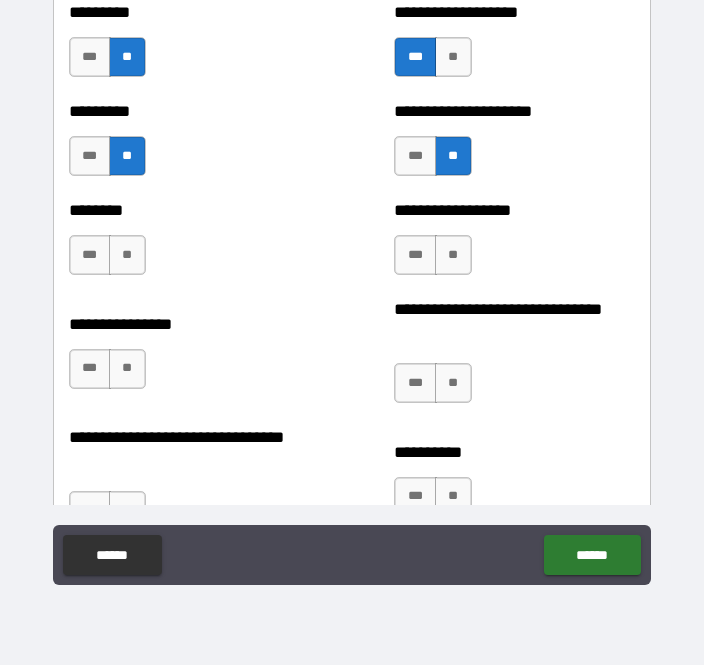 click on "**" at bounding box center [127, 255] 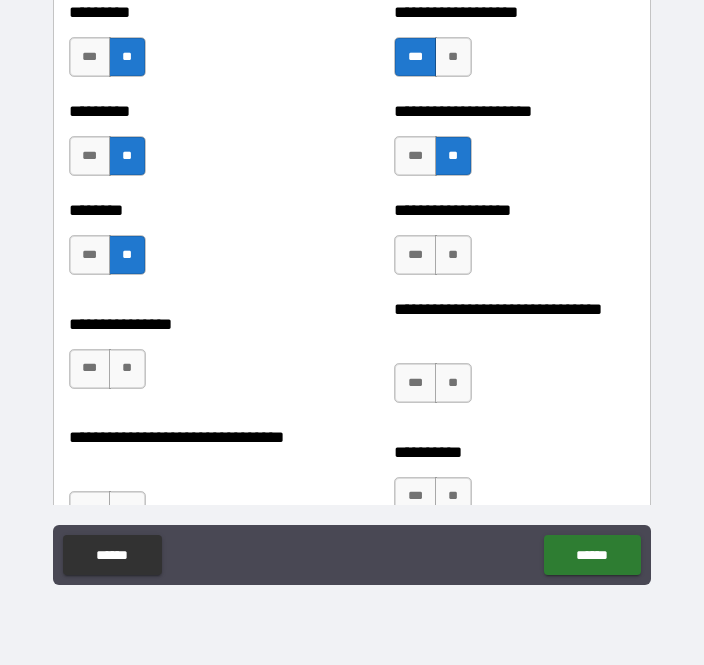click on "**" at bounding box center (453, 383) 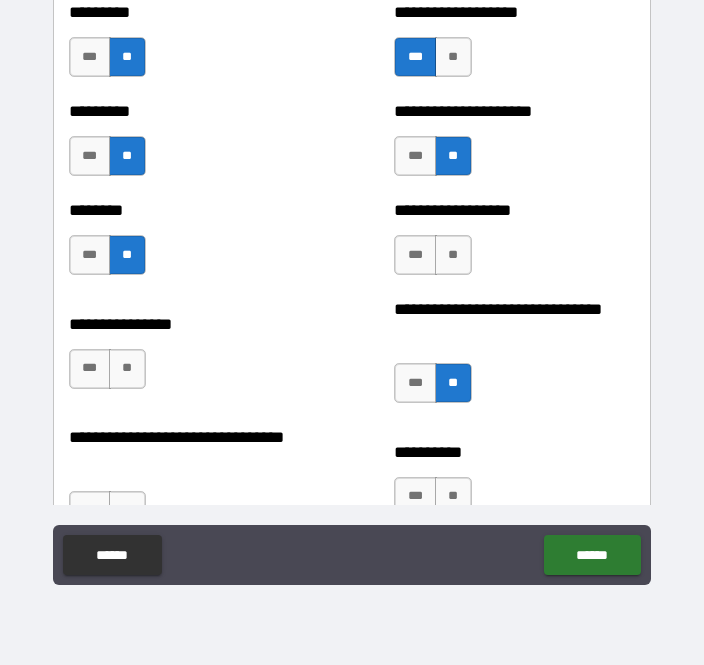 click on "**" at bounding box center (127, 369) 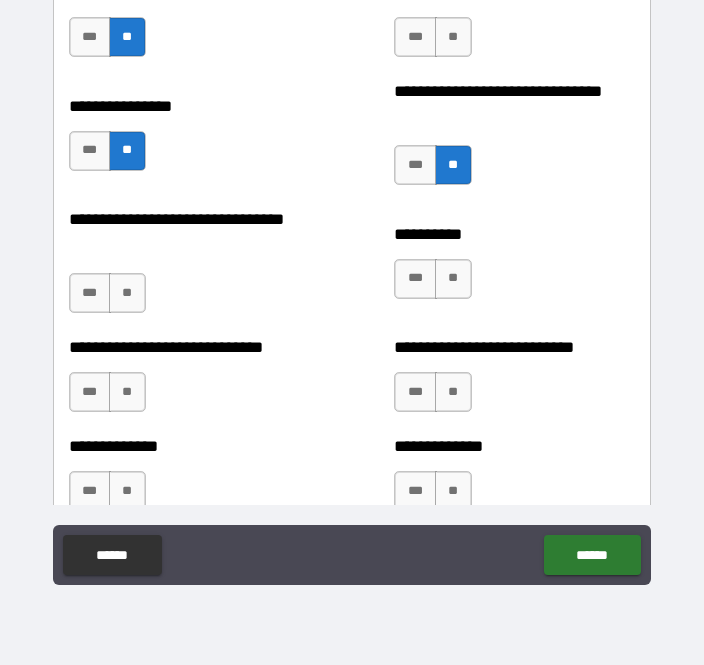 scroll, scrollTop: 7711, scrollLeft: 0, axis: vertical 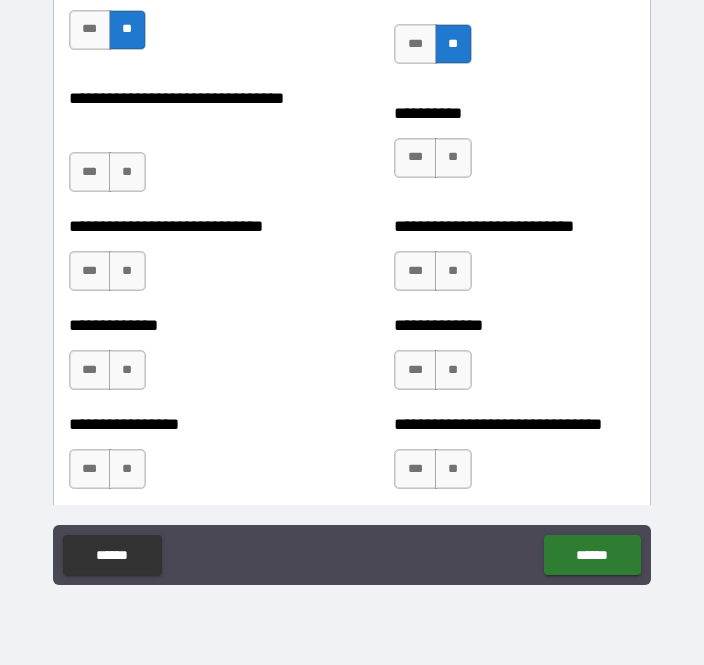 click on "**" at bounding box center [453, 158] 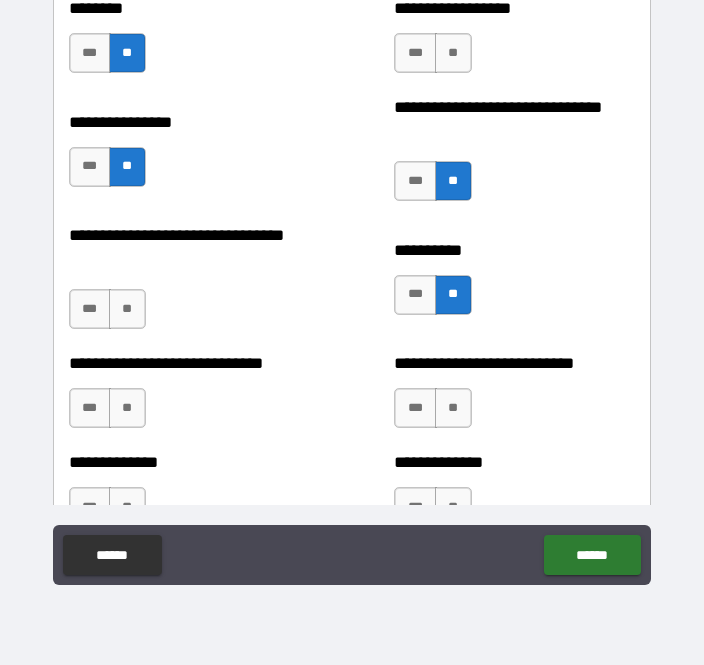 scroll, scrollTop: 7573, scrollLeft: 0, axis: vertical 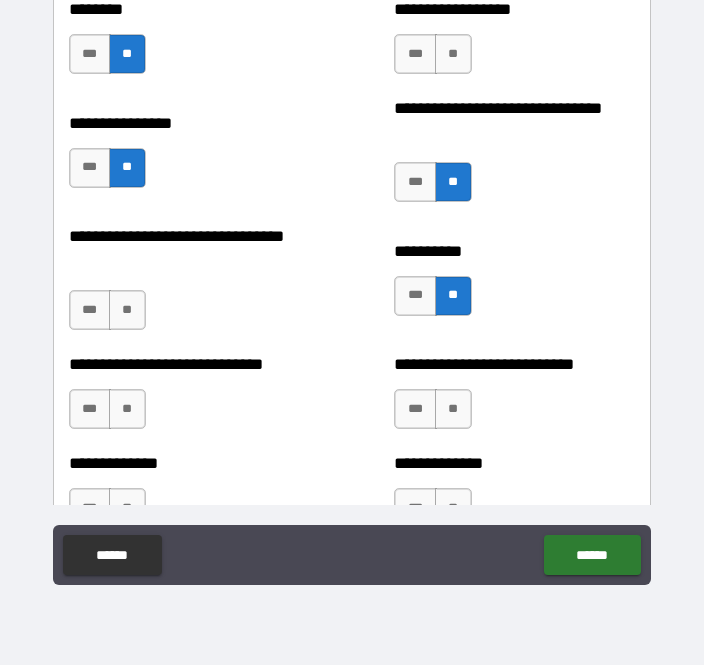 click on "***" at bounding box center [90, 168] 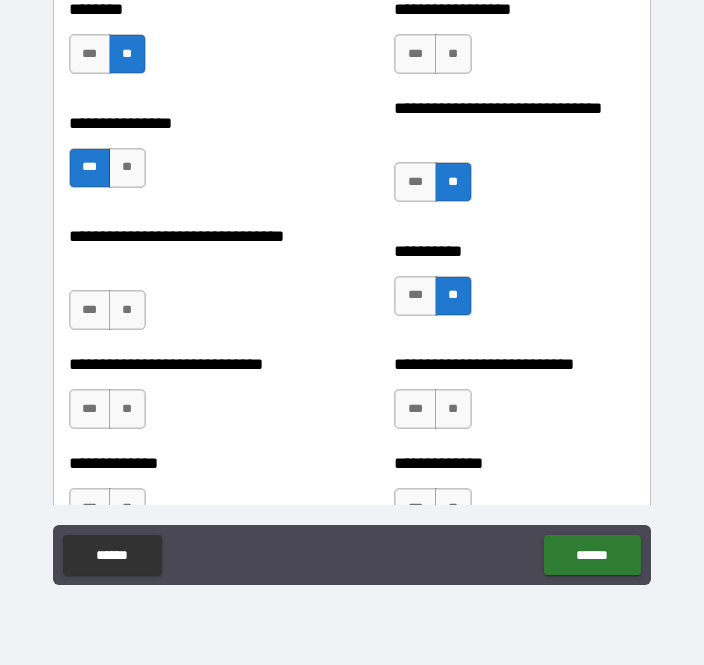 scroll, scrollTop: 7633, scrollLeft: 0, axis: vertical 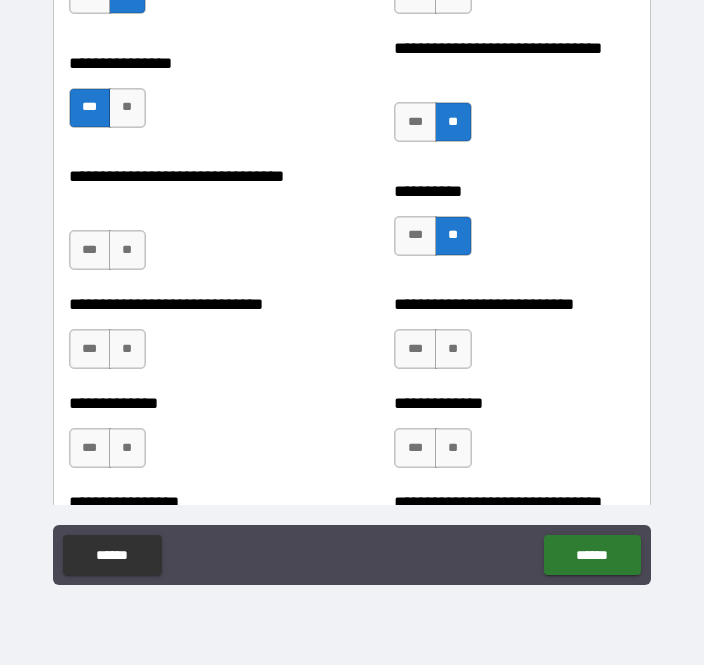 click on "**" at bounding box center [127, 250] 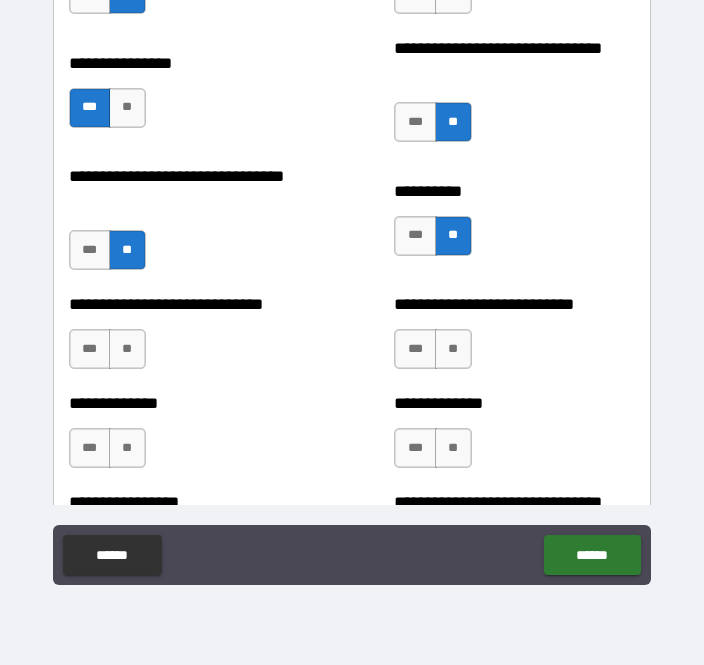 click on "***" at bounding box center (90, 349) 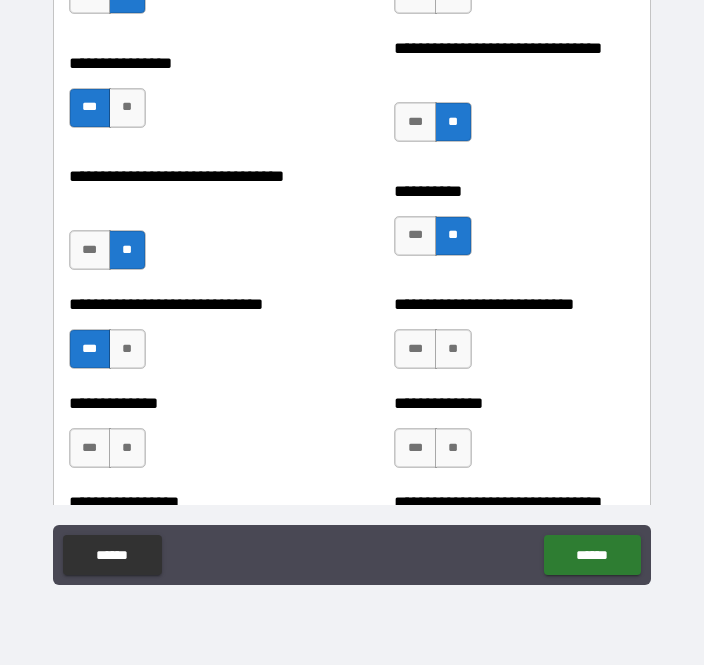 scroll, scrollTop: 7660, scrollLeft: 0, axis: vertical 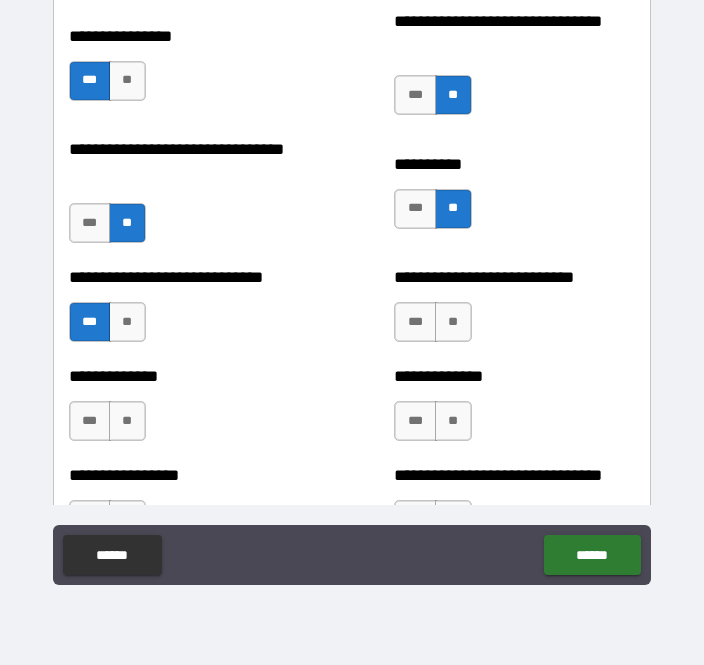 click on "**" at bounding box center [453, 322] 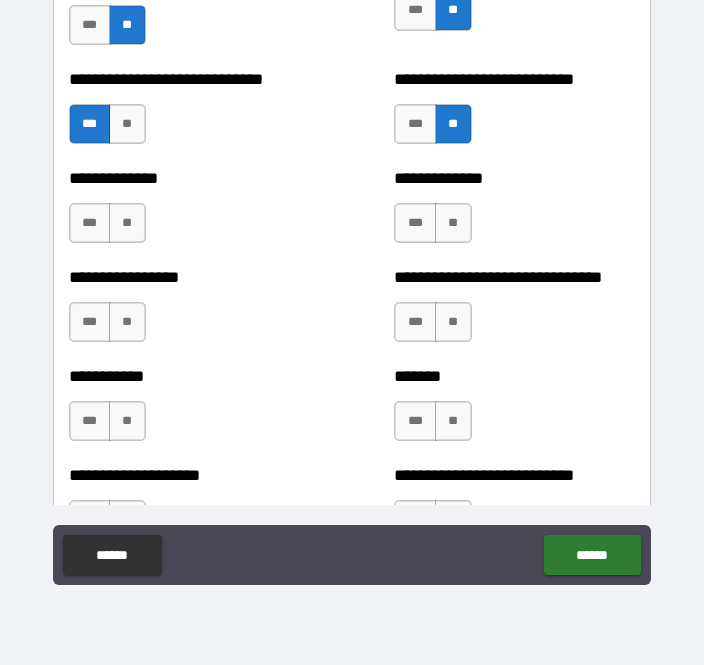 scroll, scrollTop: 7858, scrollLeft: 0, axis: vertical 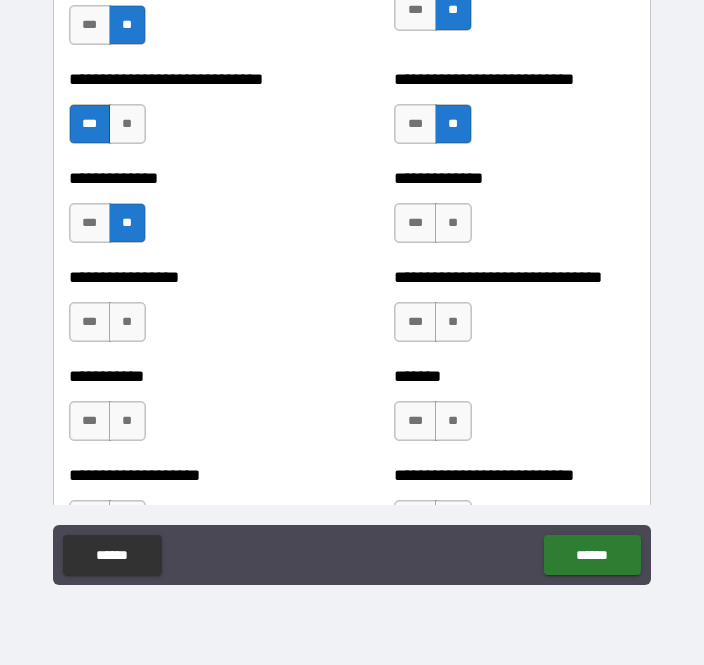 click on "**" at bounding box center (453, 223) 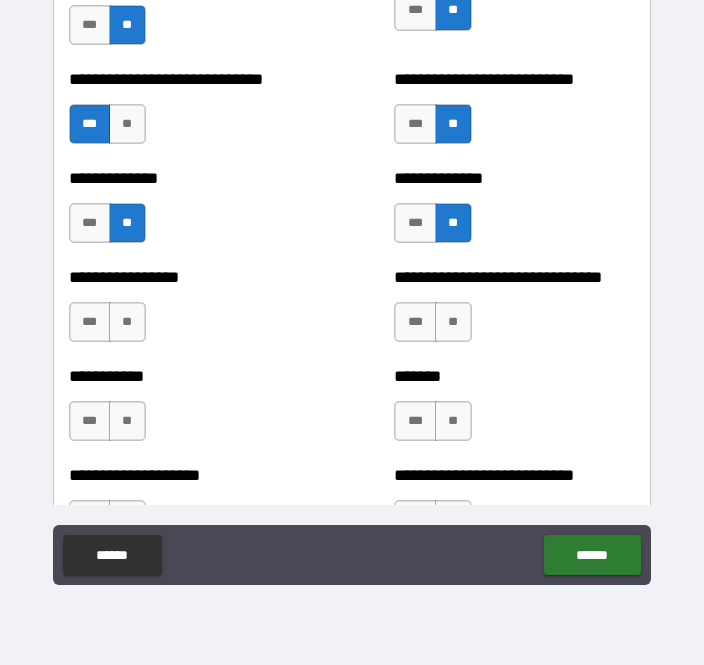 click on "**" at bounding box center [127, 322] 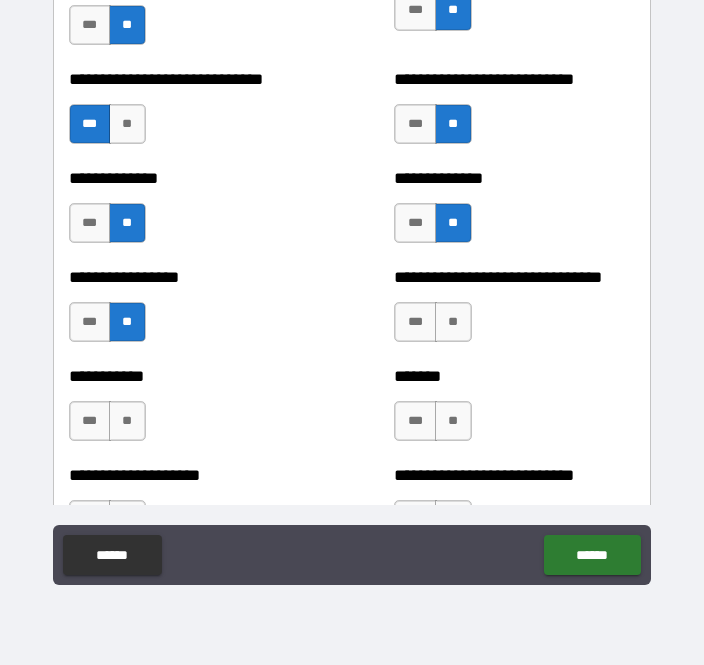 click on "***" at bounding box center [415, 322] 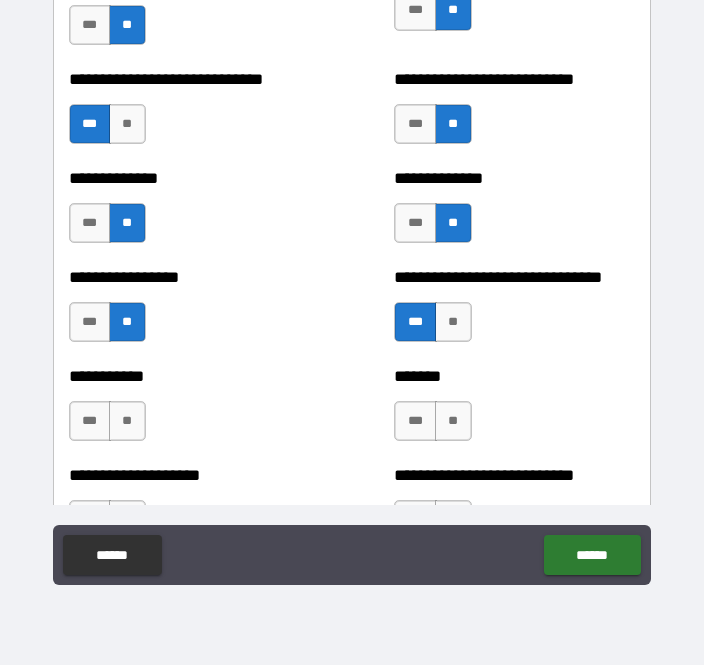 scroll, scrollTop: 7887, scrollLeft: 0, axis: vertical 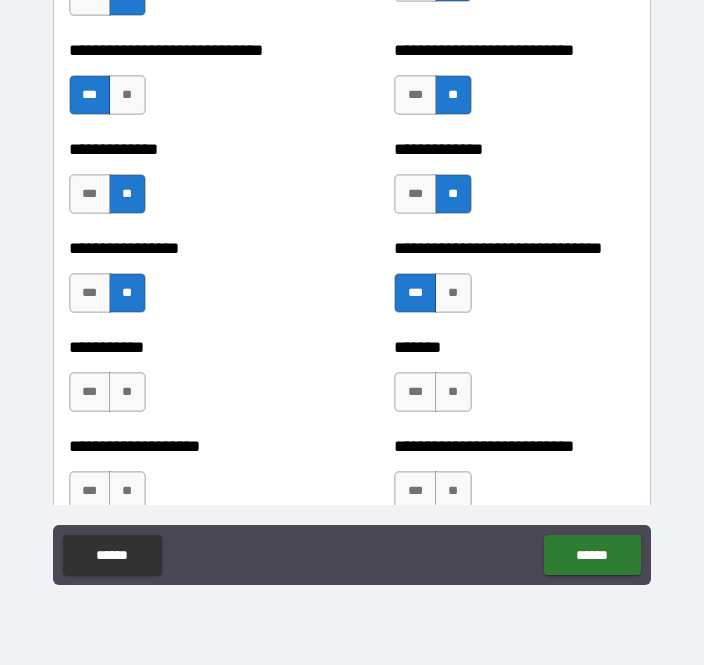 click on "**" at bounding box center [127, 392] 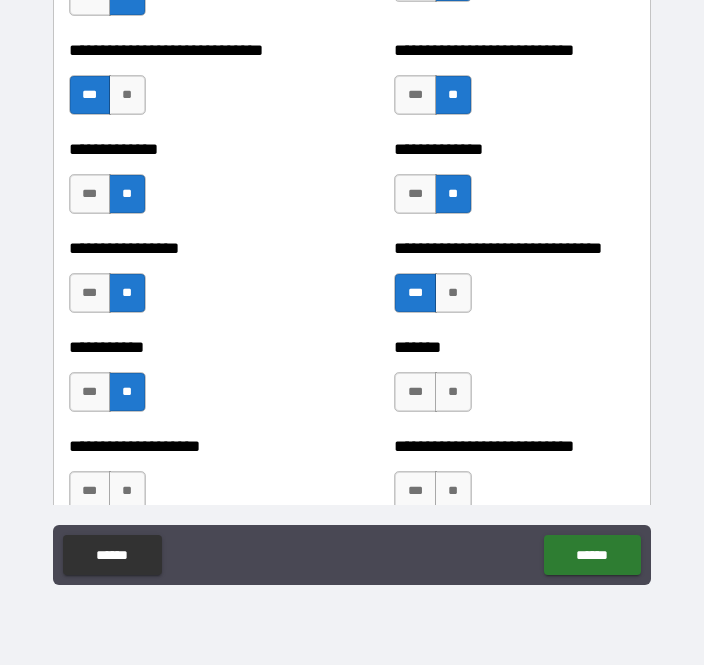 click on "***" at bounding box center (415, 392) 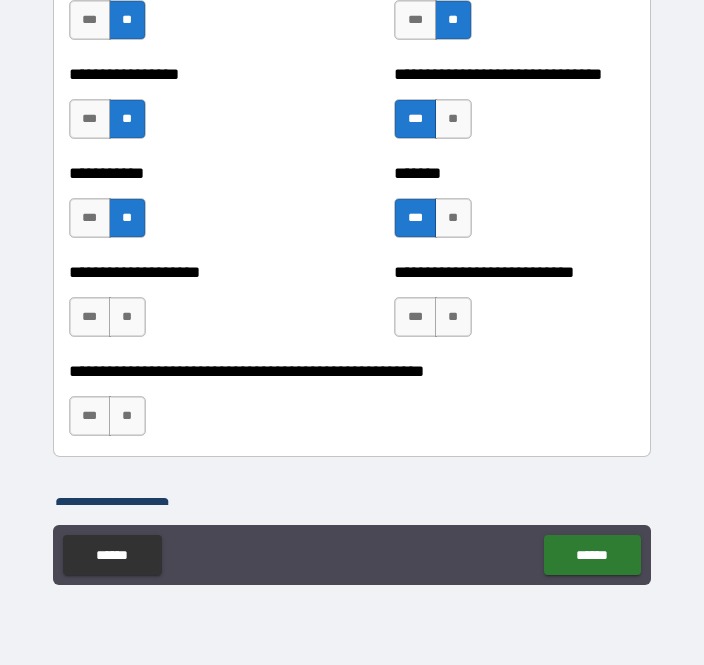 scroll, scrollTop: 8096, scrollLeft: 0, axis: vertical 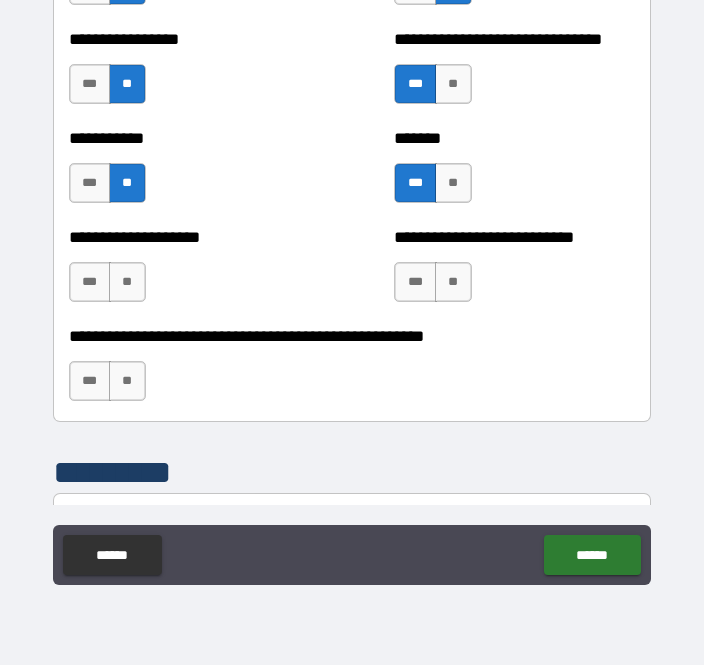 click on "**********" at bounding box center (189, 272) 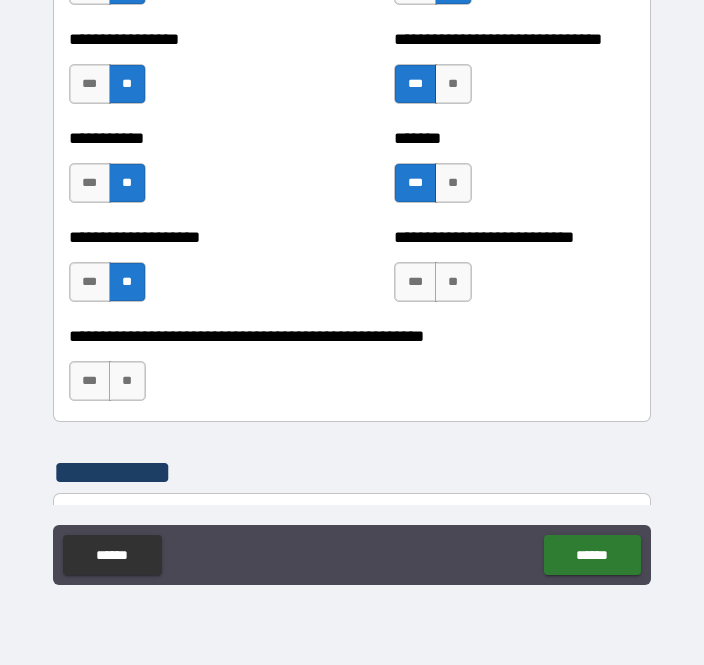 click on "**" at bounding box center [453, 282] 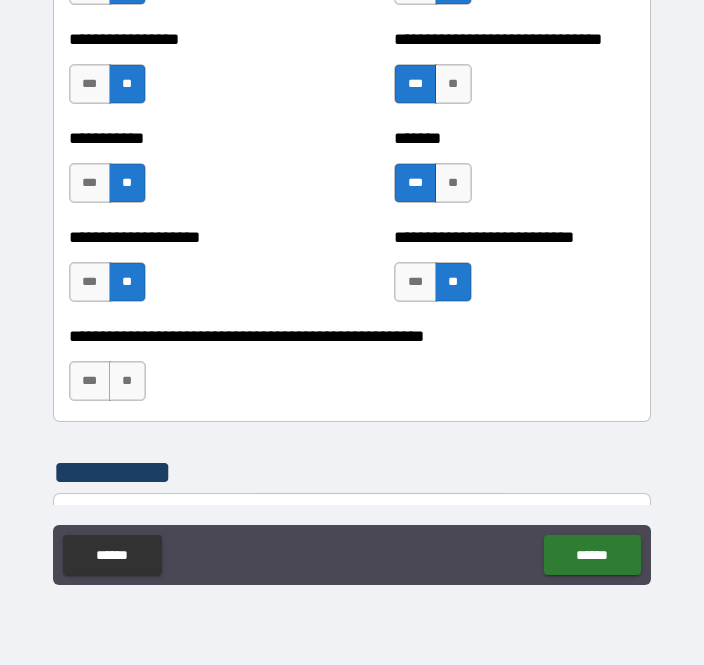 click on "**" at bounding box center [127, 381] 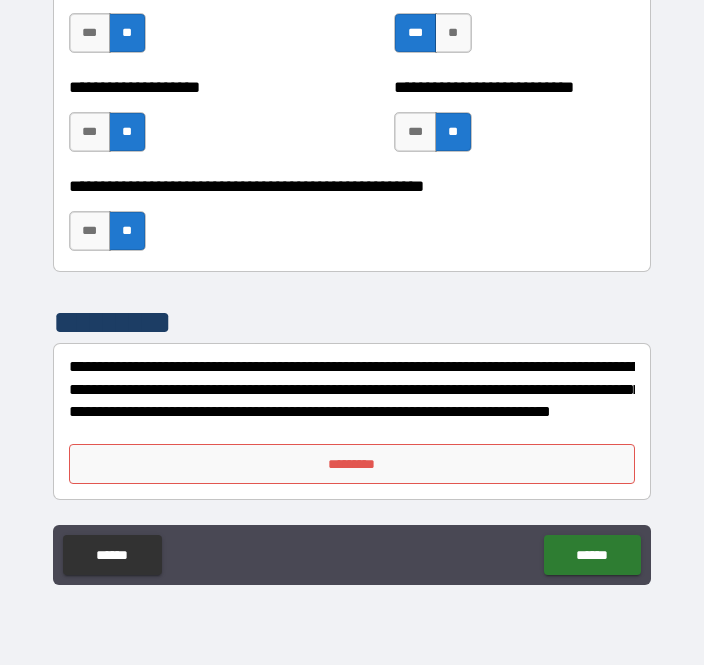 scroll, scrollTop: 8246, scrollLeft: 0, axis: vertical 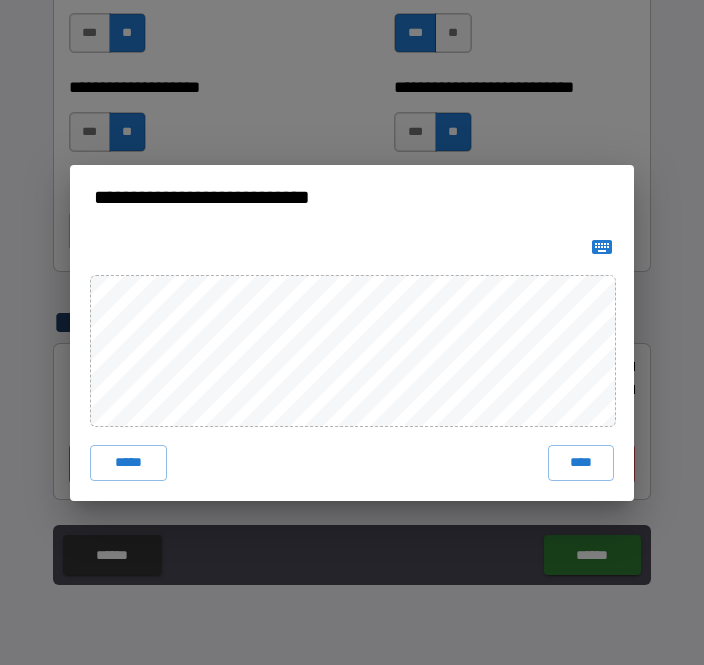 click on "****" at bounding box center (581, 463) 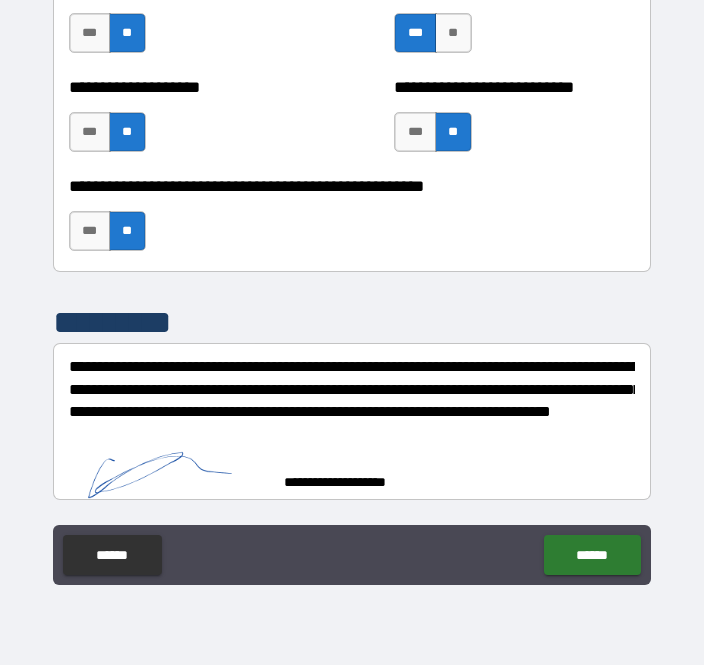 scroll, scrollTop: 8236, scrollLeft: 0, axis: vertical 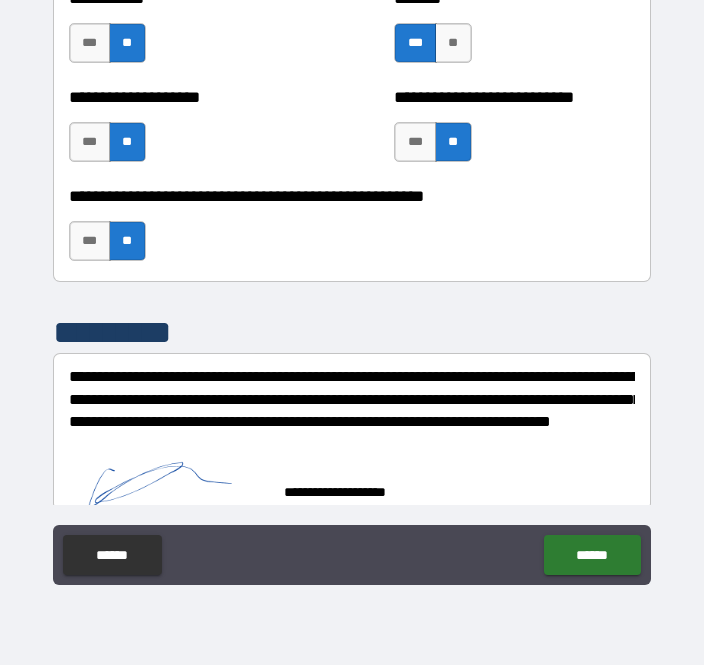 type on "*" 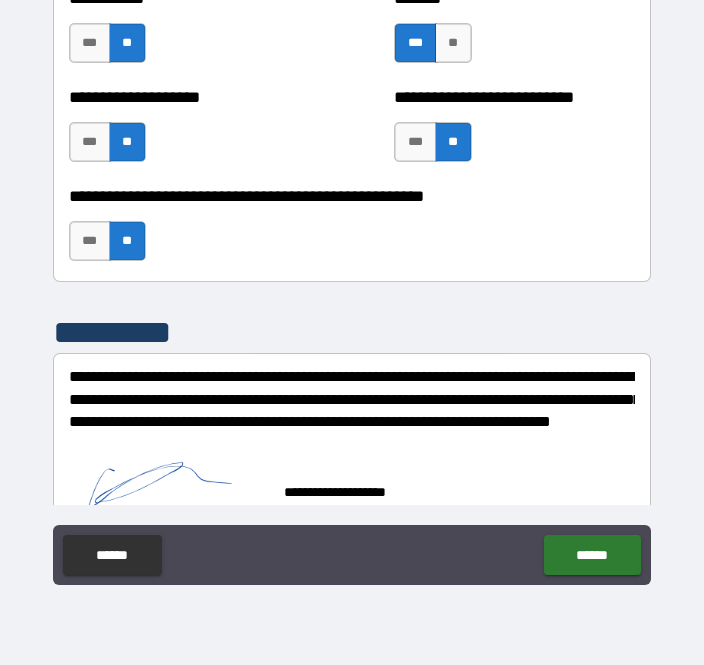 click on "******" at bounding box center [592, 555] 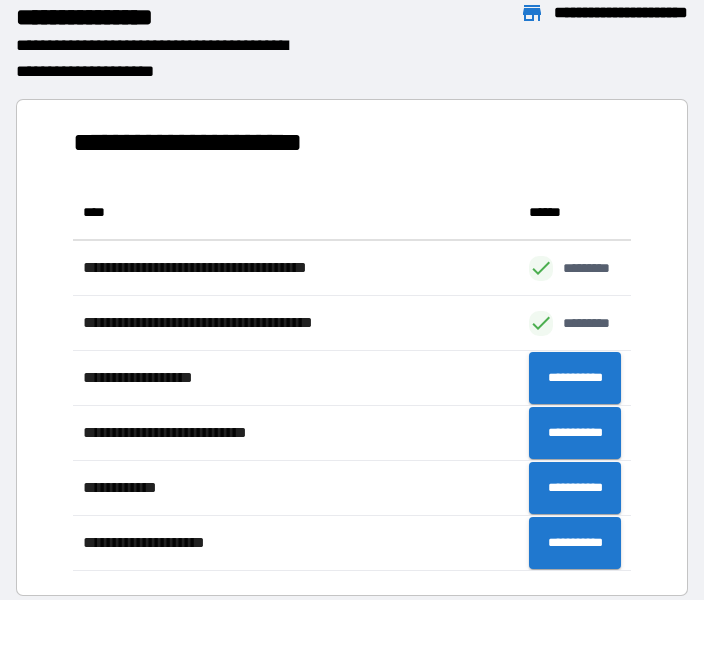 scroll, scrollTop: 1, scrollLeft: 1, axis: both 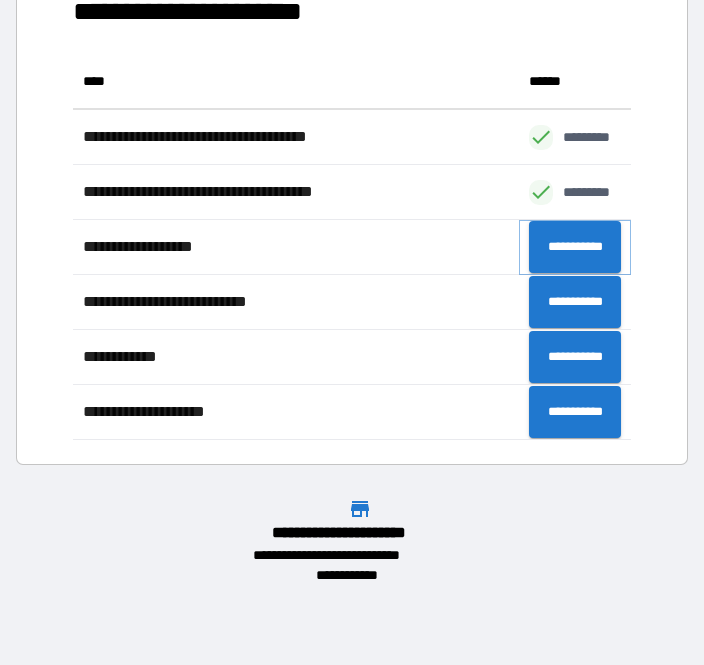 click on "**********" at bounding box center [575, 247] 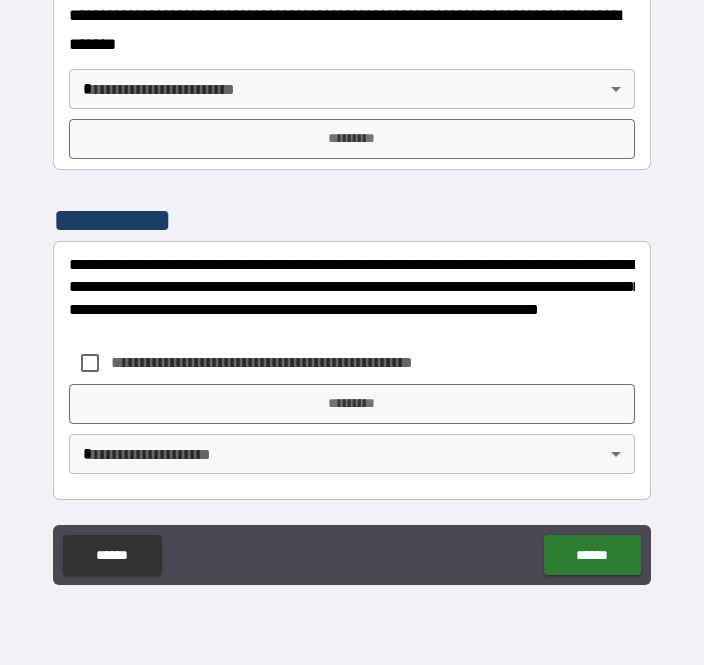 scroll, scrollTop: 2708, scrollLeft: 0, axis: vertical 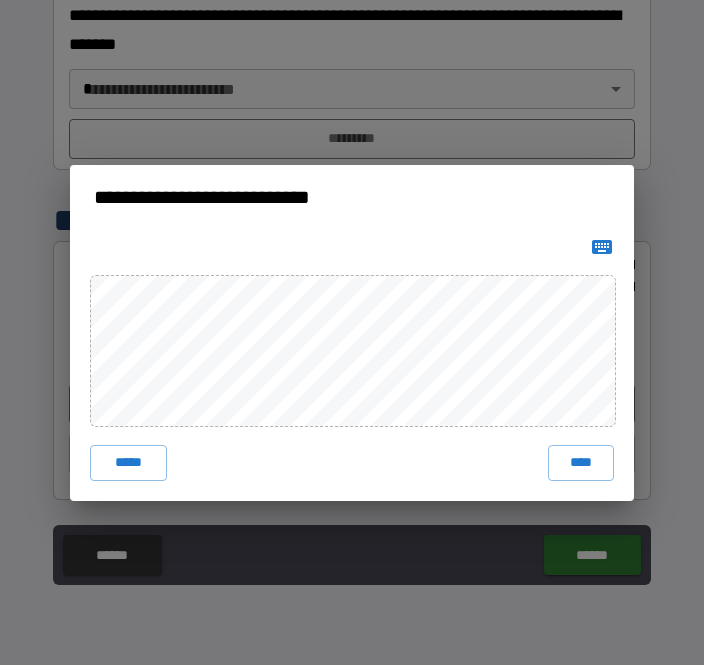 click on "****" at bounding box center [581, 463] 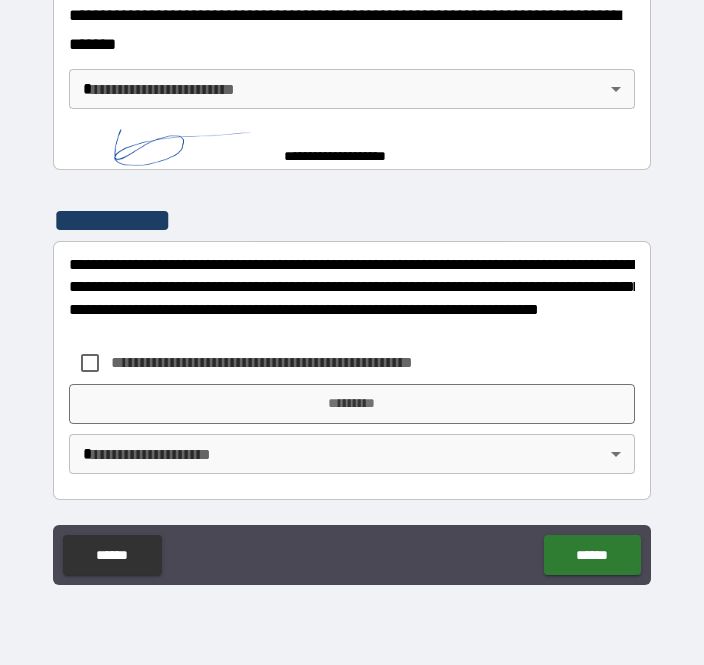 scroll, scrollTop: 2698, scrollLeft: 0, axis: vertical 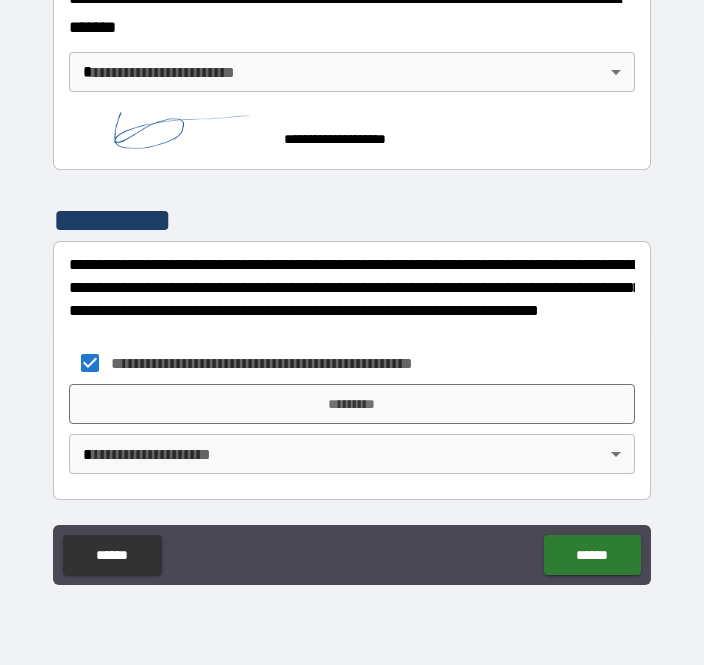 click on "*********" at bounding box center [352, 404] 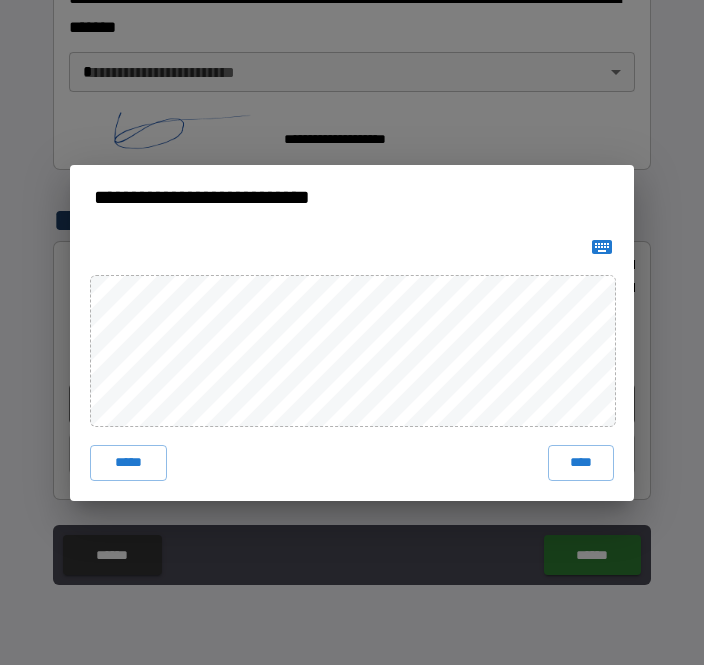 click on "****" at bounding box center (581, 463) 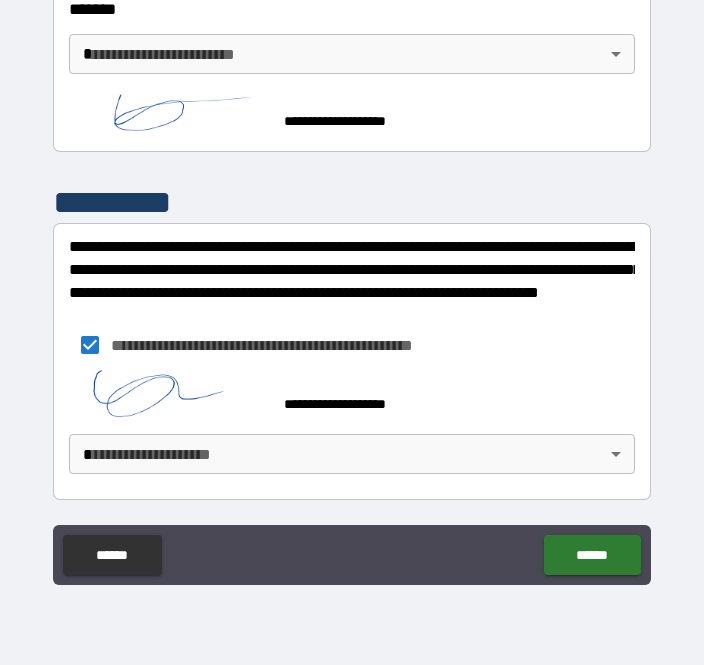 scroll, scrollTop: 2744, scrollLeft: 0, axis: vertical 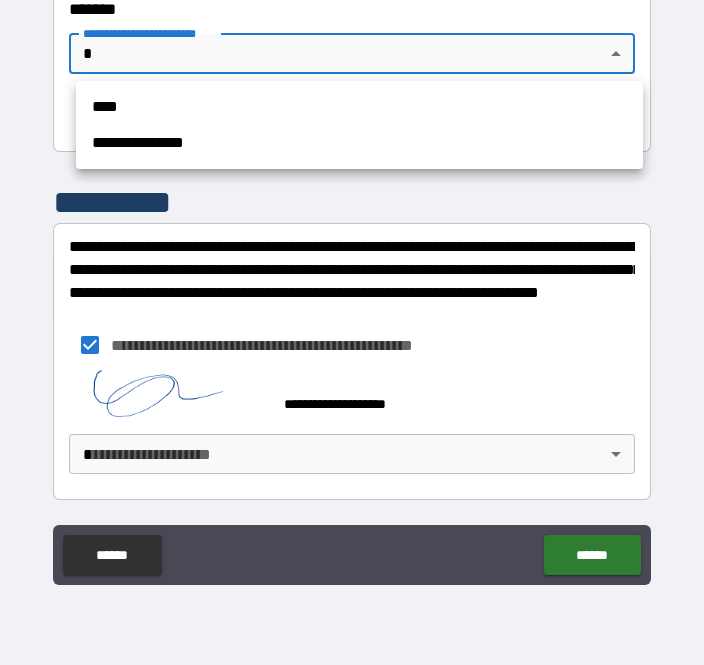 click on "**********" at bounding box center [359, 143] 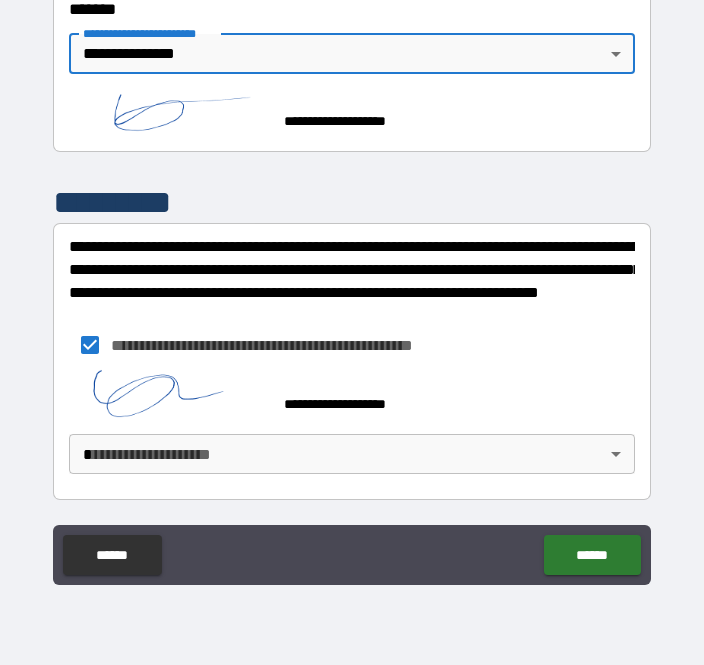 click on "[FIRST] [LAST] [POSTAL_CODE] [CITY] [STATE] [STREET_ADDRESS] [COUNTRY] [PHONE] [EMAIL] [CREDIT_CARD] [SSN] [PASSPORT] [DRIVER_LICENSE] [DATE] [AGE] [TIME]" at bounding box center [352, 300] 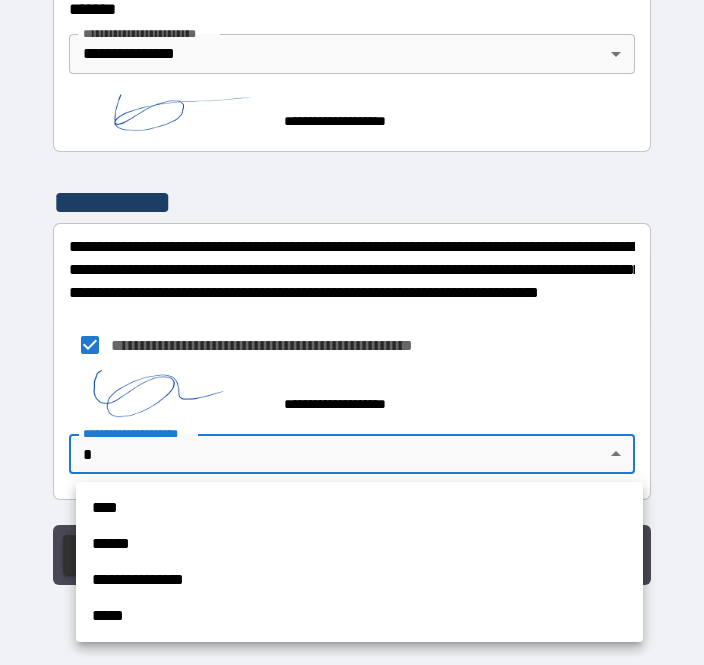 click on "**********" at bounding box center [359, 580] 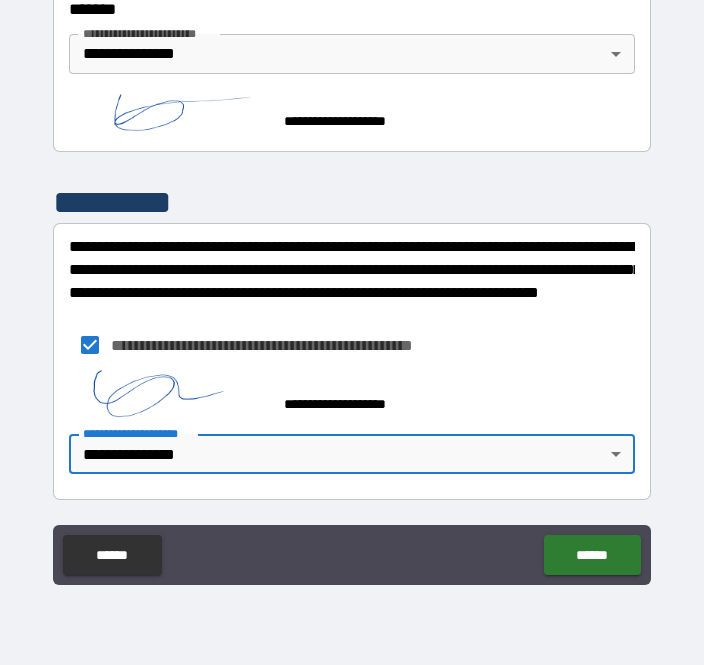 scroll, scrollTop: 2744, scrollLeft: 0, axis: vertical 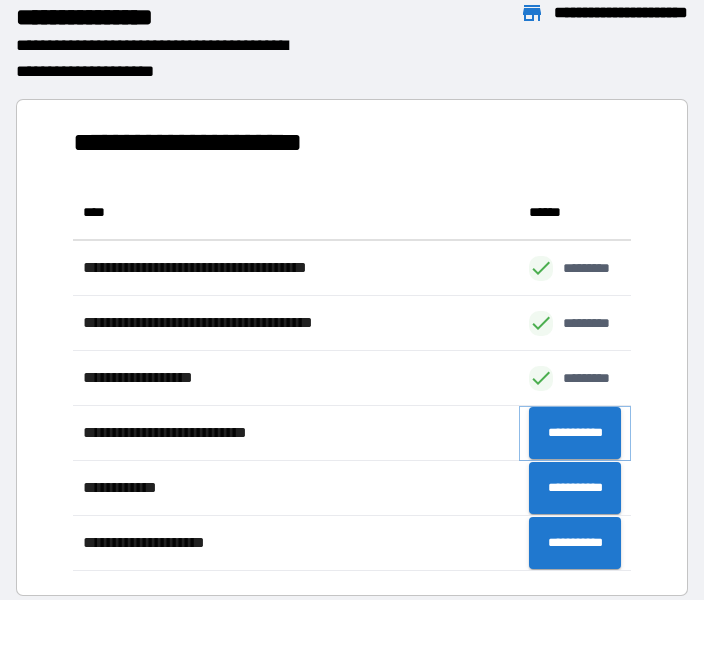click on "**********" at bounding box center (575, 433) 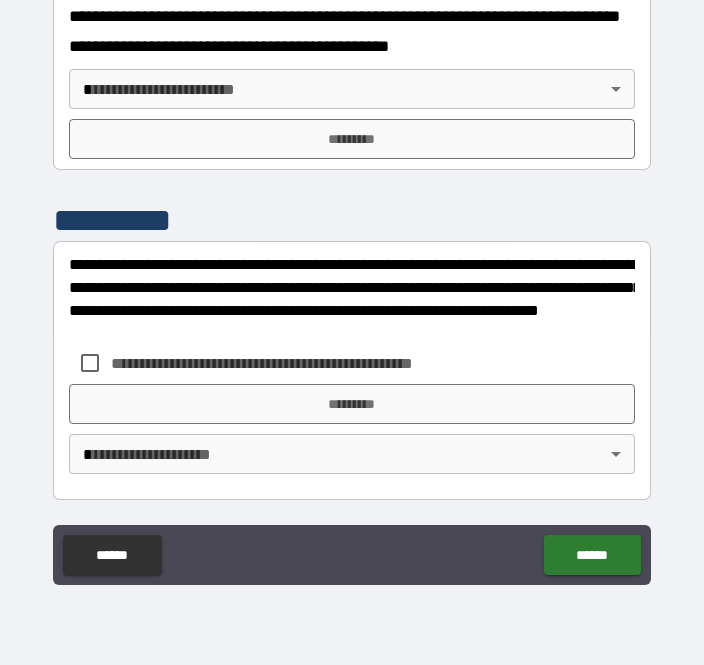scroll, scrollTop: 1016, scrollLeft: 0, axis: vertical 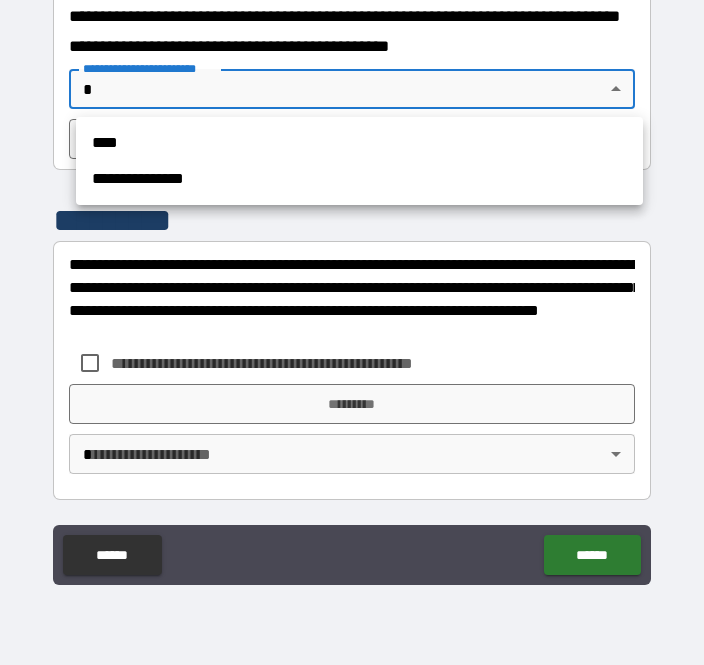 click on "**********" at bounding box center [359, 179] 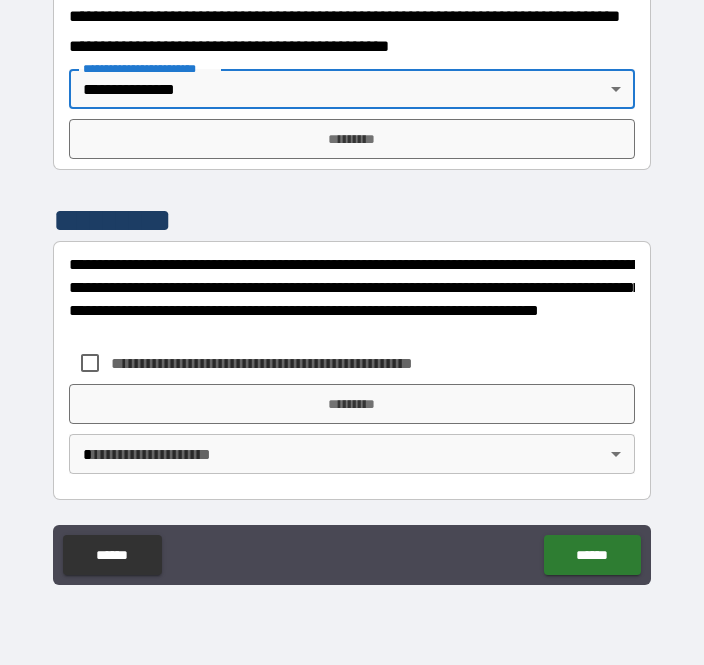 click on "*********" at bounding box center (352, 139) 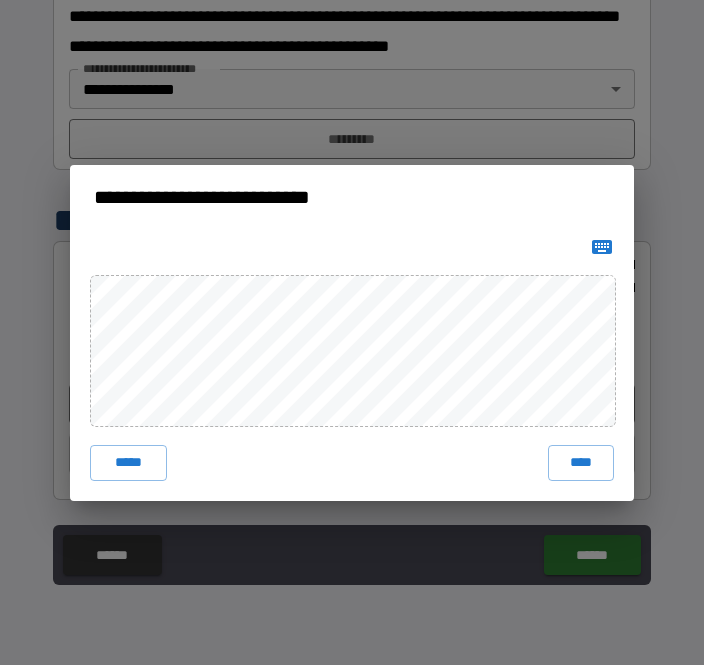 click on "****" at bounding box center (581, 463) 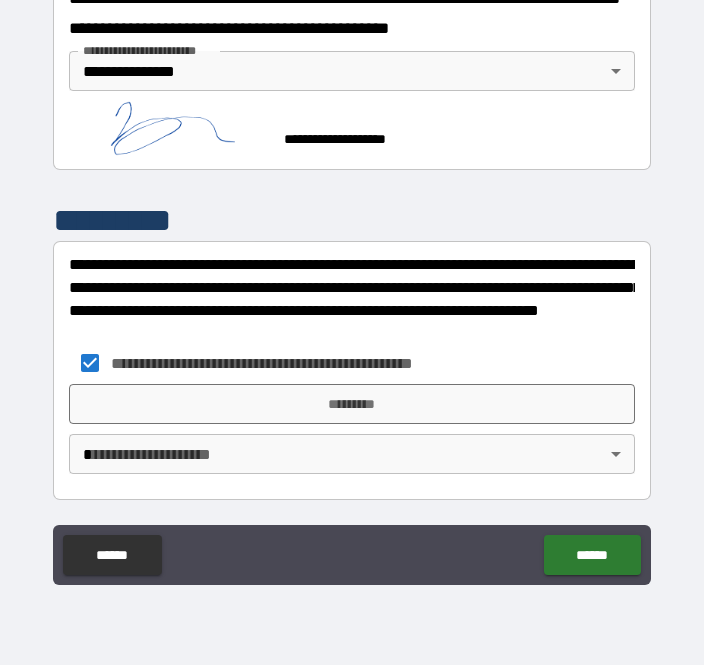 click on "*********" at bounding box center [352, 404] 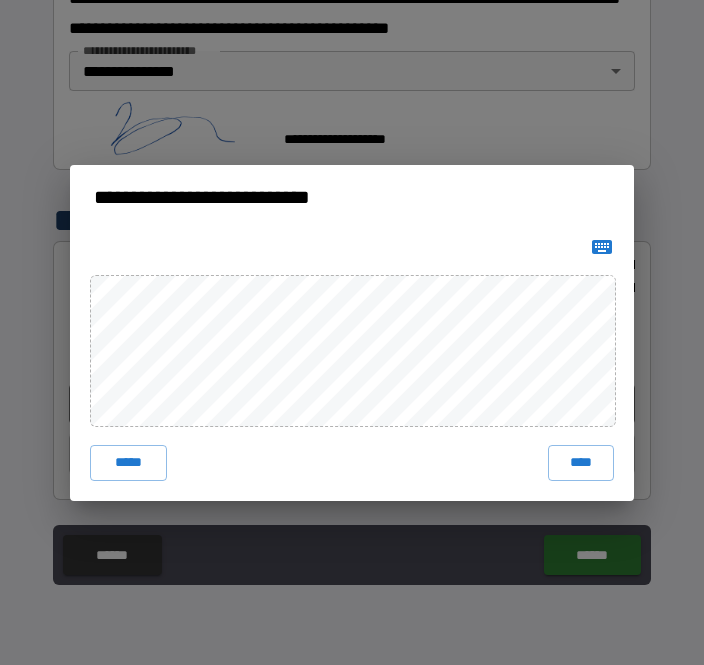 click on "****" at bounding box center [581, 463] 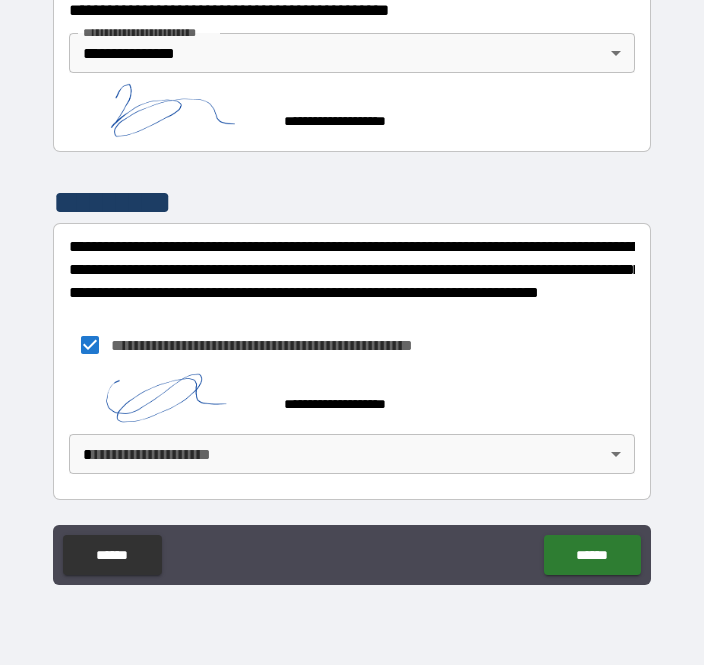 scroll, scrollTop: 1052, scrollLeft: 0, axis: vertical 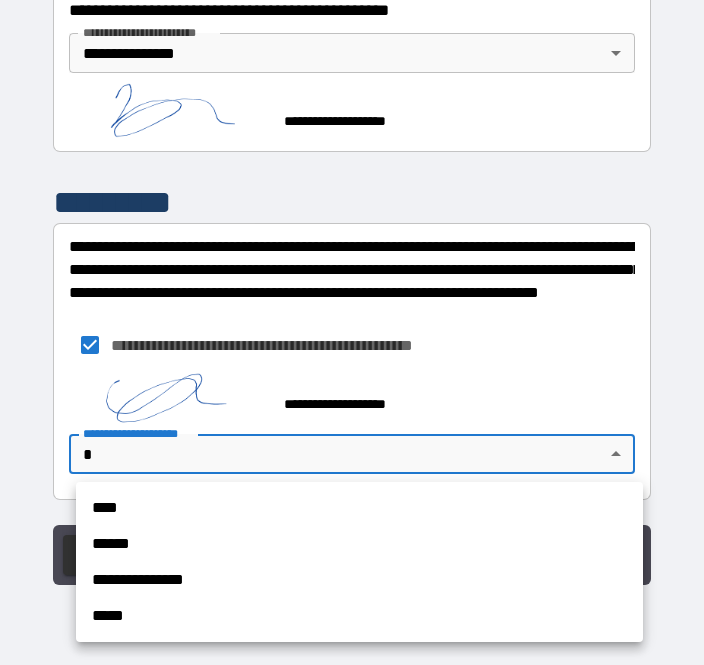 click on "**********" at bounding box center (359, 580) 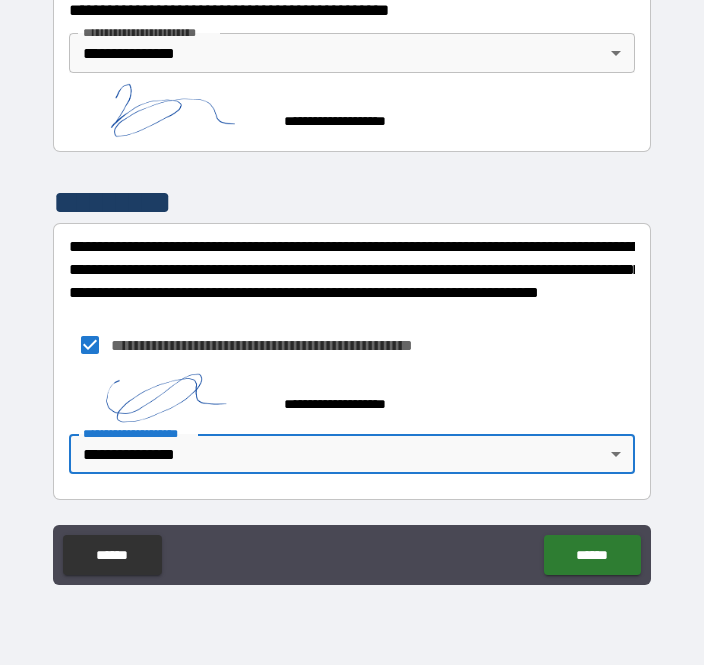 scroll, scrollTop: 1055, scrollLeft: 0, axis: vertical 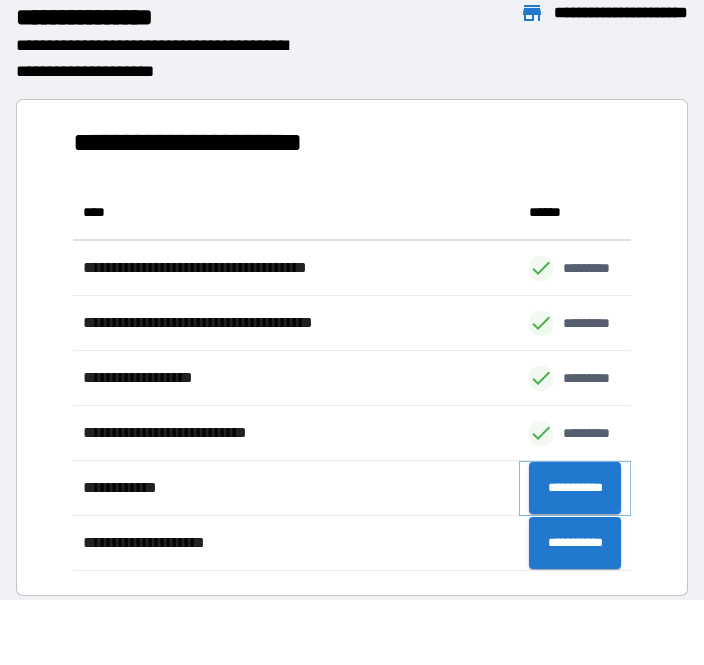click on "**********" at bounding box center [575, 488] 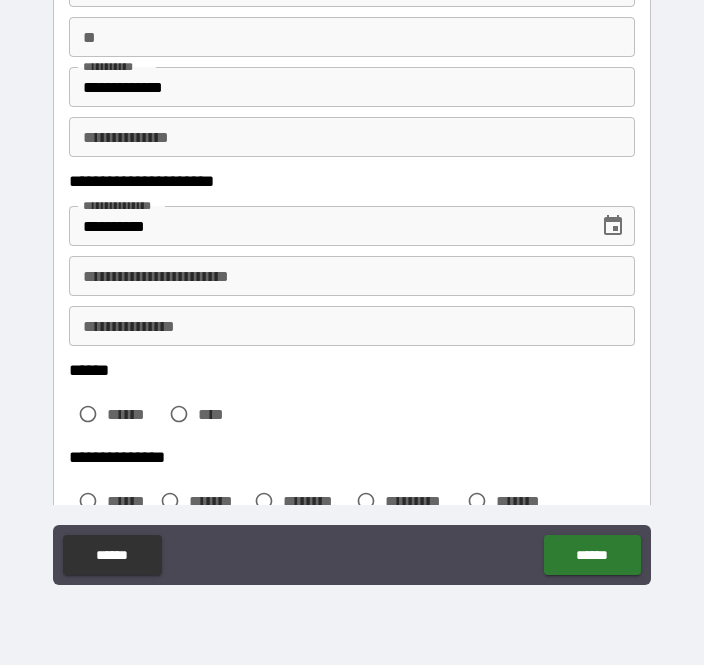 scroll, scrollTop: 169, scrollLeft: 0, axis: vertical 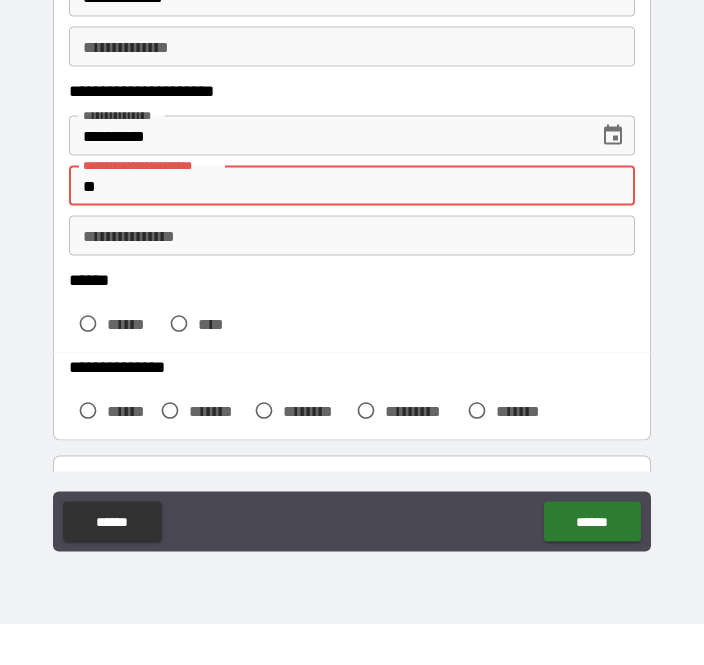 type on "*" 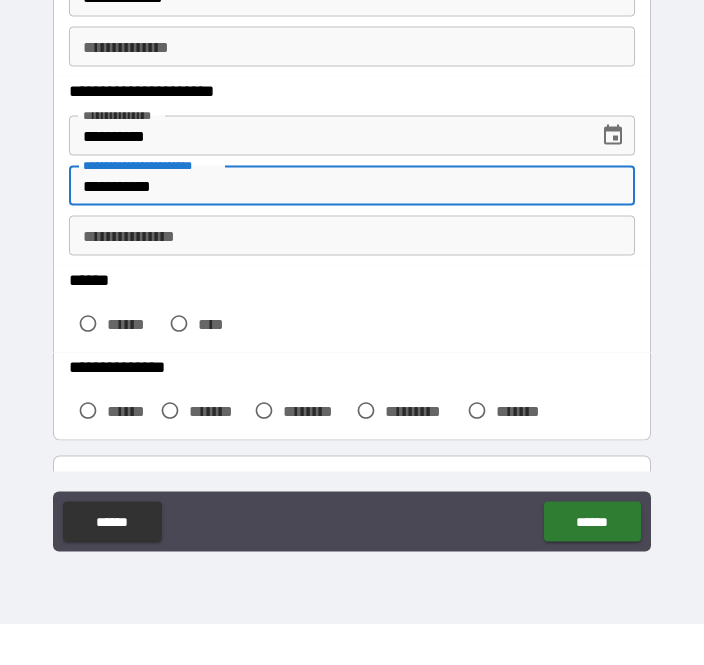 type on "**********" 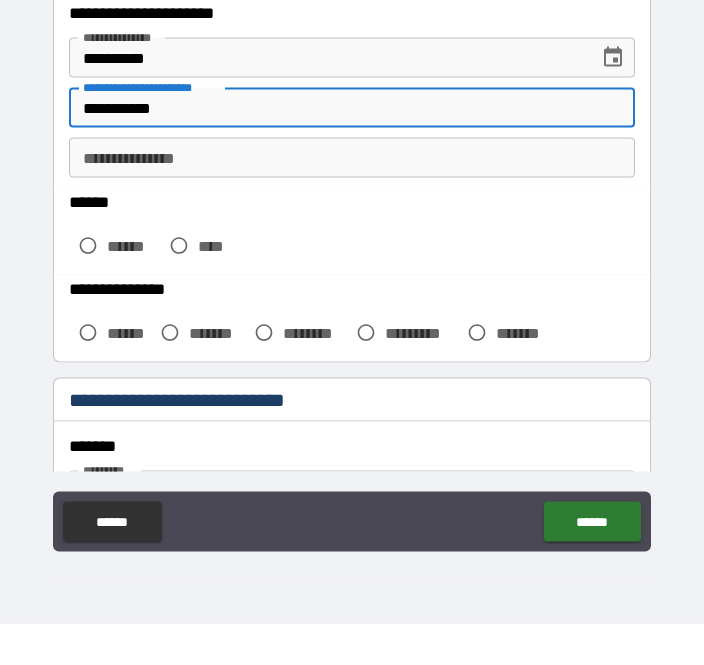 scroll, scrollTop: 333, scrollLeft: 0, axis: vertical 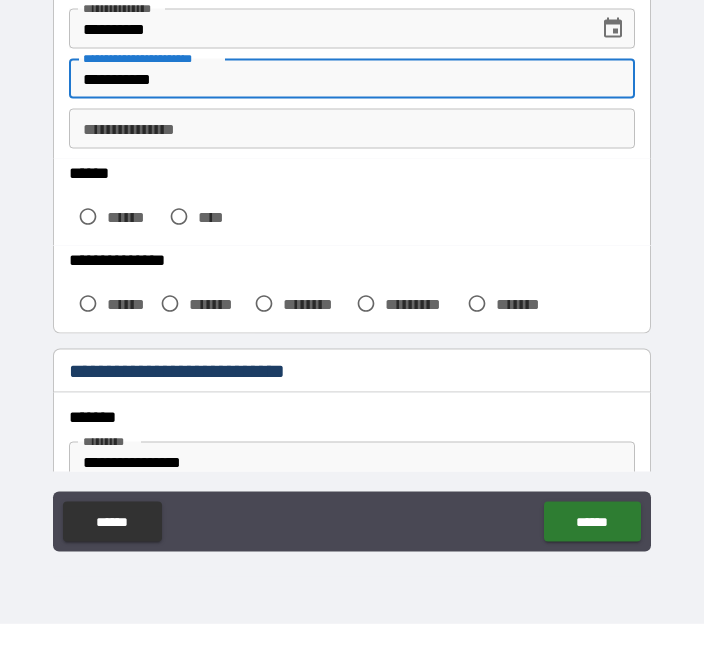 click on "**********" at bounding box center (352, 170) 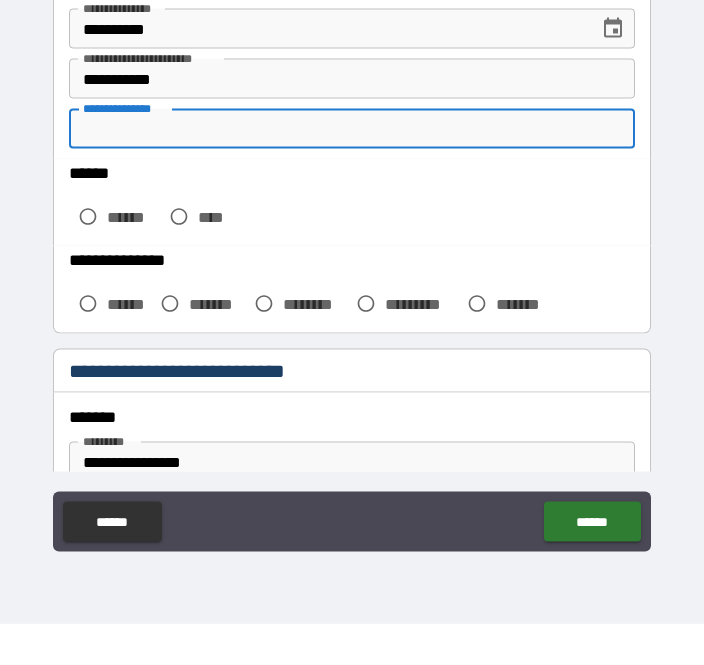 type on "*" 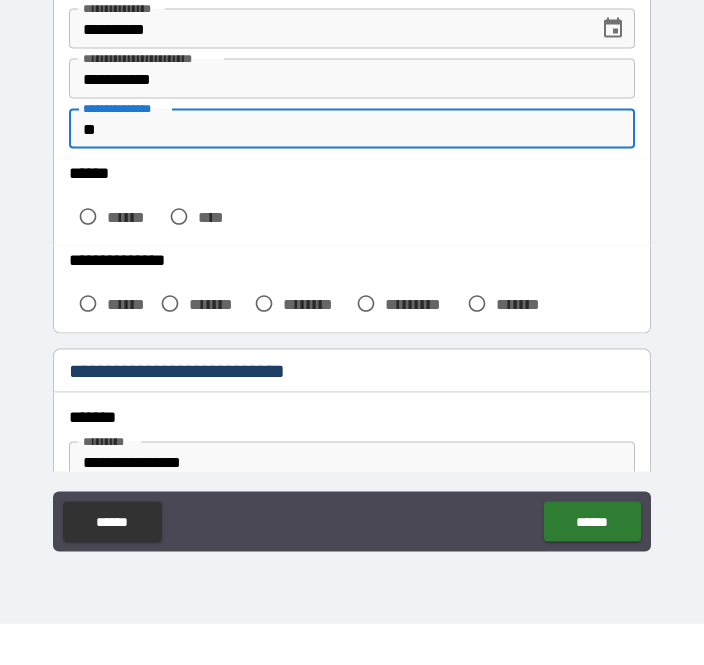 type 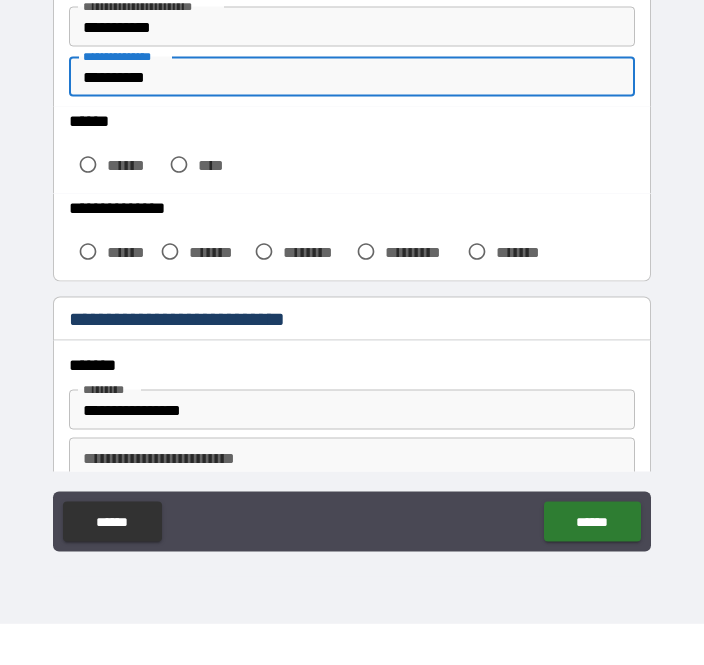 scroll, scrollTop: 396, scrollLeft: 0, axis: vertical 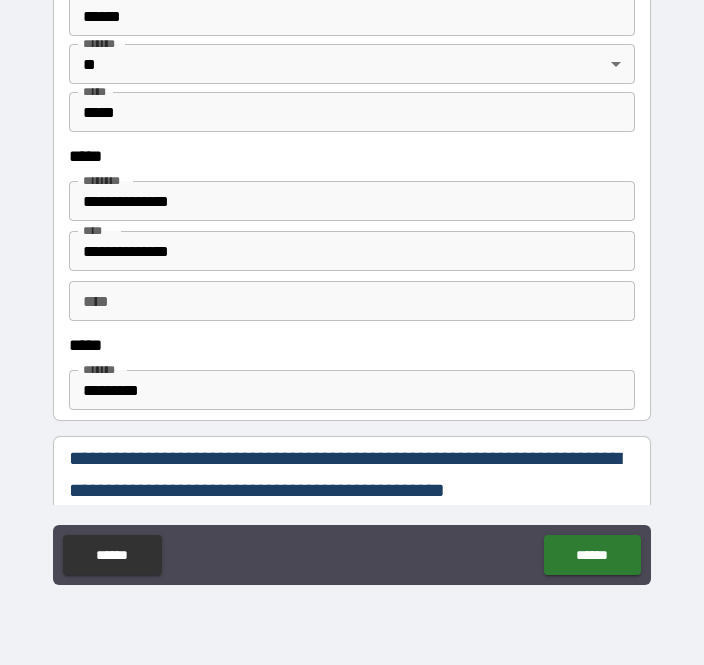 click on "*****" at bounding box center (352, 112) 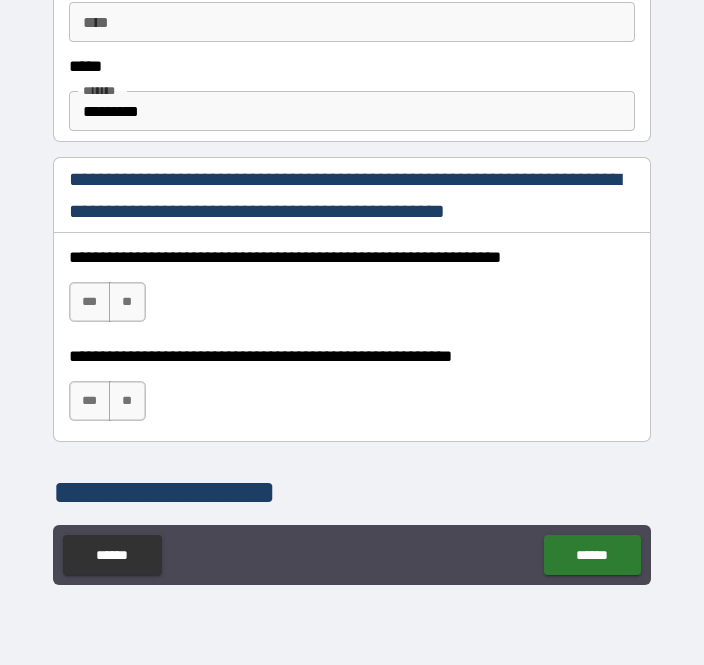 scroll, scrollTop: 1210, scrollLeft: 0, axis: vertical 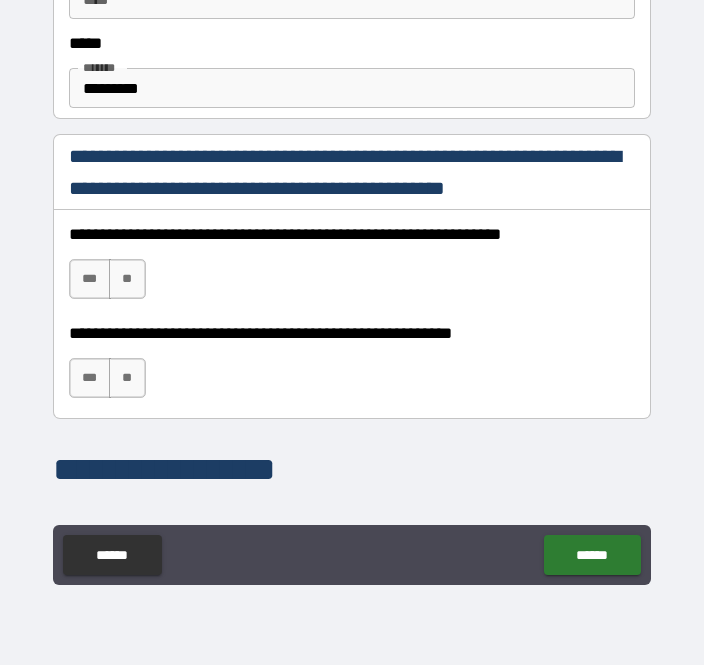click on "*********" at bounding box center (352, 88) 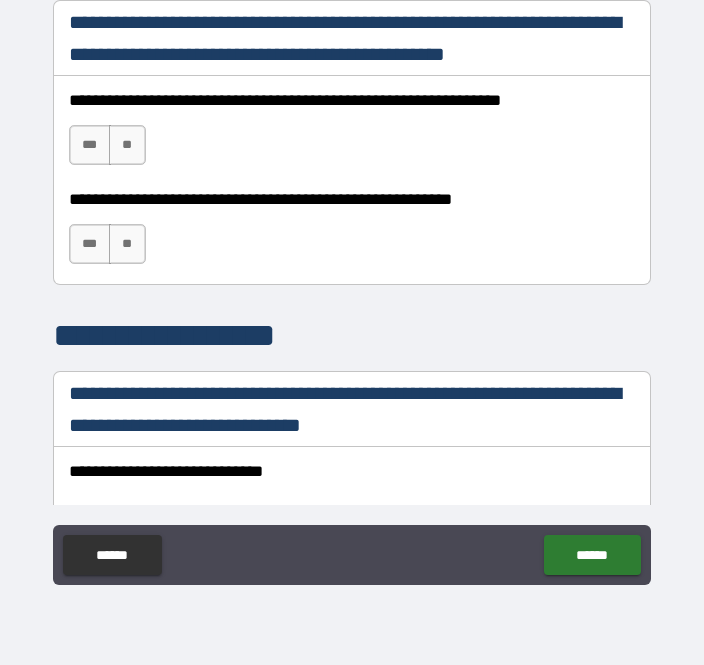 scroll, scrollTop: 1354, scrollLeft: 0, axis: vertical 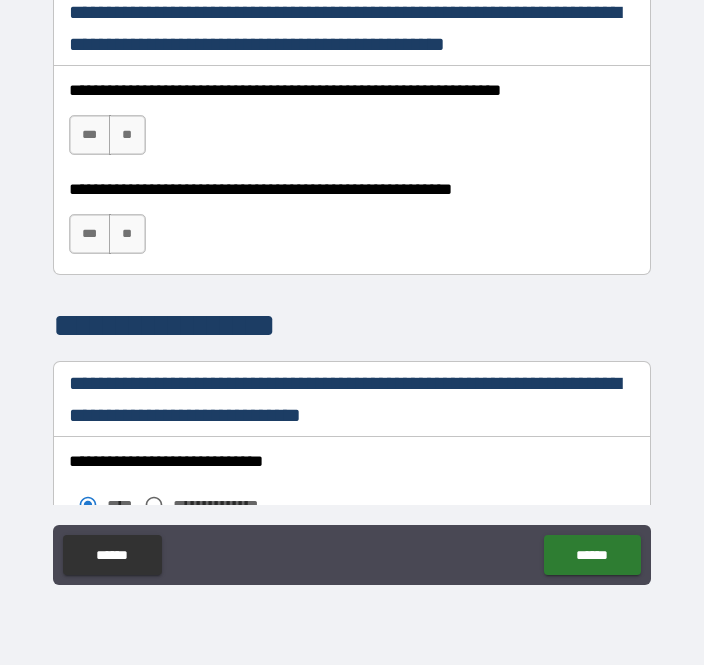click on "***" at bounding box center [90, 135] 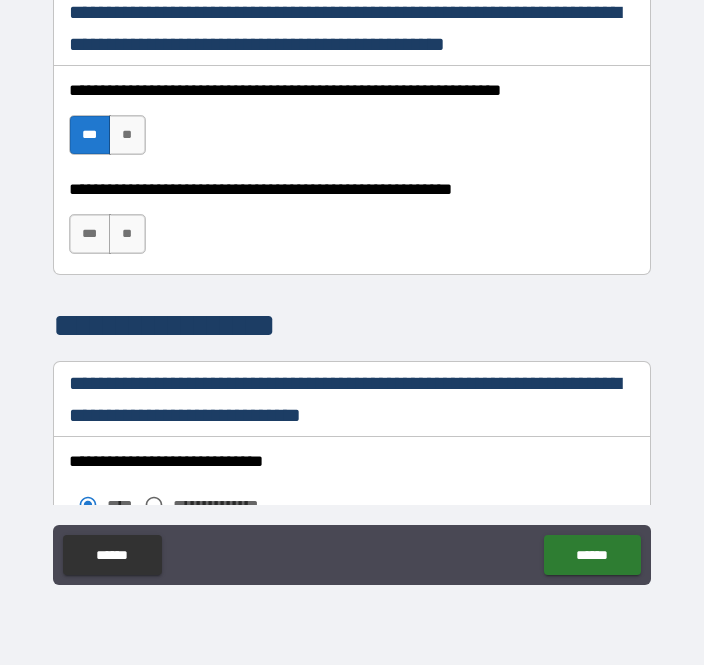 scroll, scrollTop: 1409, scrollLeft: 0, axis: vertical 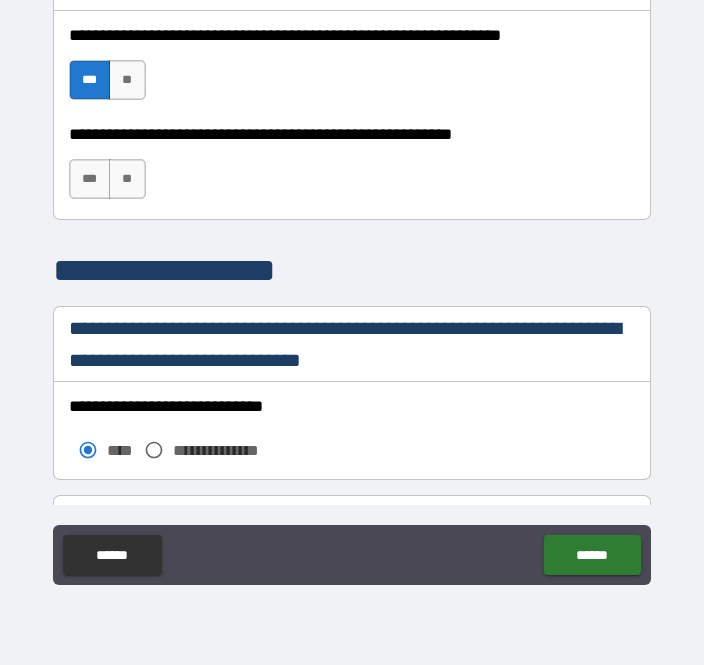 click on "***" at bounding box center (90, 179) 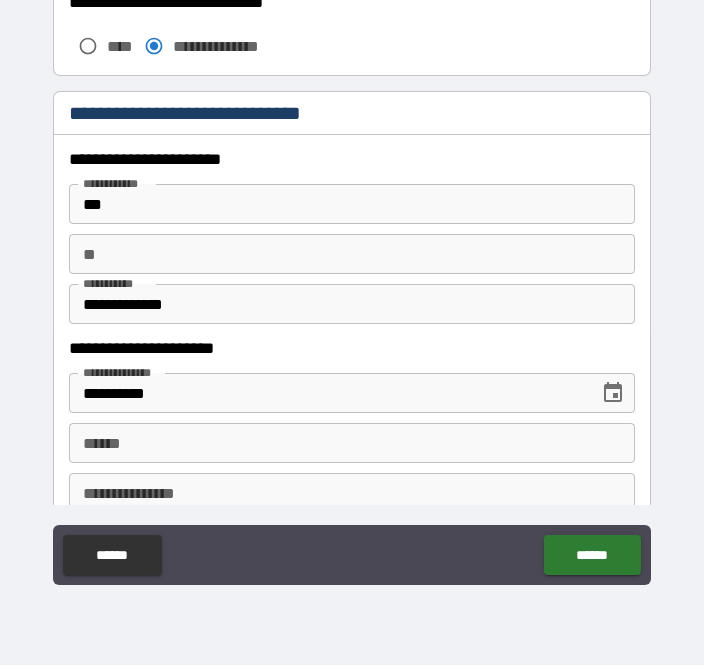 scroll, scrollTop: 1826, scrollLeft: 0, axis: vertical 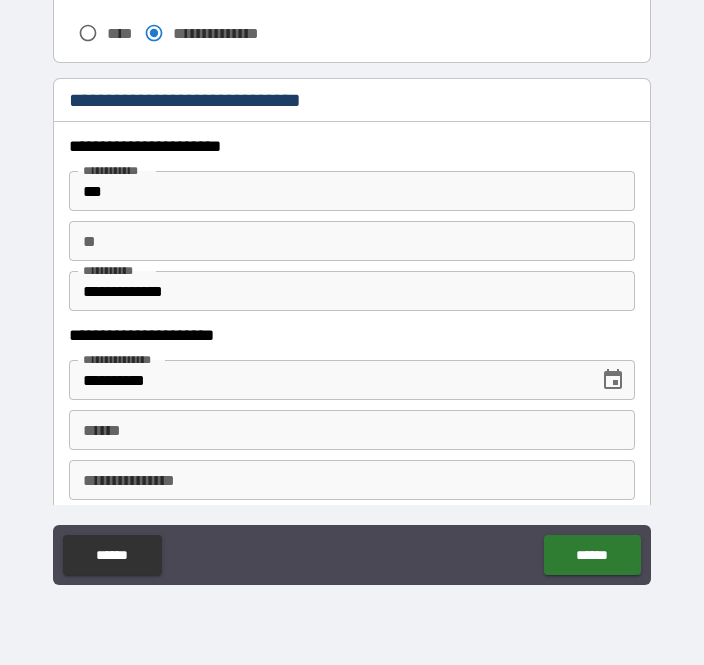 click on "***" at bounding box center (352, 191) 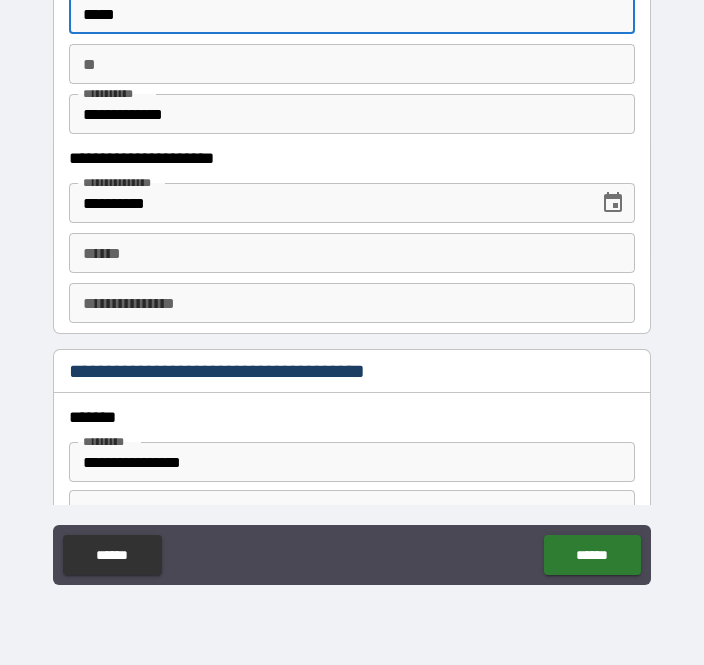 scroll, scrollTop: 2007, scrollLeft: 0, axis: vertical 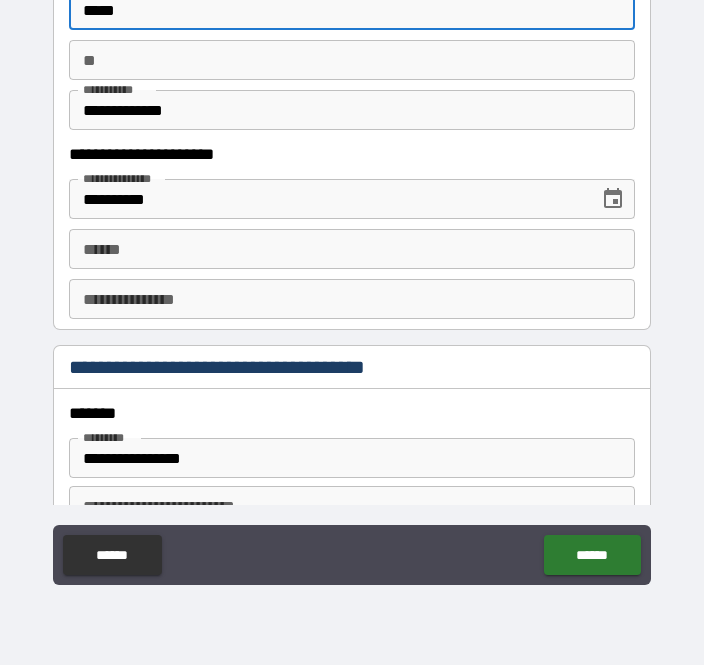 click on "**********" at bounding box center (352, 110) 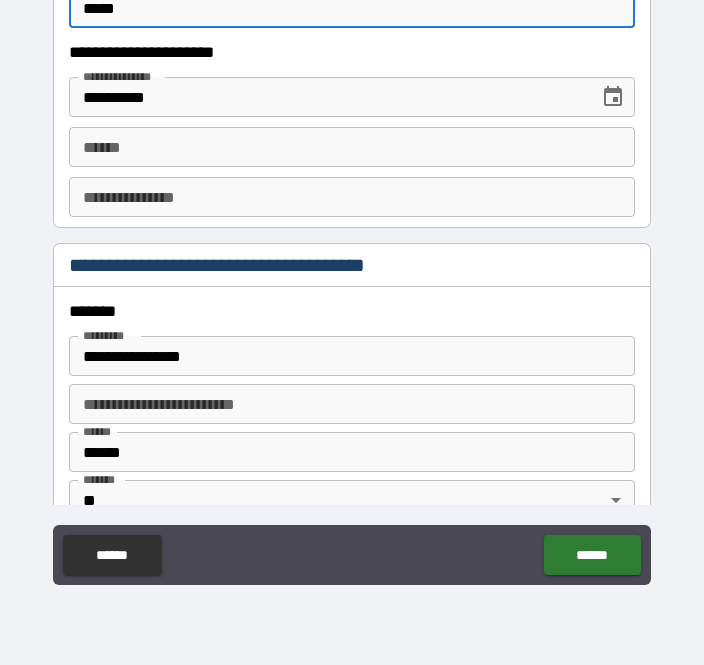 scroll, scrollTop: 2110, scrollLeft: 0, axis: vertical 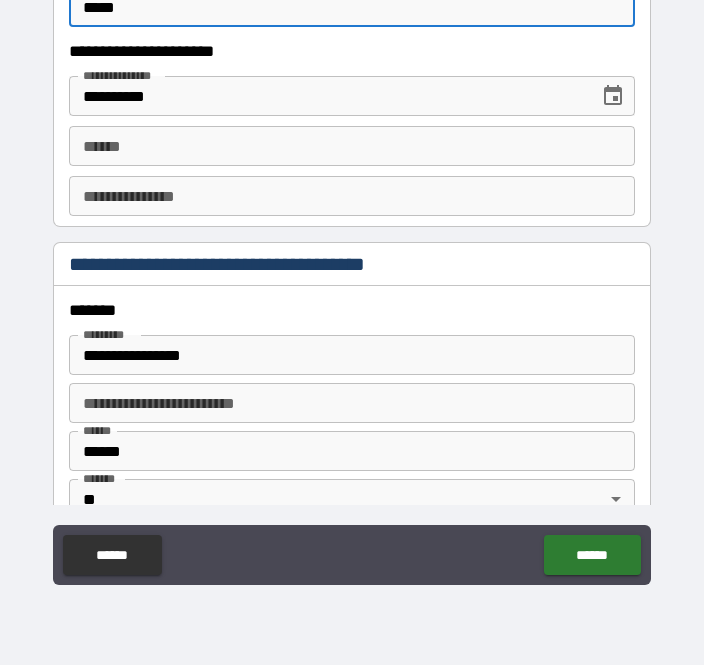 click on "**********" at bounding box center (327, 96) 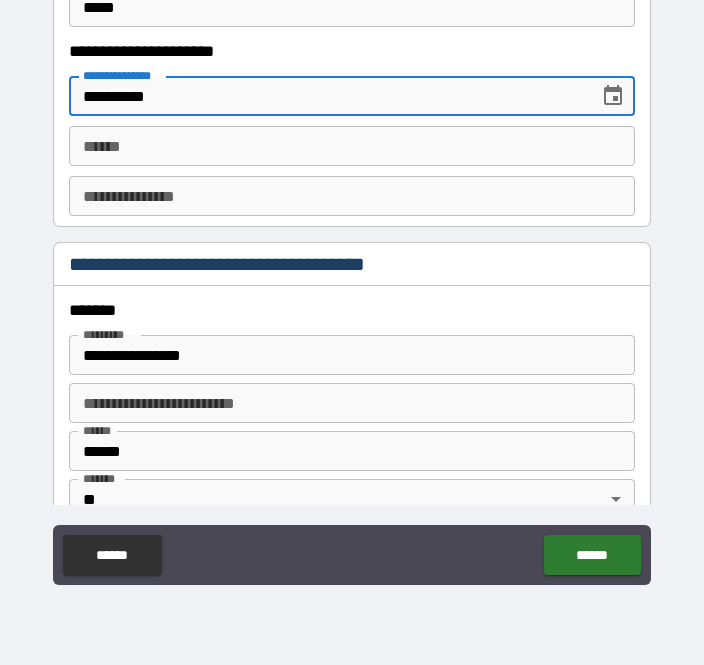 click on "****   * ****   *" at bounding box center [352, 146] 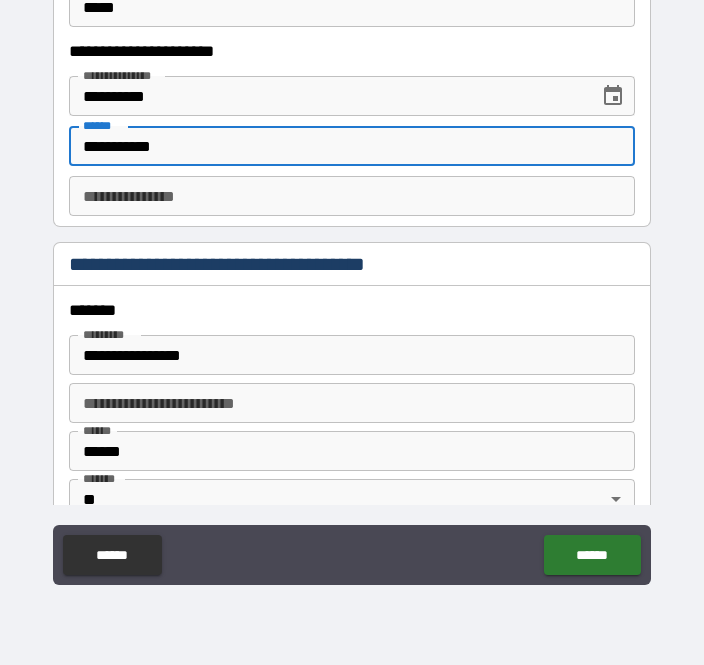 click on "**********" at bounding box center (352, 196) 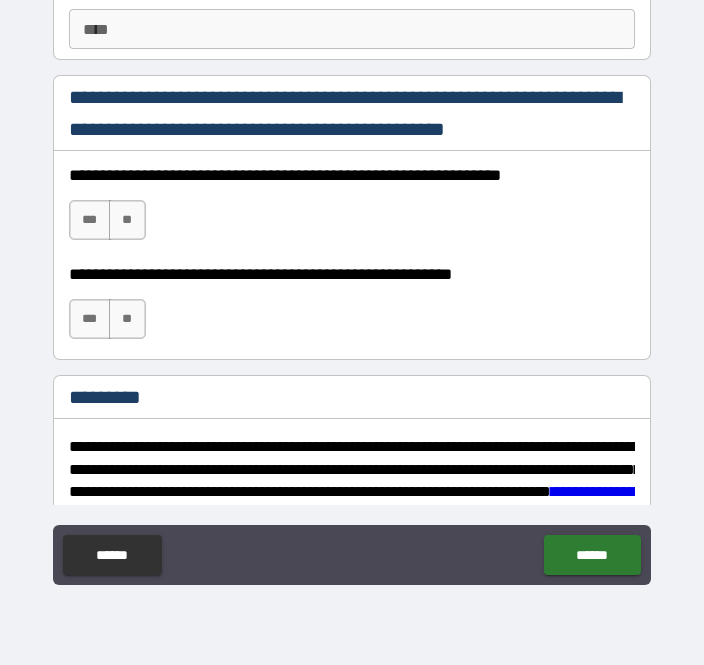 scroll, scrollTop: 2956, scrollLeft: 0, axis: vertical 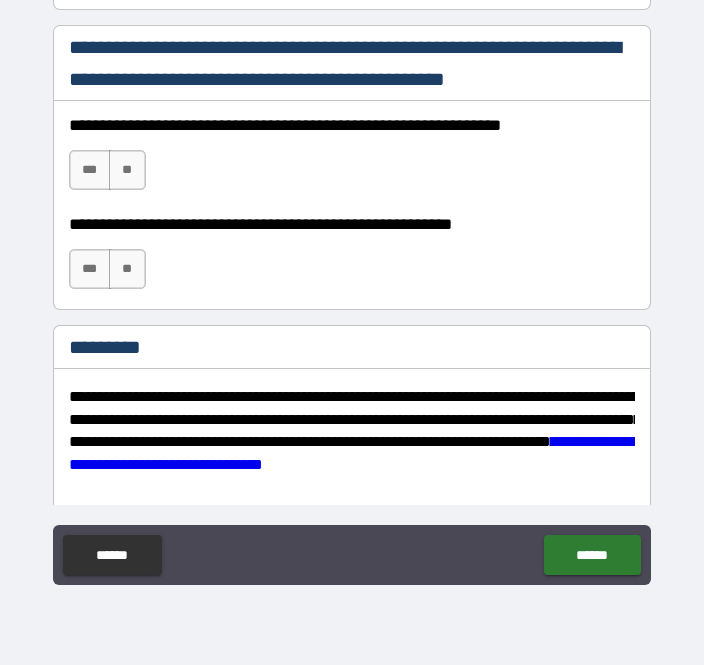 click on "***" at bounding box center (90, 170) 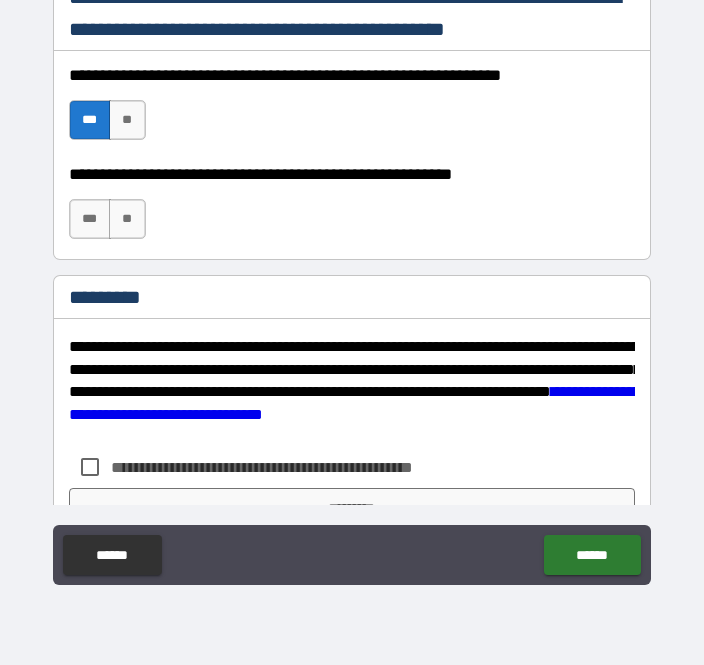 scroll, scrollTop: 3034, scrollLeft: 0, axis: vertical 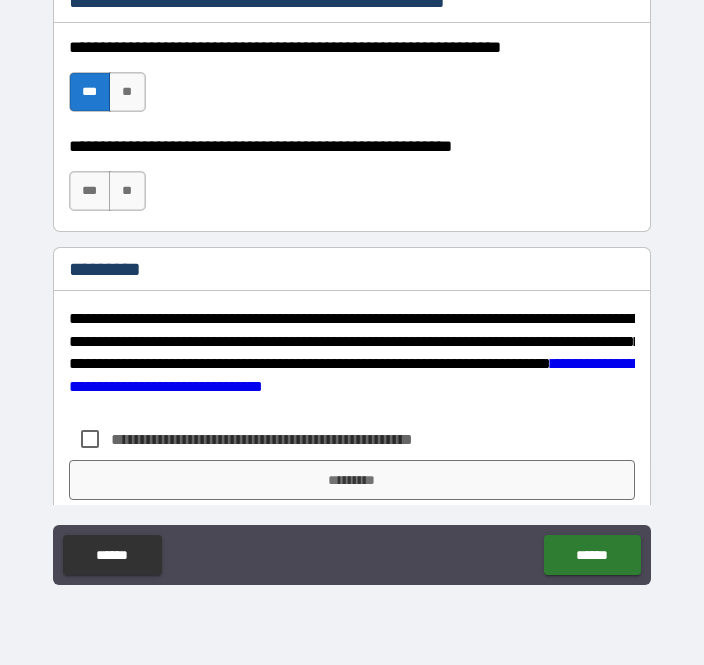 click on "***" at bounding box center (90, 191) 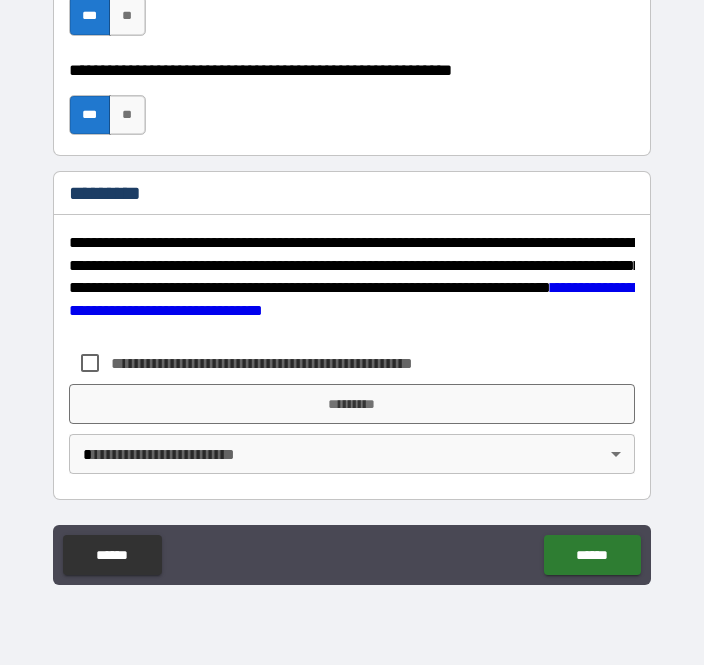 scroll, scrollTop: 3110, scrollLeft: 0, axis: vertical 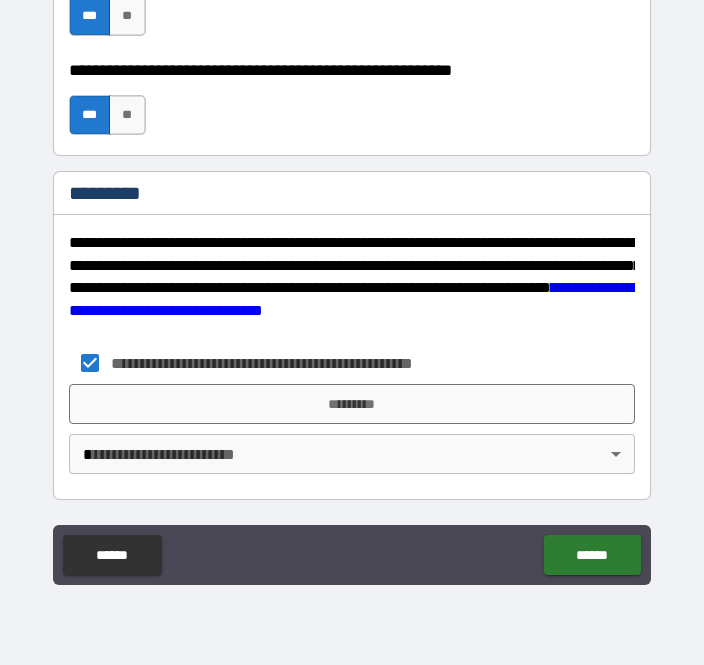 click on "*********" at bounding box center (352, 404) 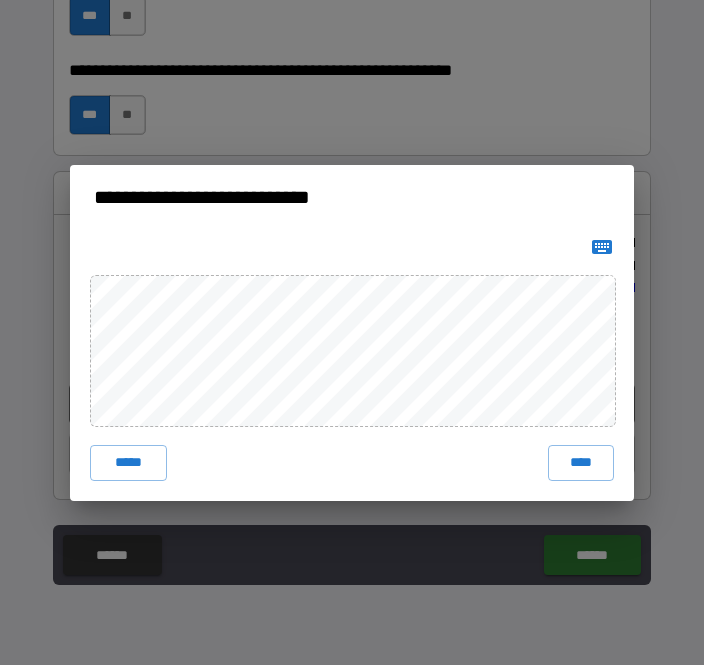 click on "****" at bounding box center [581, 463] 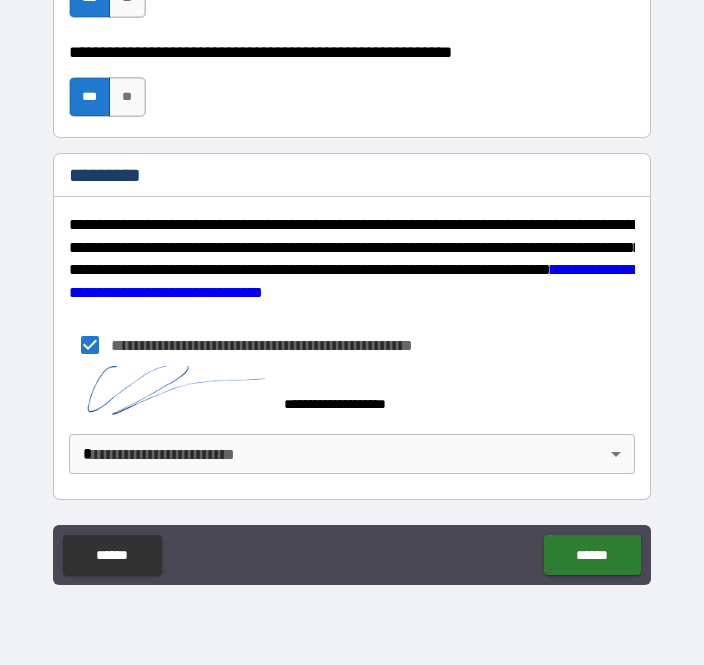 scroll, scrollTop: 3128, scrollLeft: 0, axis: vertical 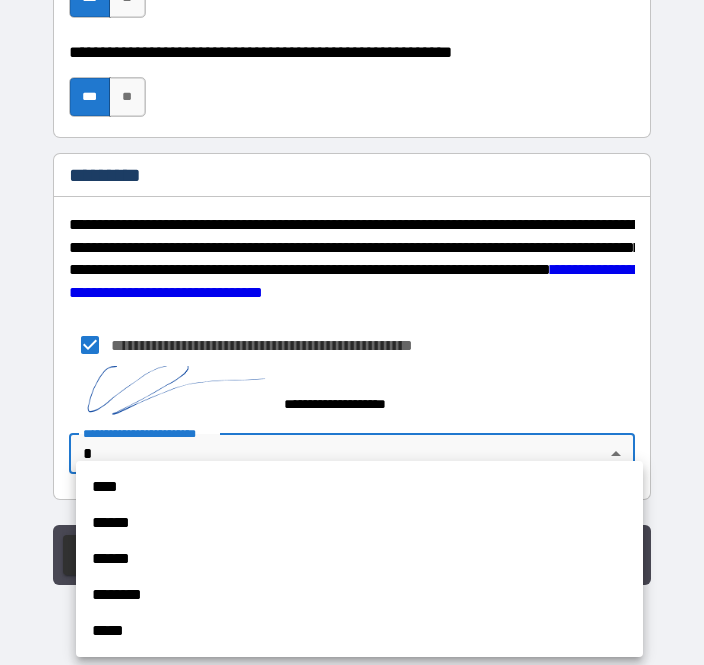 click on "******" at bounding box center (359, 523) 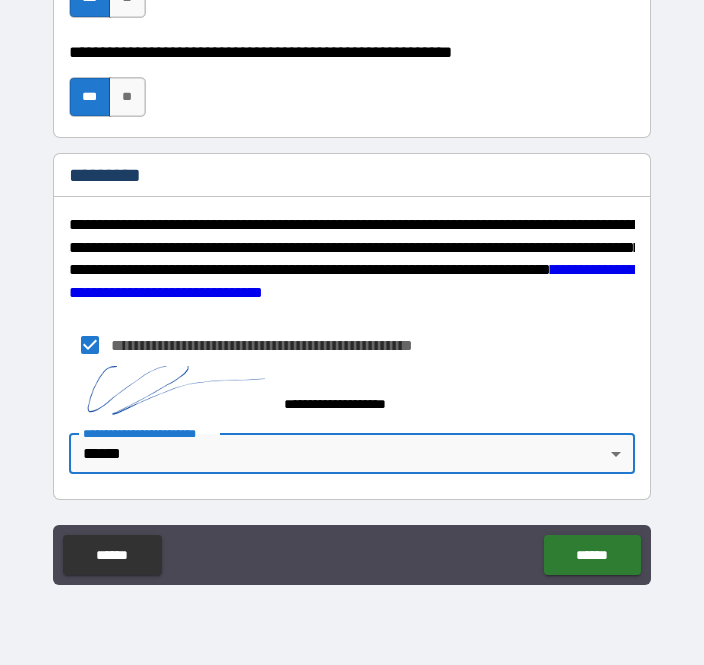 click on "******" at bounding box center (592, 555) 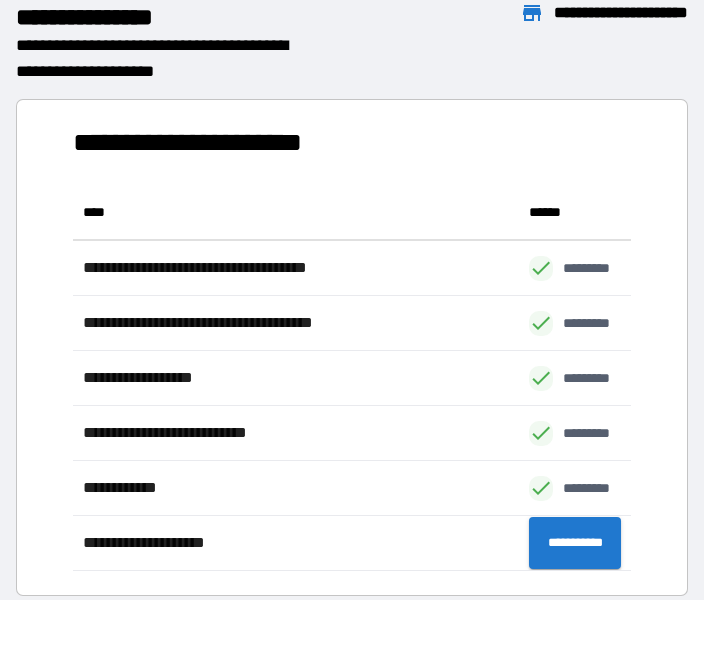 scroll, scrollTop: 386, scrollLeft: 558, axis: both 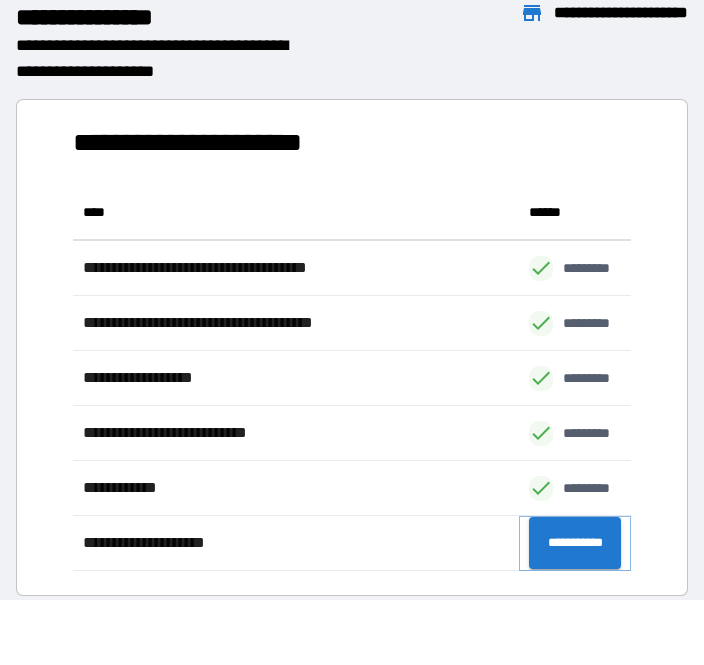 click on "**********" at bounding box center (575, 543) 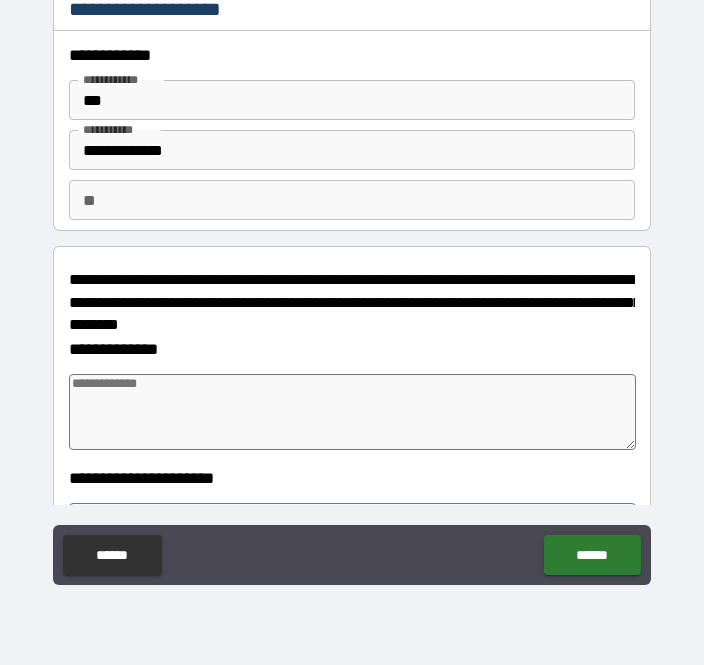 click at bounding box center [353, 412] 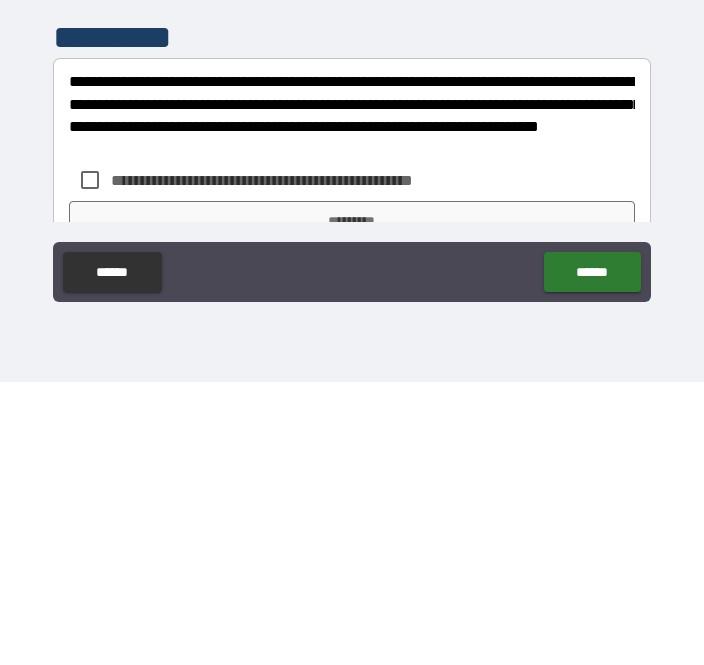 scroll, scrollTop: 628, scrollLeft: 0, axis: vertical 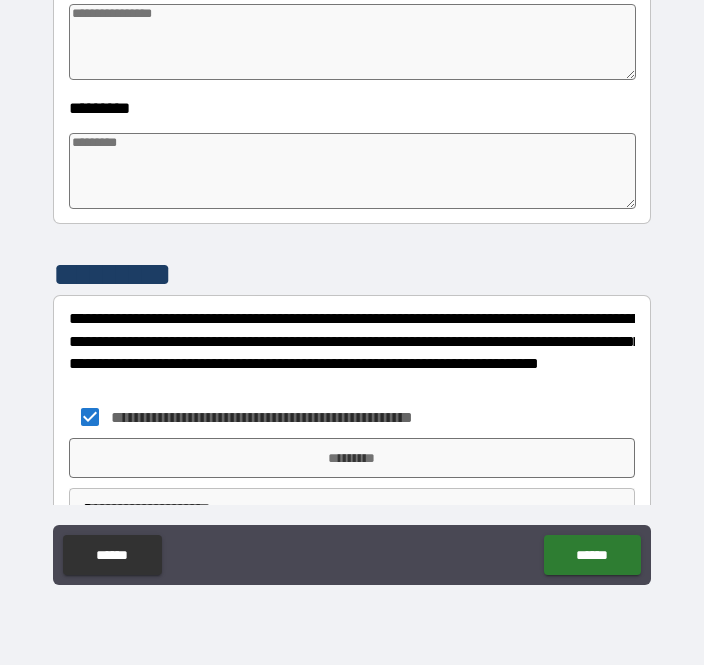 click on "*********" at bounding box center [352, 458] 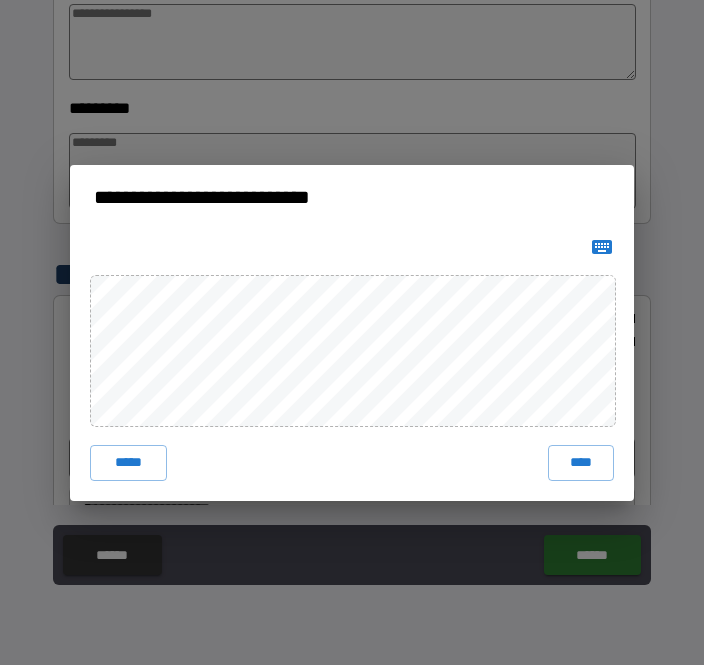 click on "****" at bounding box center (581, 463) 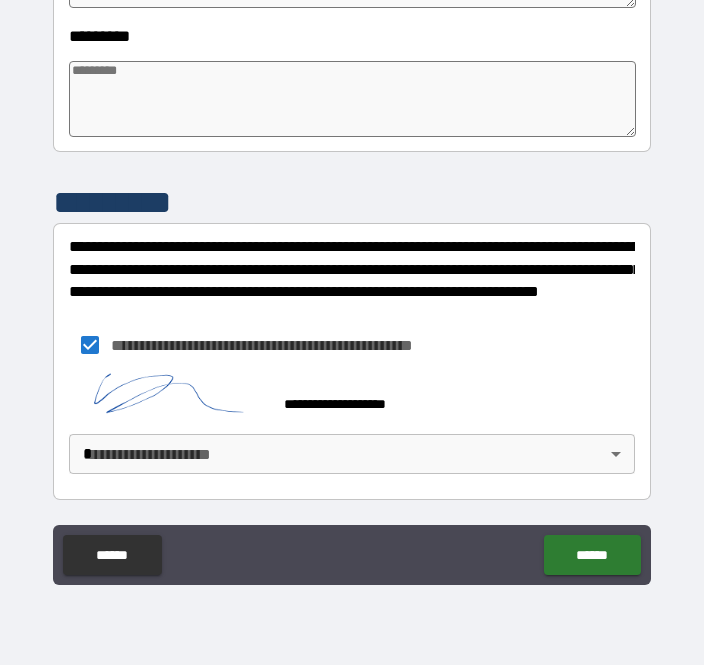 scroll, scrollTop: 700, scrollLeft: 0, axis: vertical 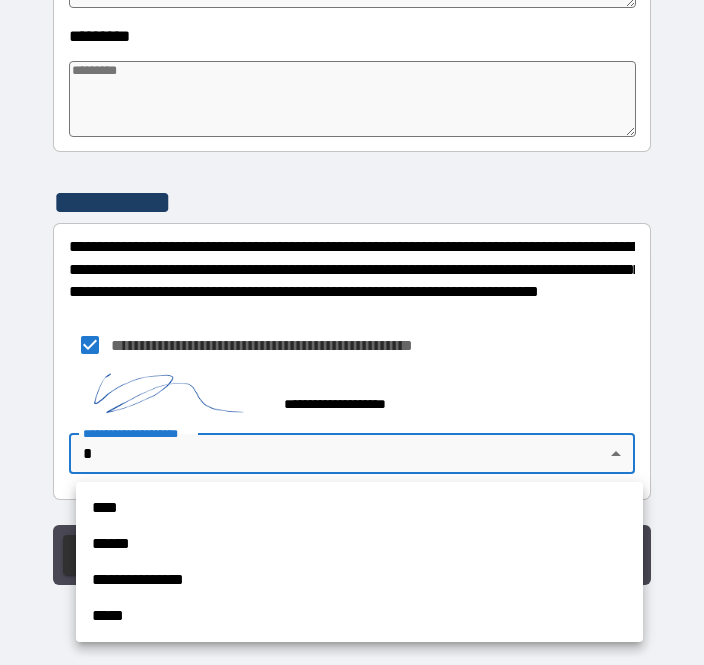click on "**********" at bounding box center (359, 580) 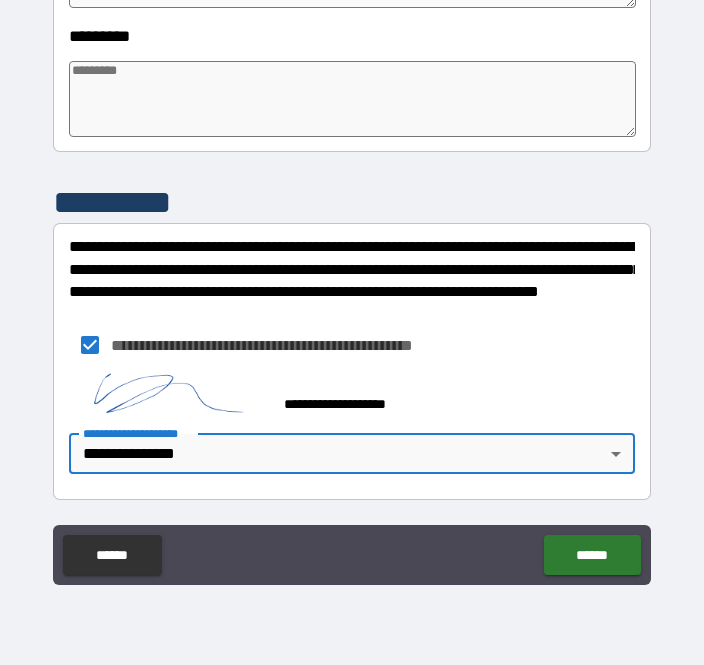 click on "******" at bounding box center (592, 555) 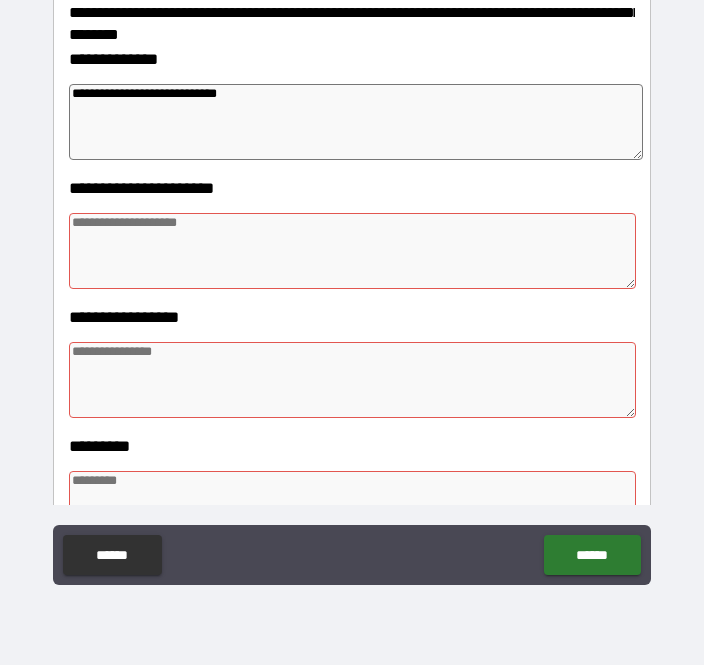 scroll, scrollTop: 290, scrollLeft: 0, axis: vertical 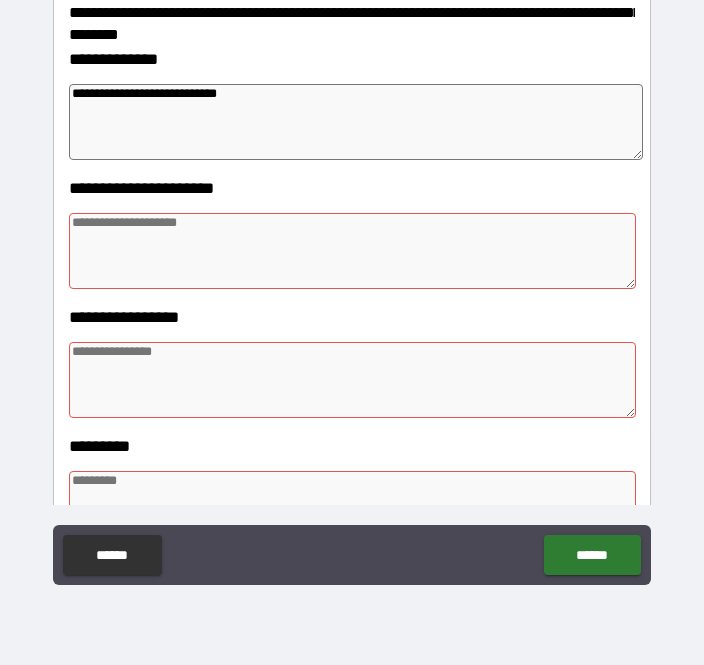 click at bounding box center [353, 251] 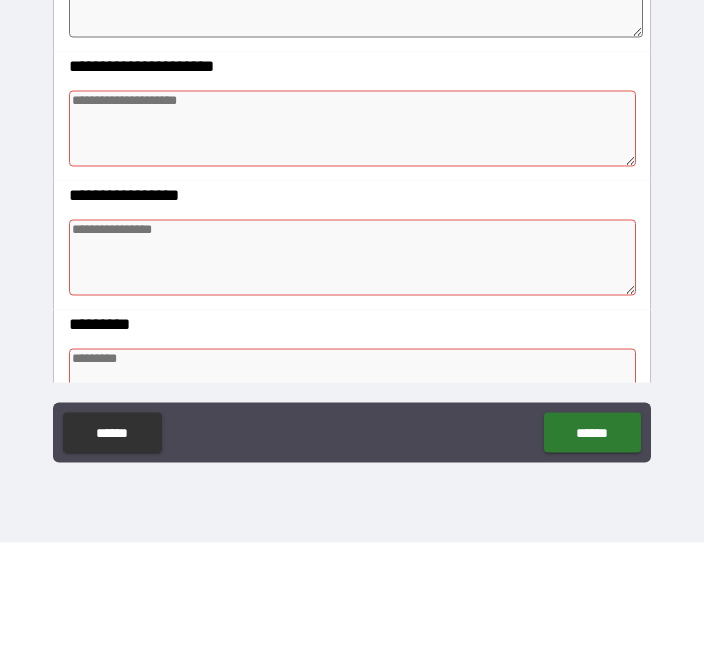 click at bounding box center (353, 251) 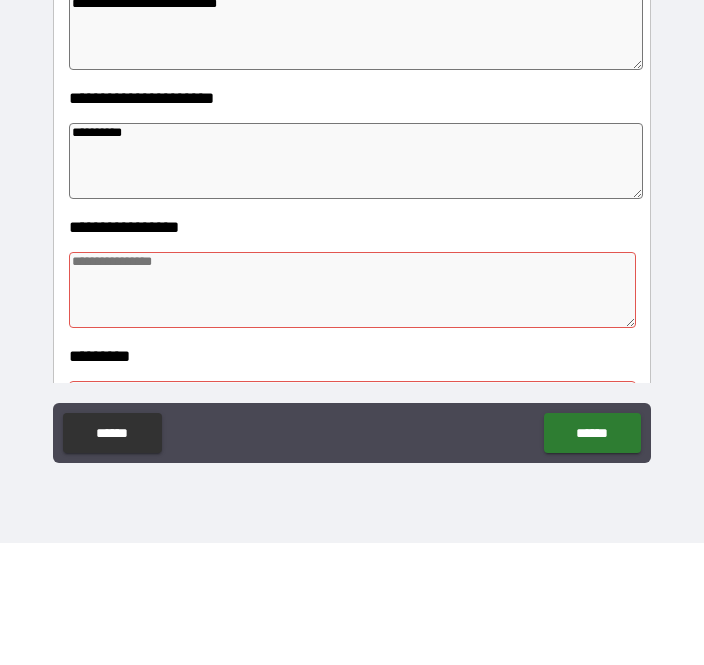 scroll, scrollTop: 351, scrollLeft: 0, axis: vertical 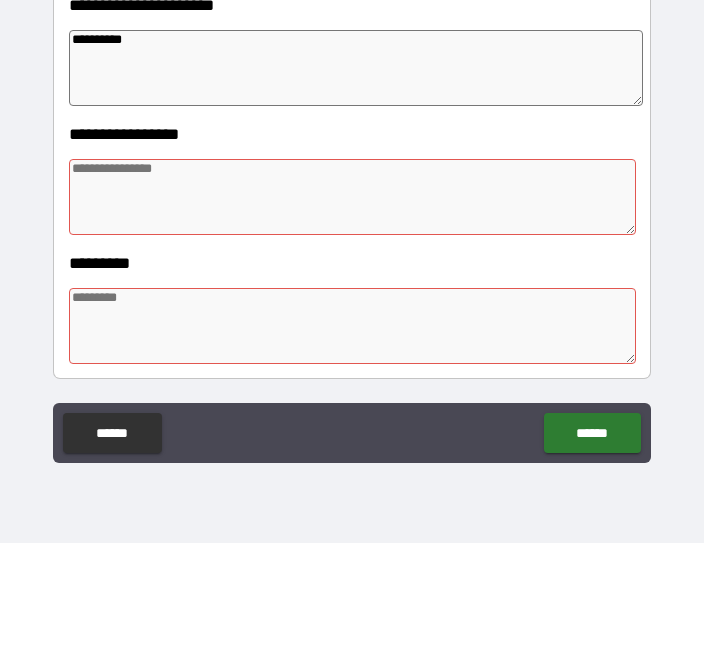 click at bounding box center (353, 319) 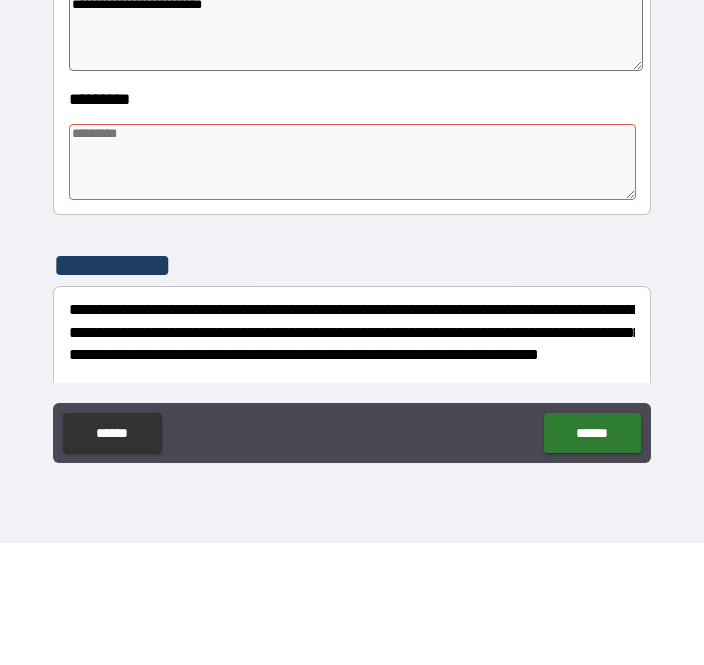 scroll, scrollTop: 523, scrollLeft: 0, axis: vertical 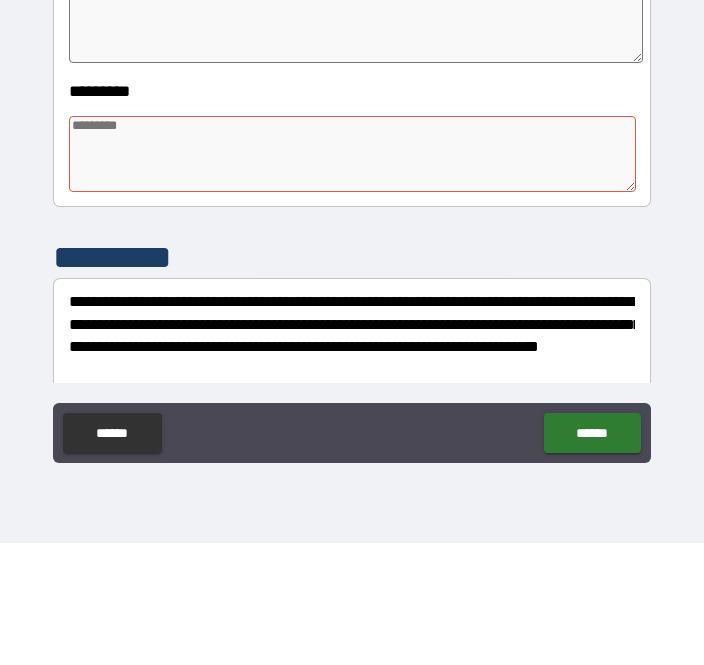 click at bounding box center (353, 276) 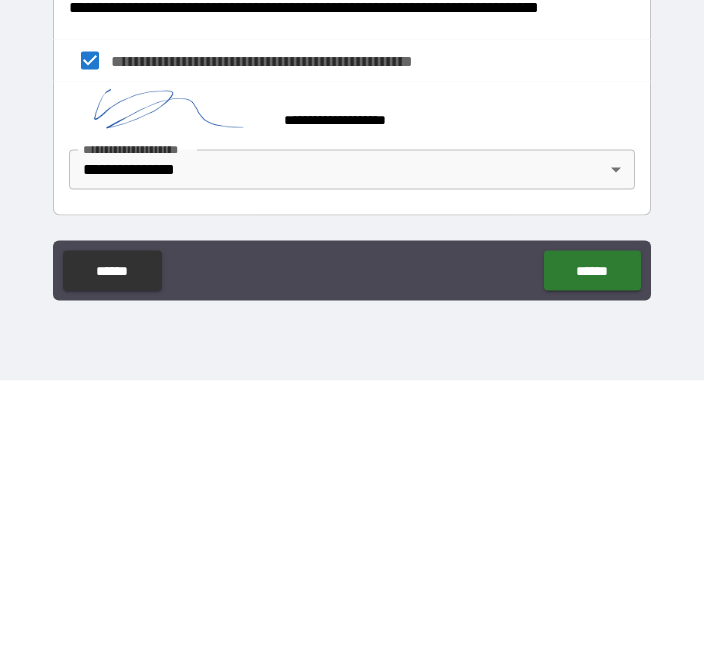 scroll, scrollTop: 700, scrollLeft: 0, axis: vertical 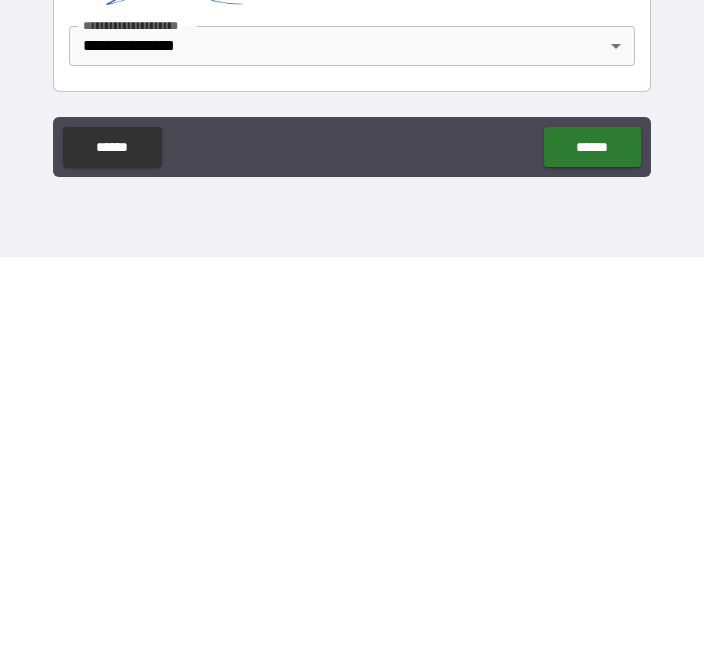 click on "******" at bounding box center (592, 555) 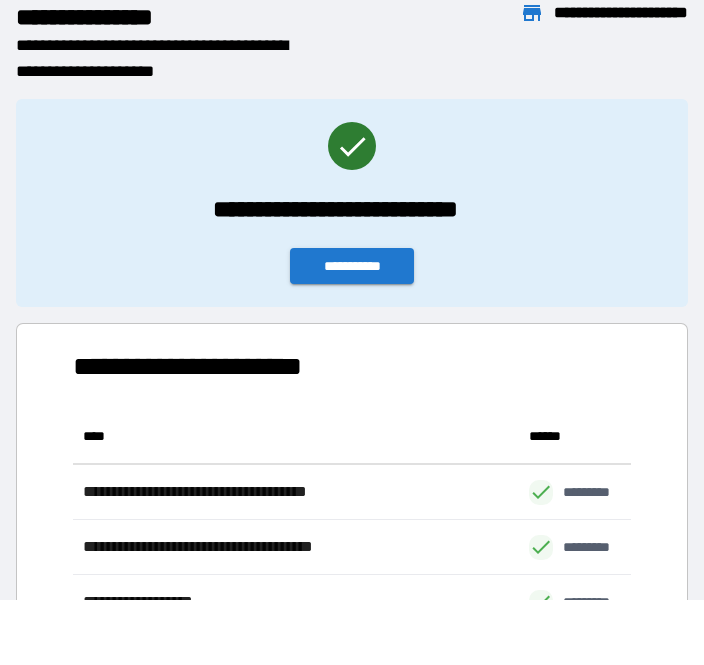 scroll, scrollTop: 386, scrollLeft: 558, axis: both 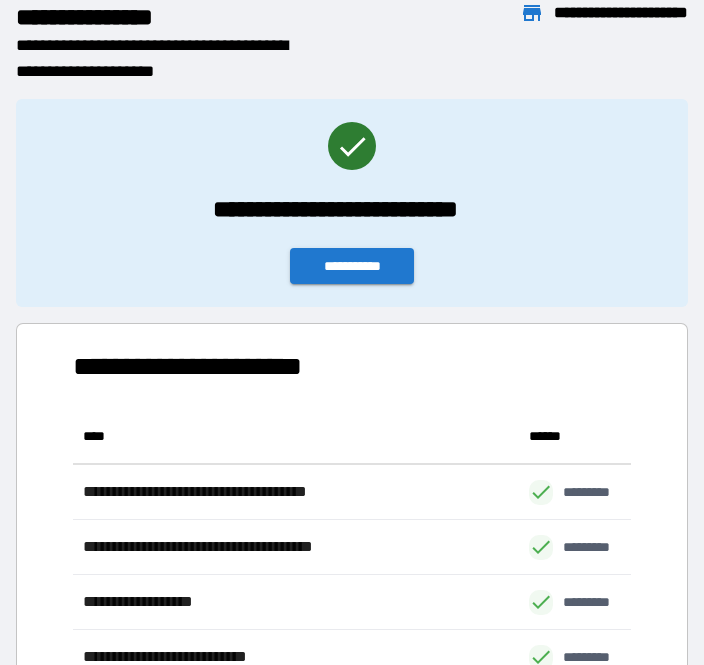 click on "**********" at bounding box center (352, 266) 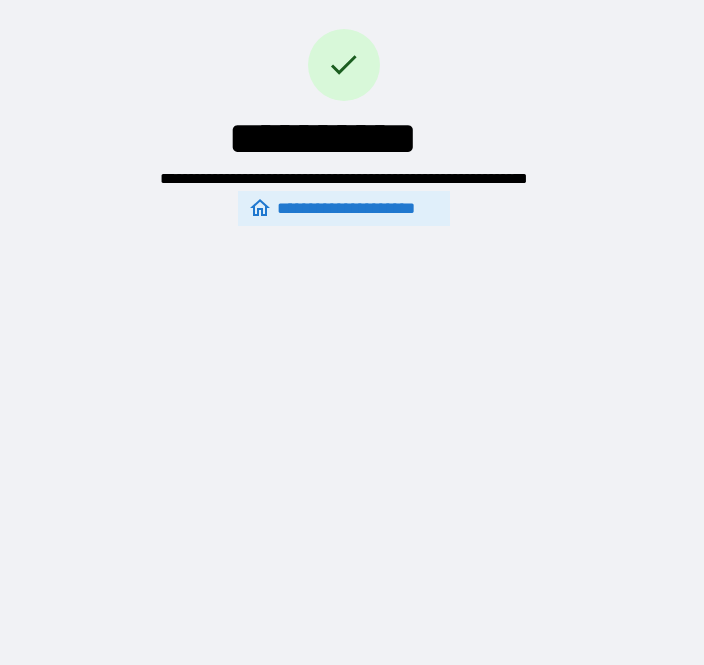 click on "**********" at bounding box center [352, 300] 